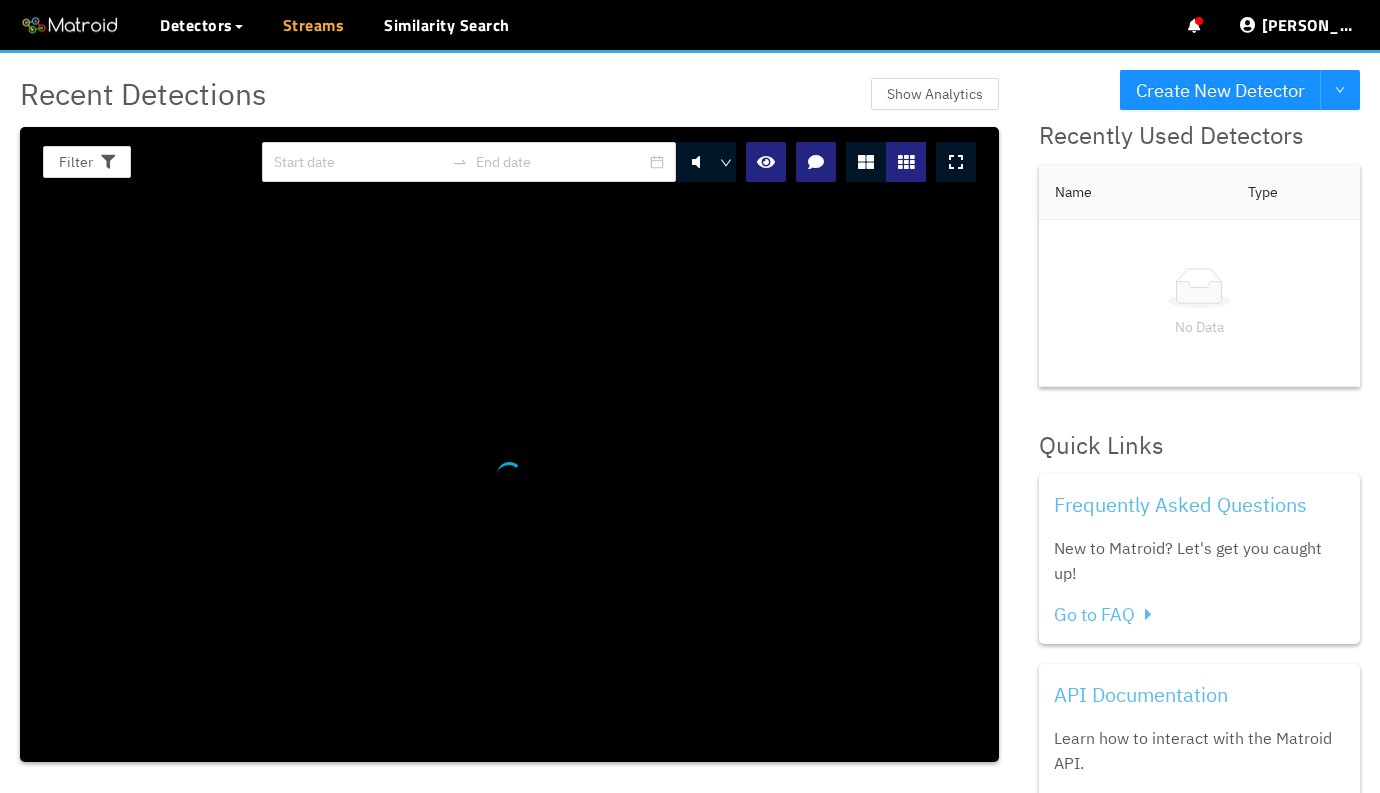 scroll, scrollTop: 0, scrollLeft: 0, axis: both 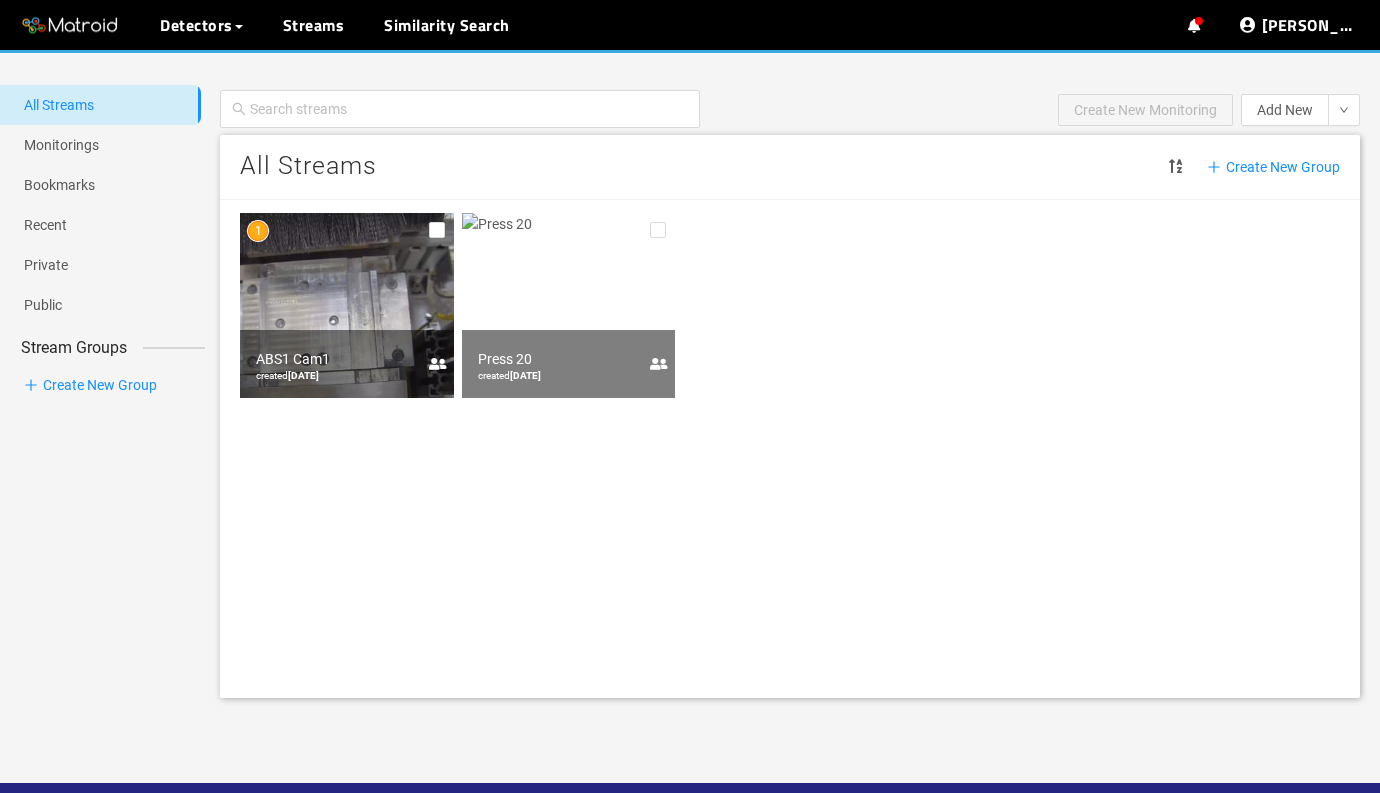 click at bounding box center (347, 305) 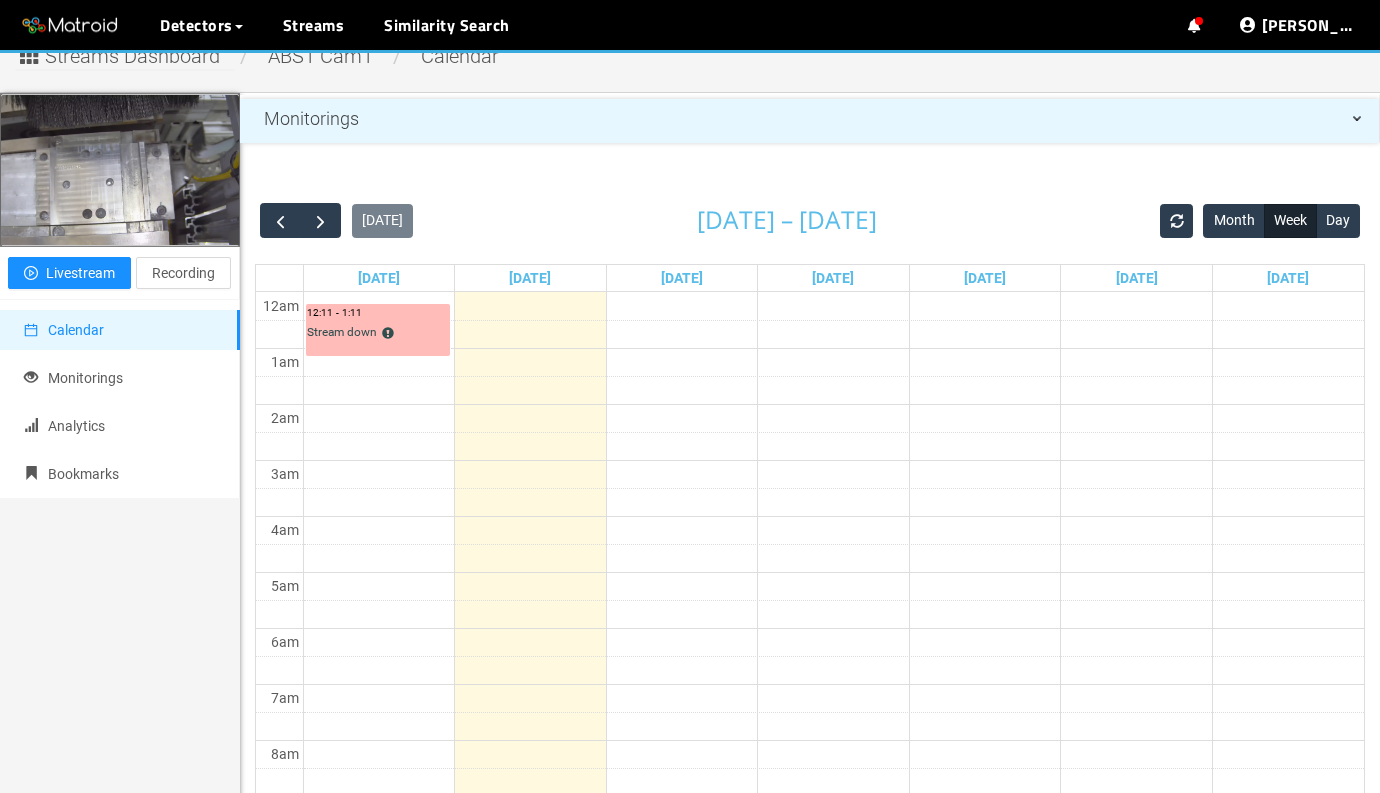 scroll, scrollTop: 0, scrollLeft: 0, axis: both 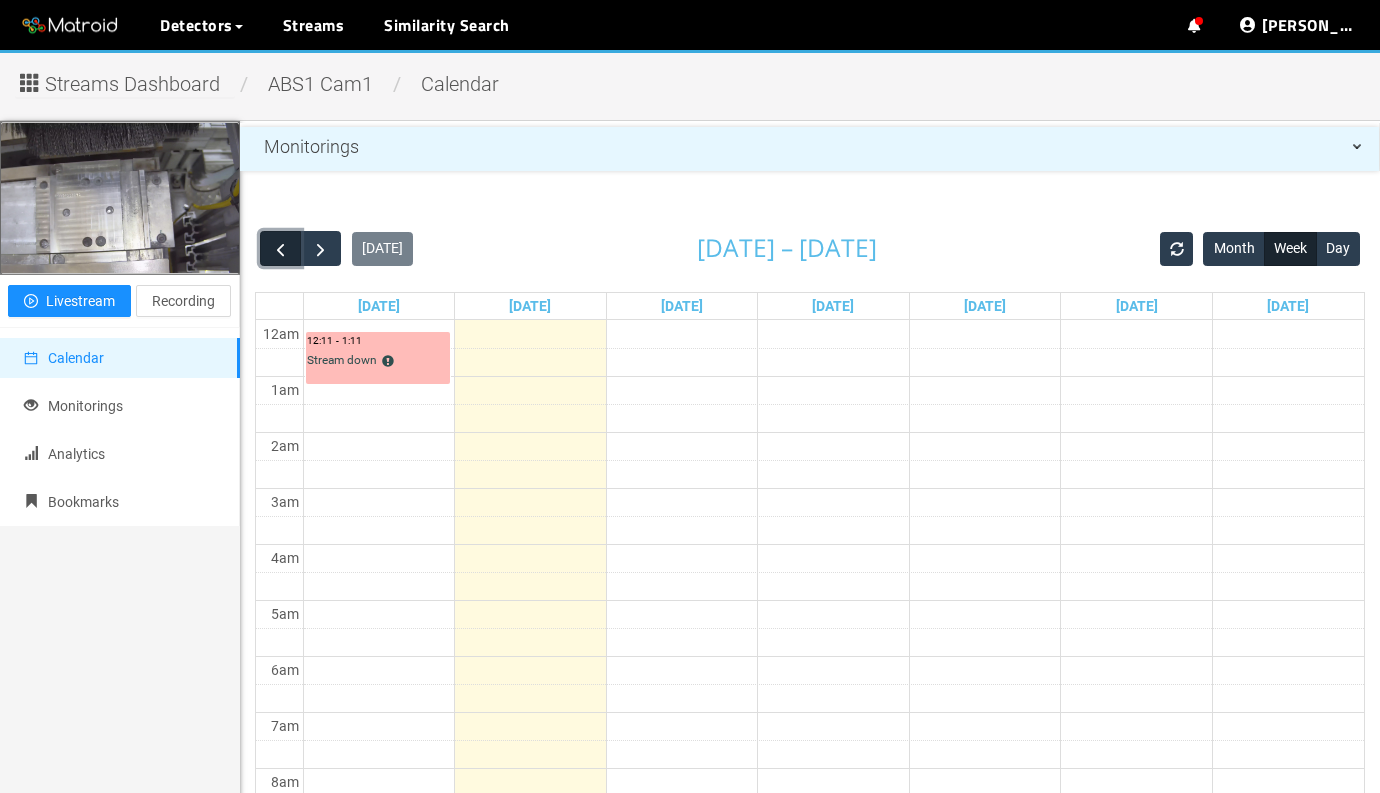 click at bounding box center [280, 248] 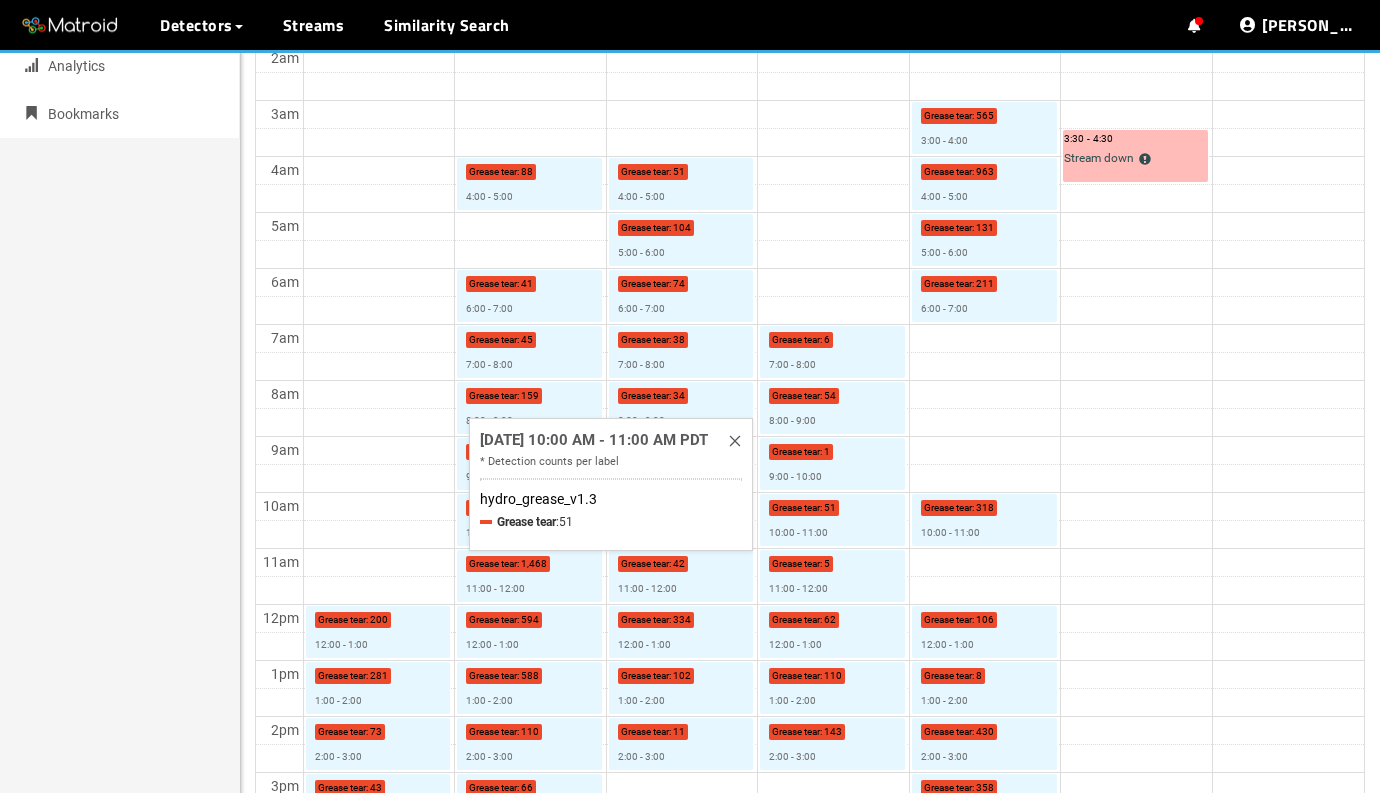 scroll, scrollTop: 389, scrollLeft: 0, axis: vertical 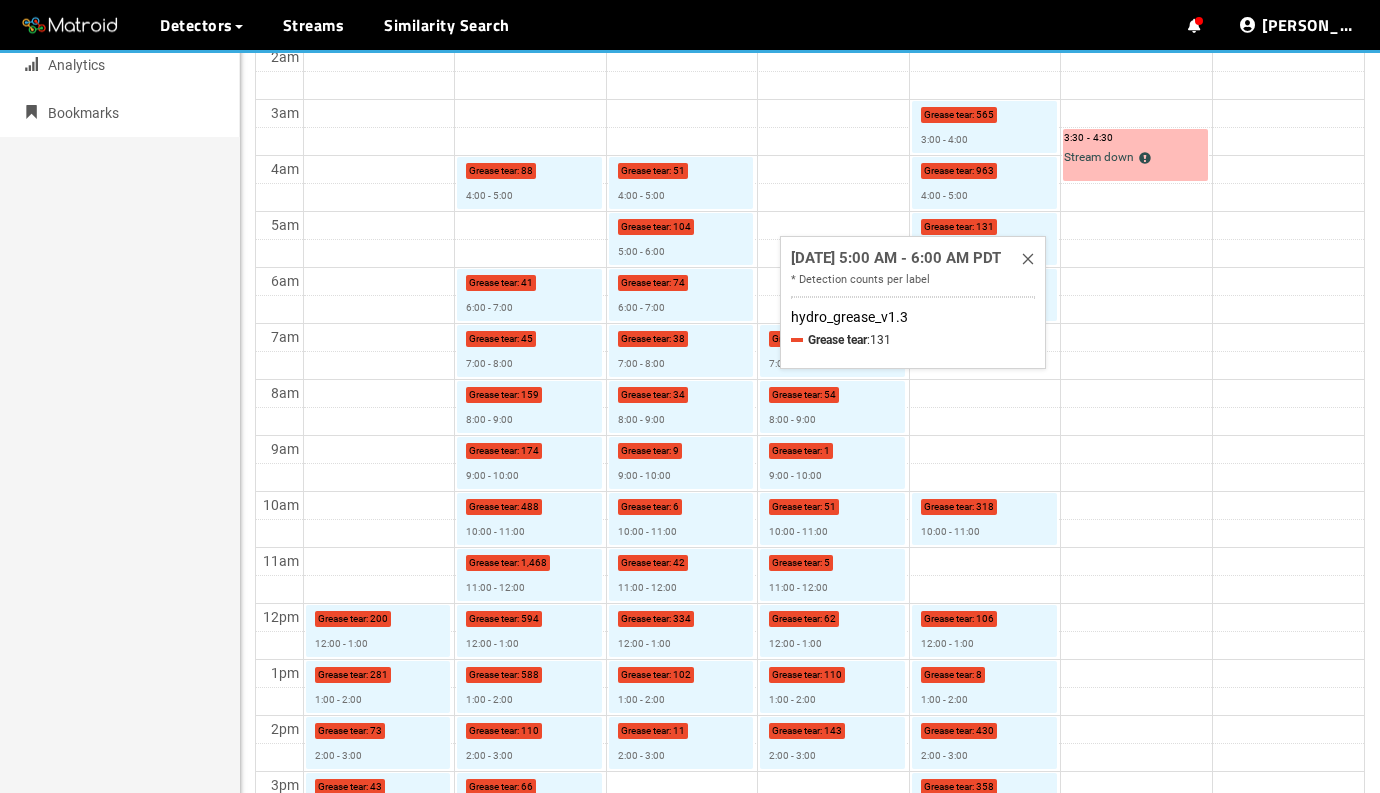 click on "[DATE] 5:00 AM - 6:00 AM PDT * Detection counts per label hydro_grease_v1.3 Grease tear :  131" at bounding box center (913, 302) 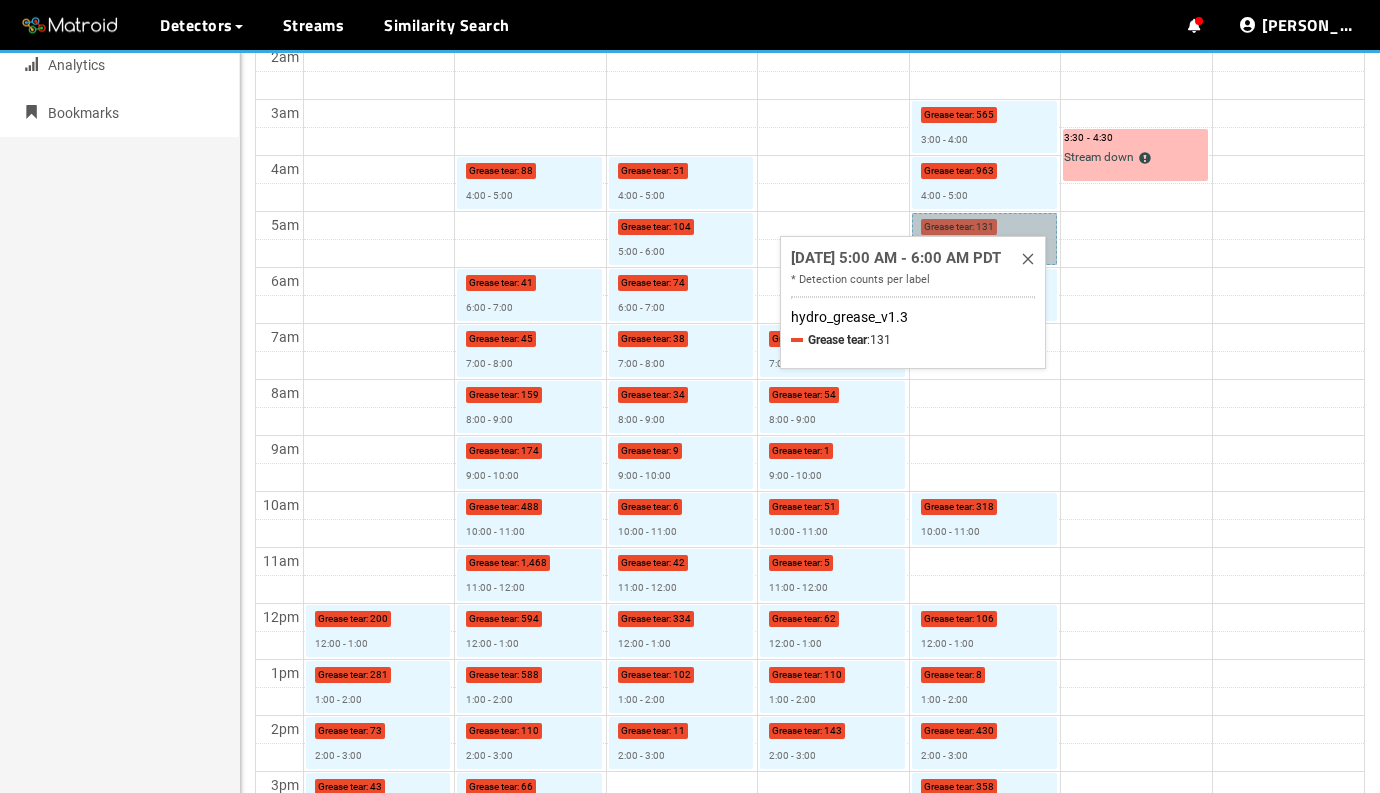 click on "Grease tear : 131 5:00 - 6:00" at bounding box center [984, 239] 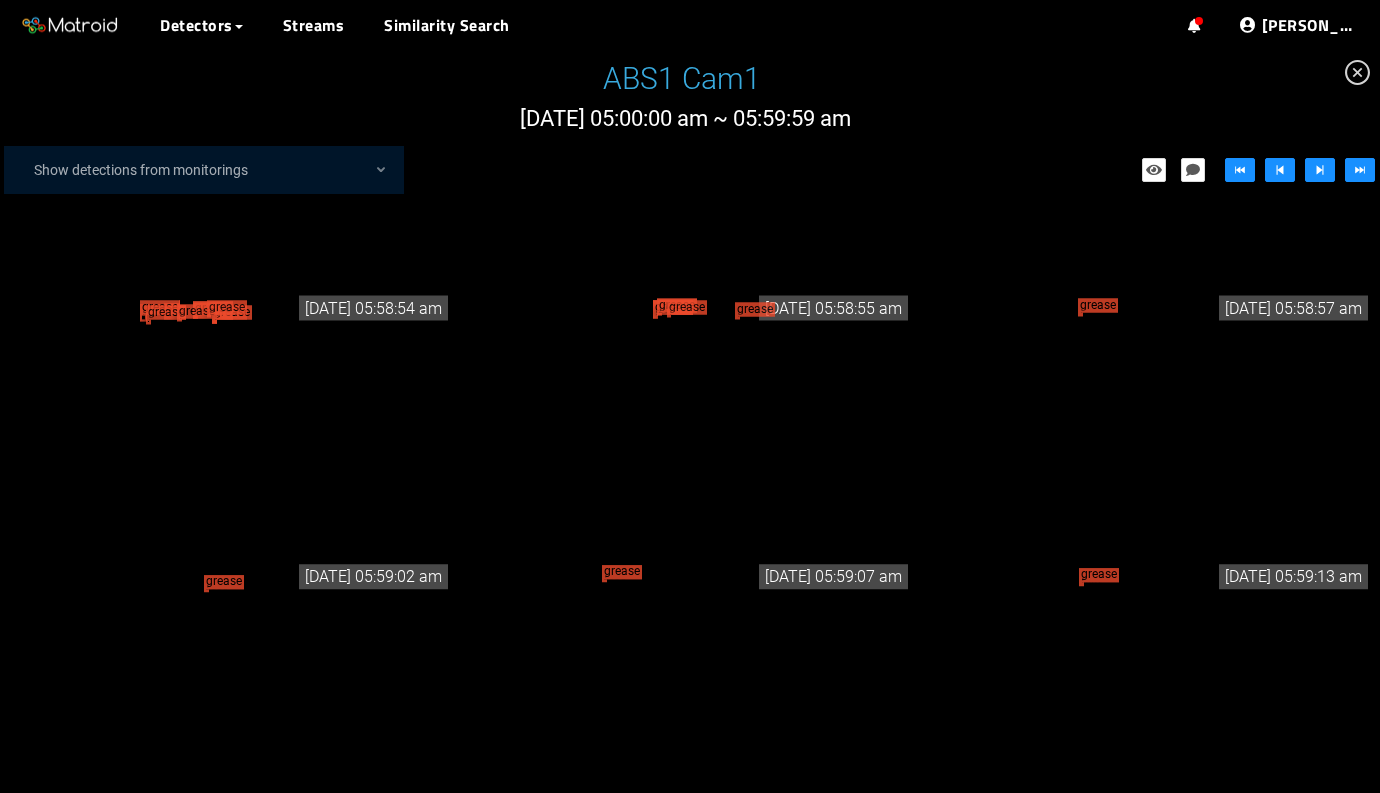 scroll, scrollTop: 4815, scrollLeft: 0, axis: vertical 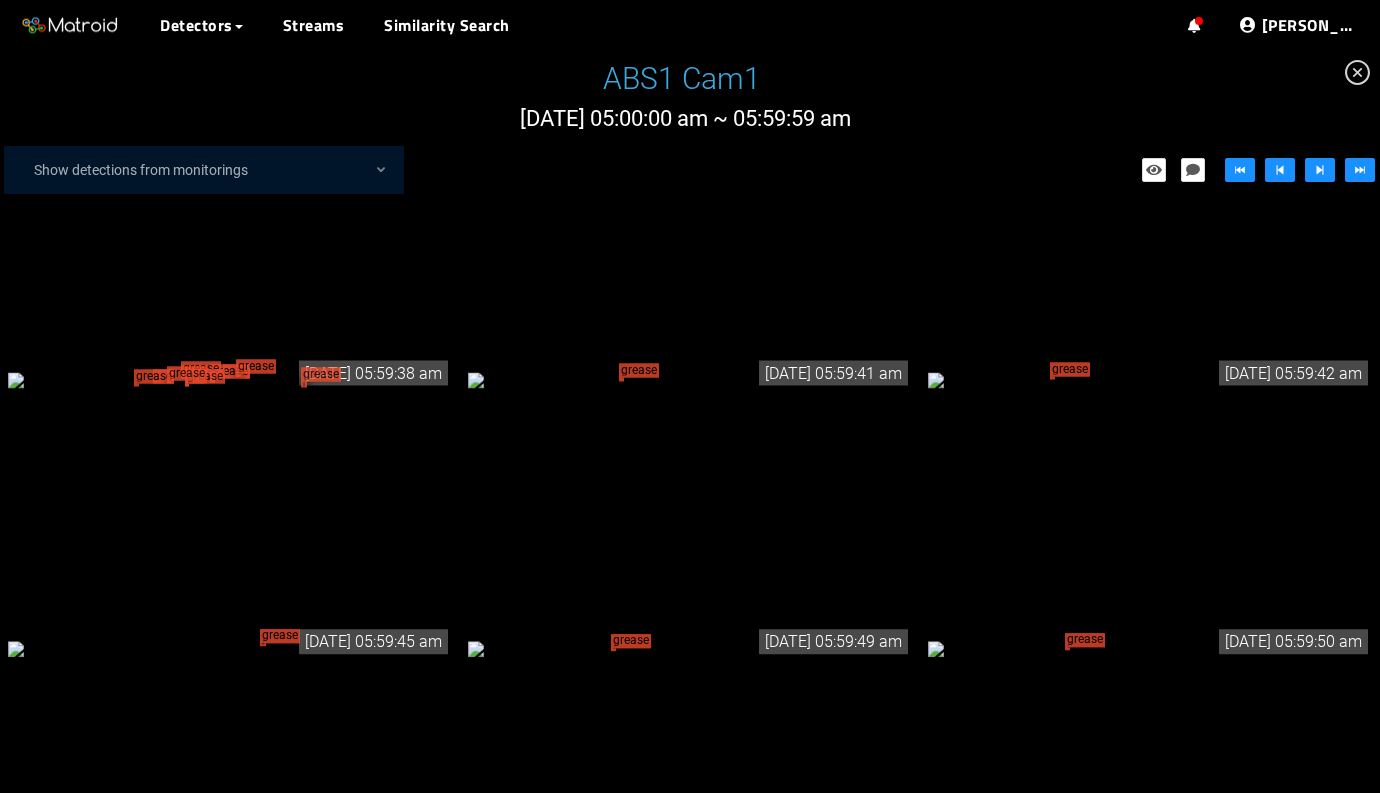 click on "grease tear grease tear grease tear grease tear grease tear grease tear grease tear" at bounding box center (230, 379) 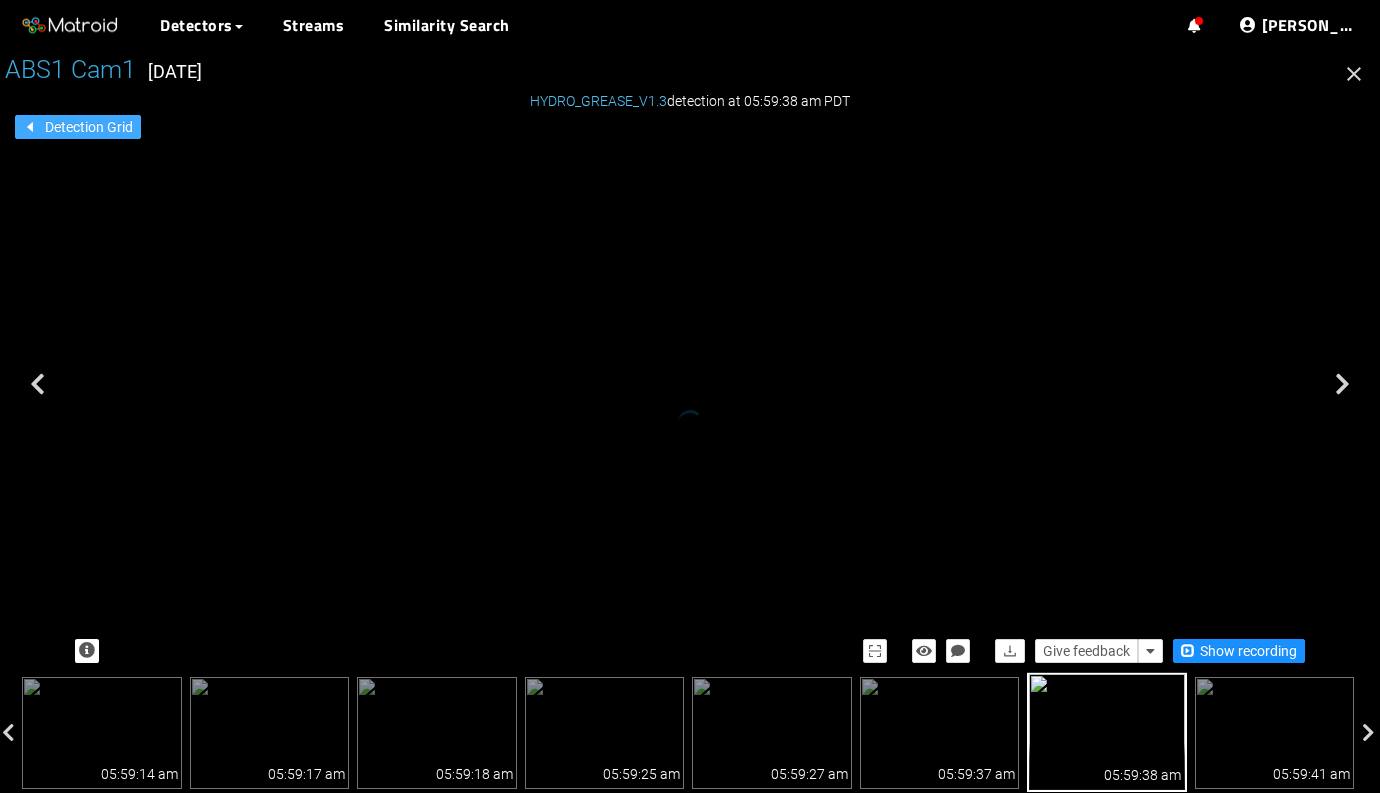 click on "Detection Grid" at bounding box center (89, 127) 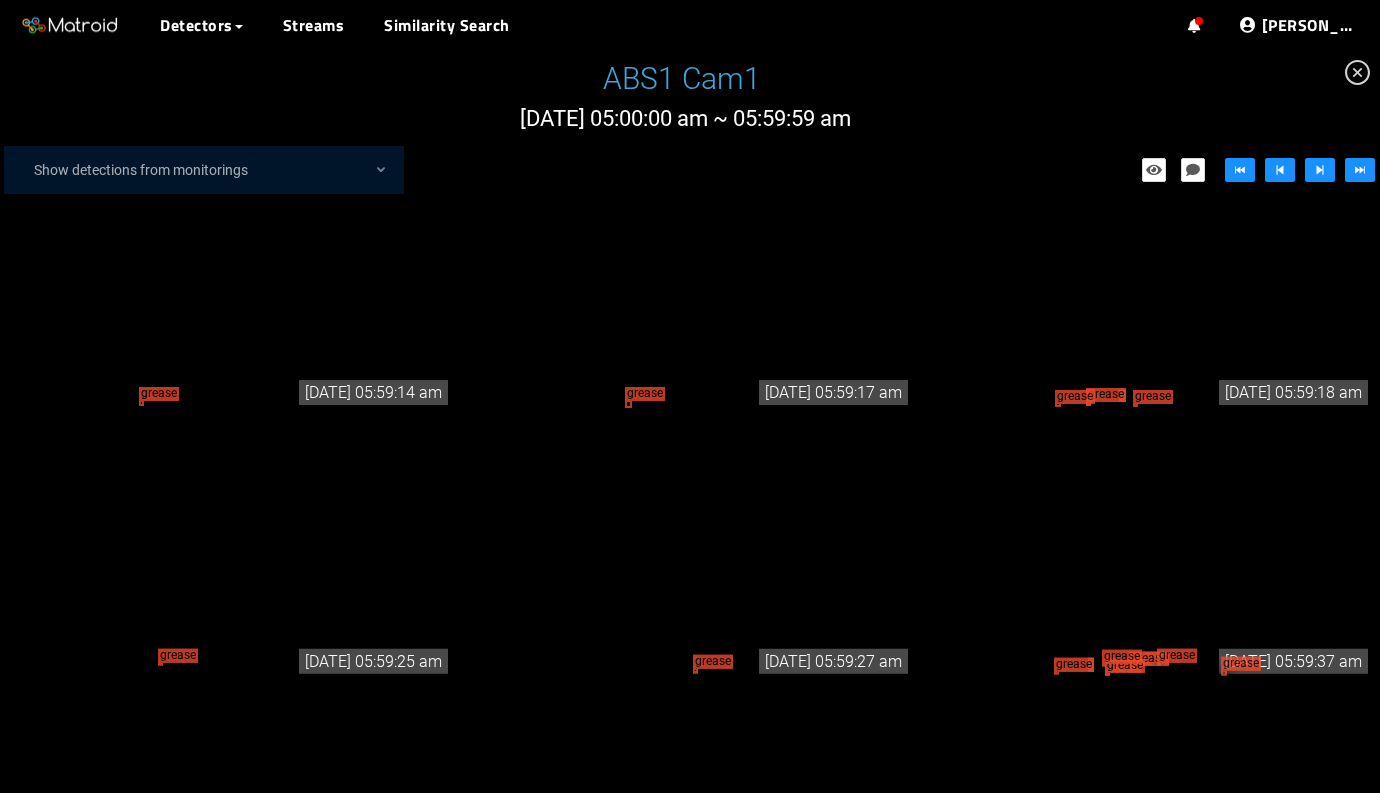 scroll, scrollTop: 4815, scrollLeft: 0, axis: vertical 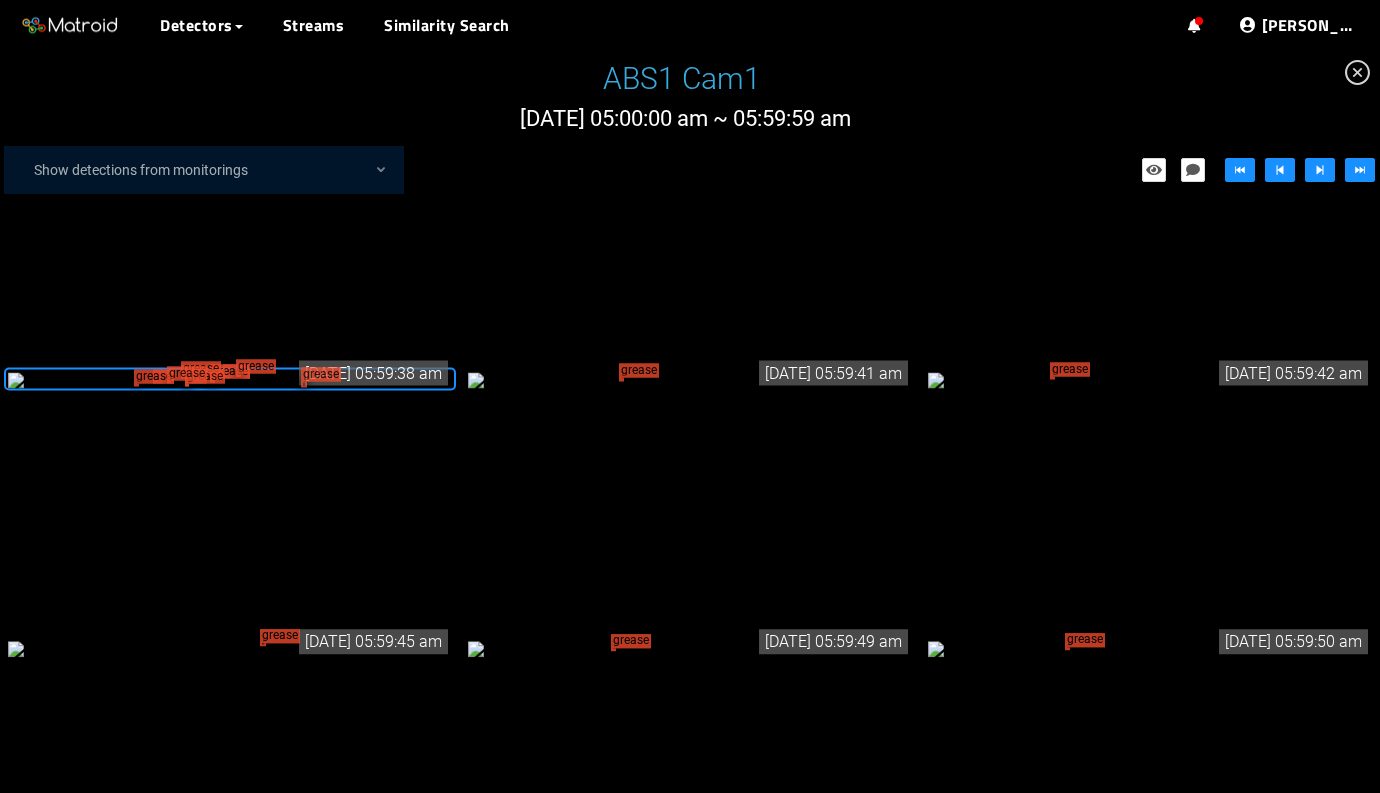 click on "Show detections from monitorings" at bounding box center [690, 170] 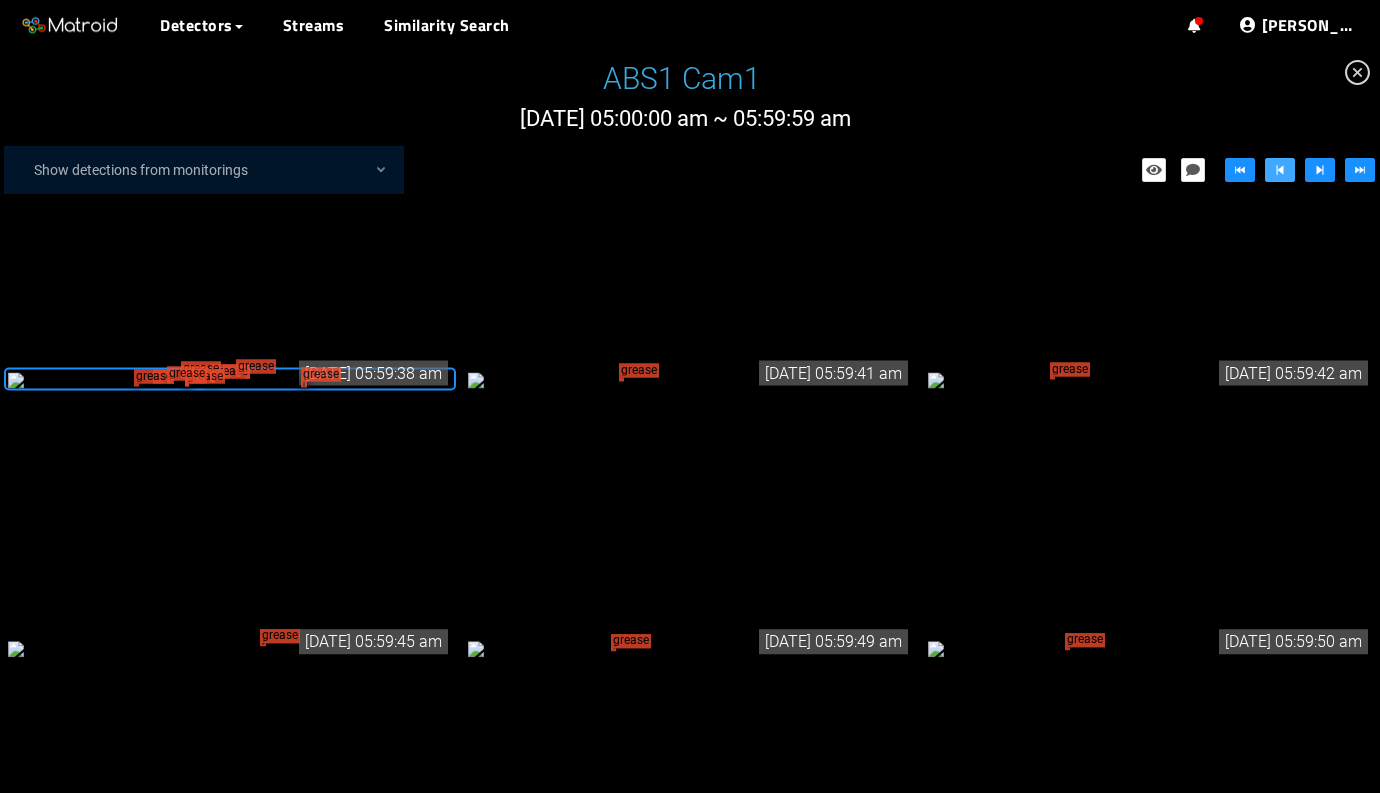 click 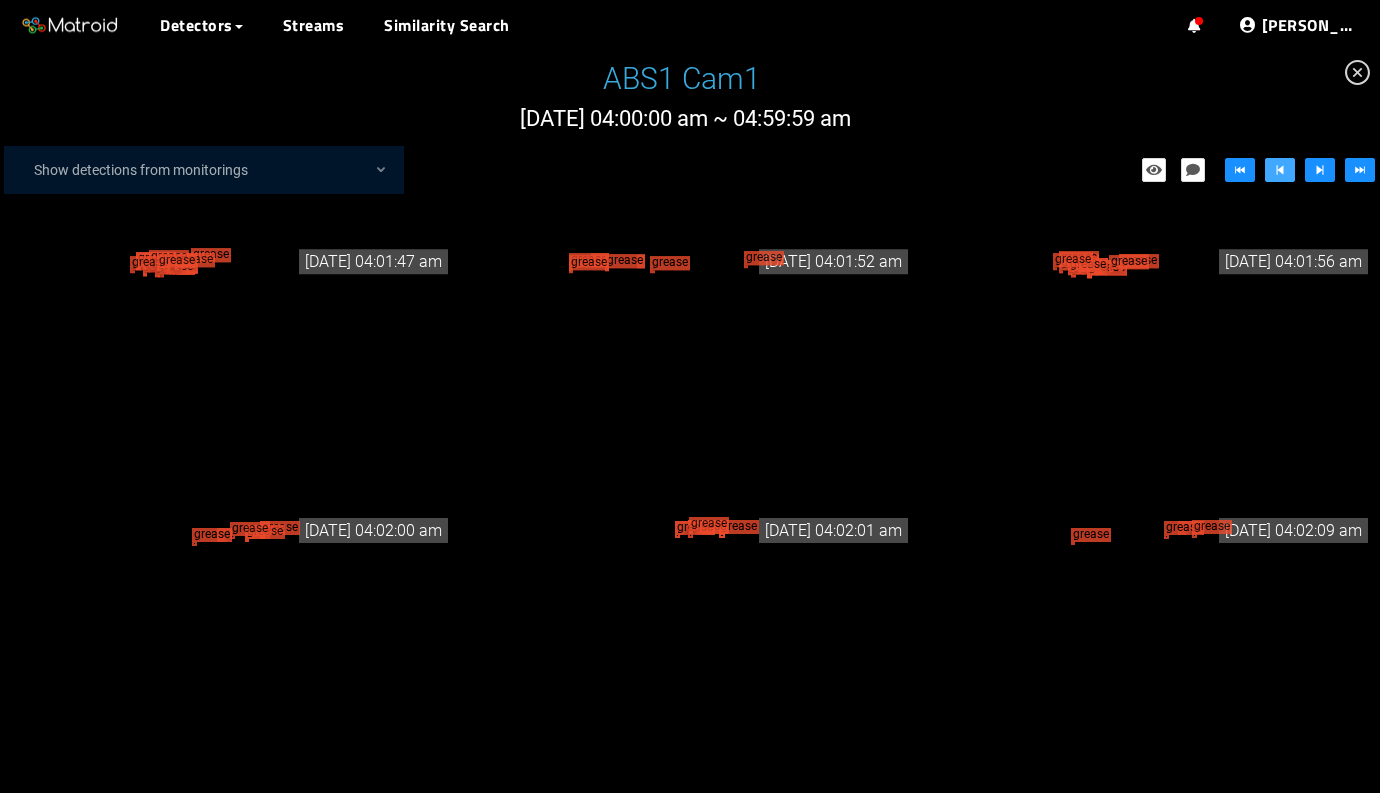 scroll, scrollTop: 758, scrollLeft: 0, axis: vertical 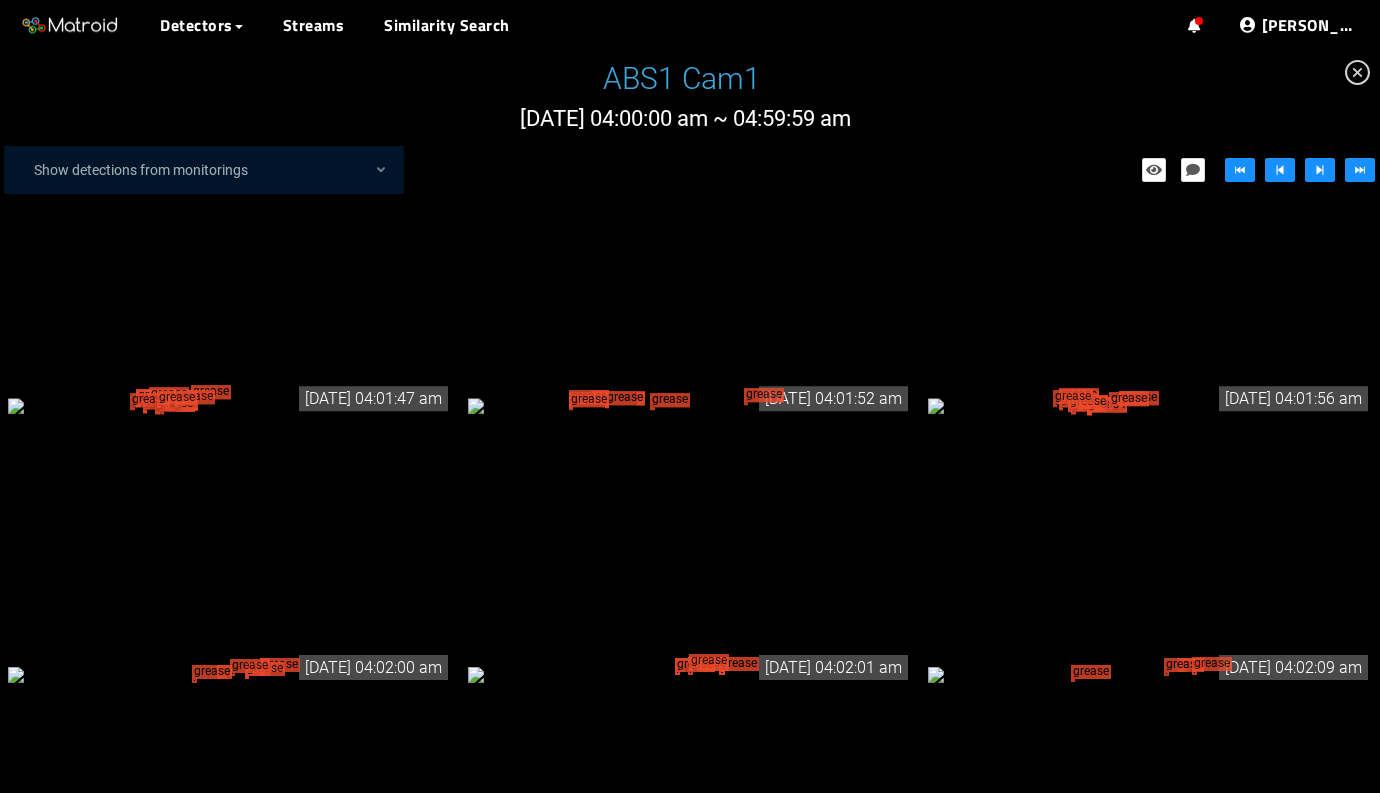 click on "grease tear grease tear grease tear grease tear grease tear grease tear grease tear grease tear grease tear" at bounding box center [230, 405] 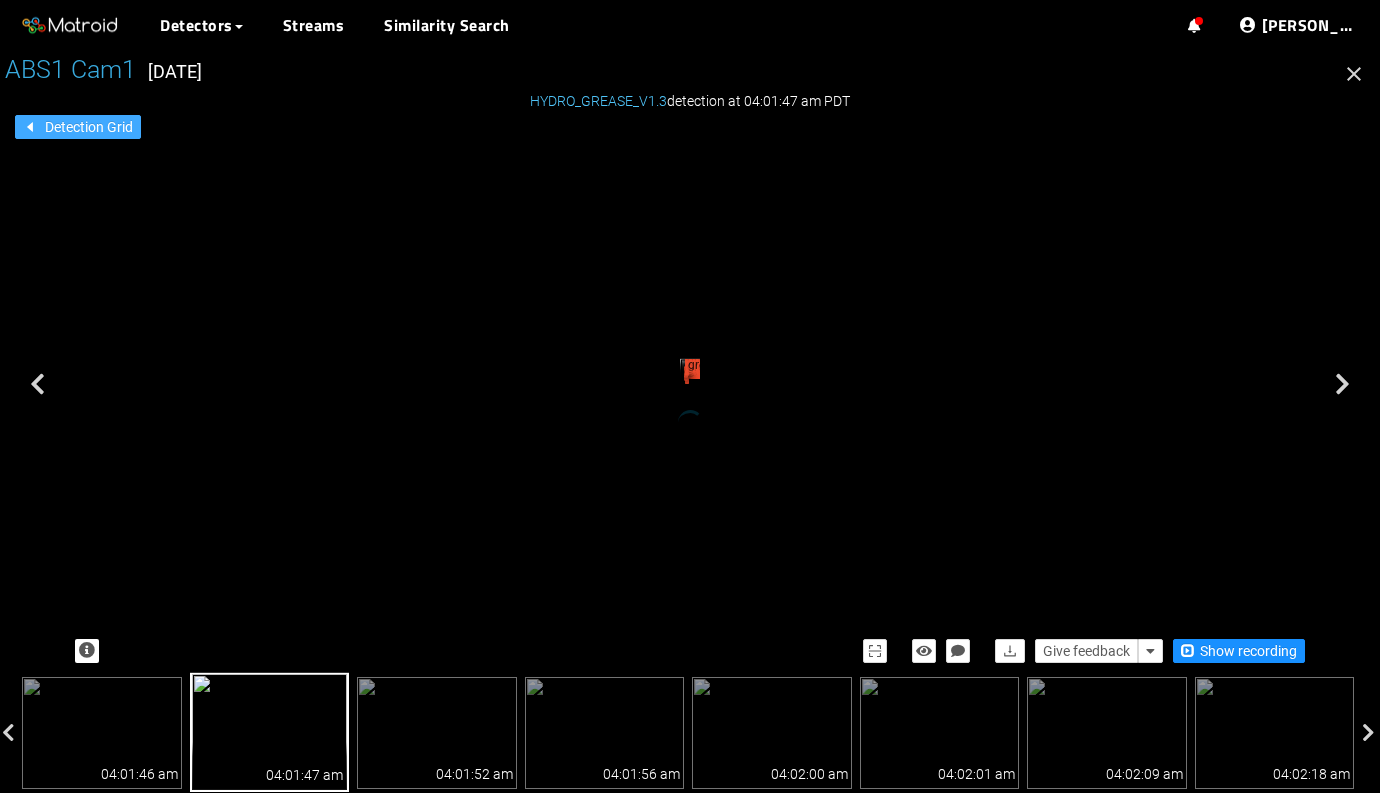 click on "Detection Grid" at bounding box center [89, 127] 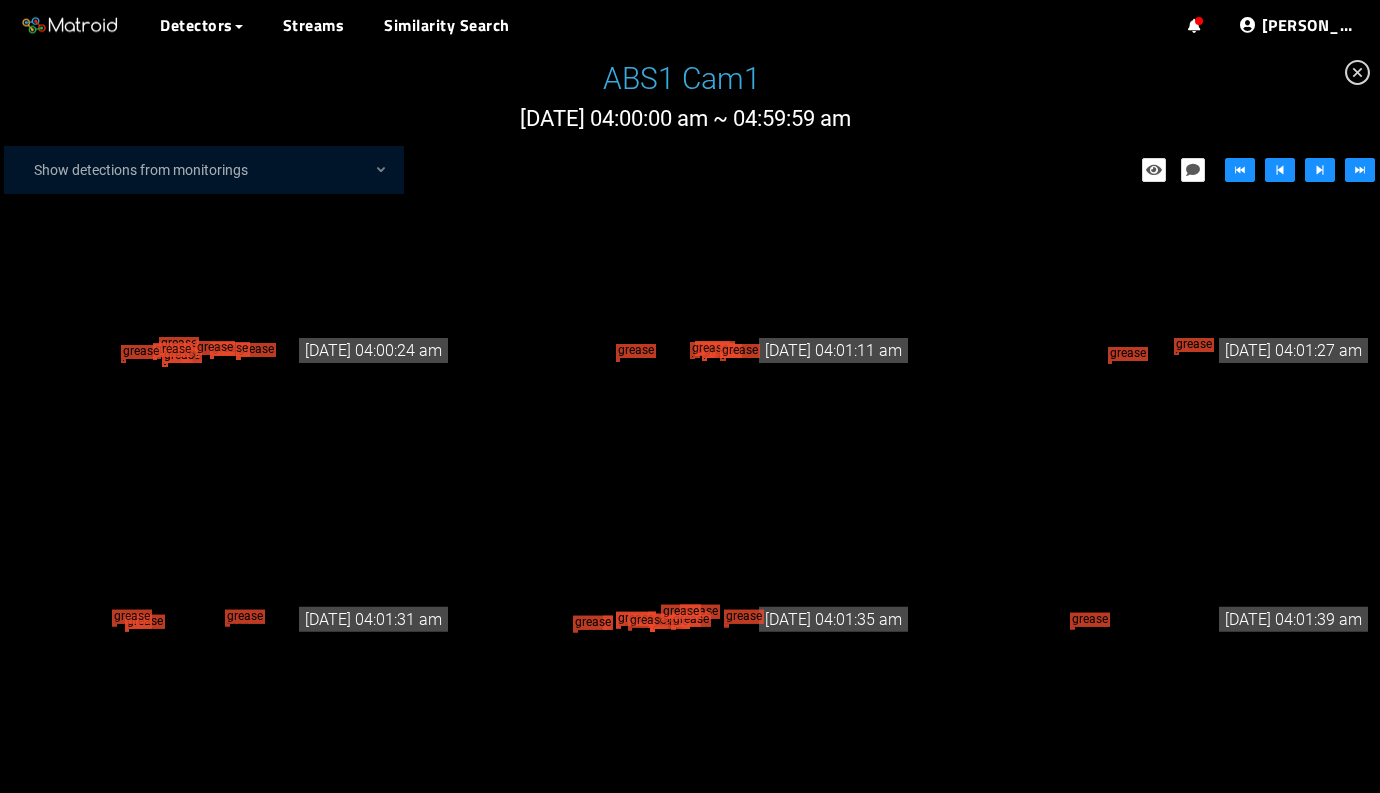 scroll, scrollTop: 467, scrollLeft: 0, axis: vertical 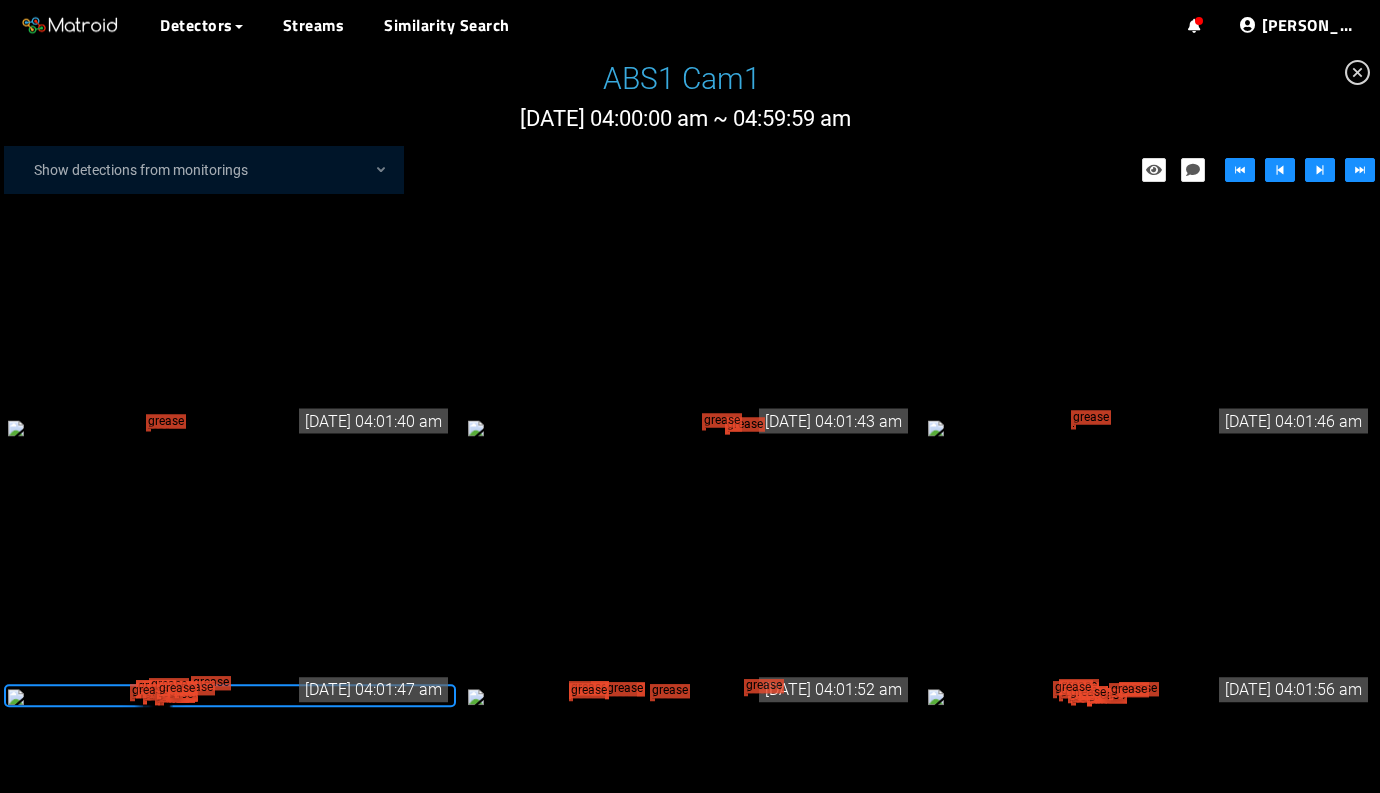 click at bounding box center [1357, 72] 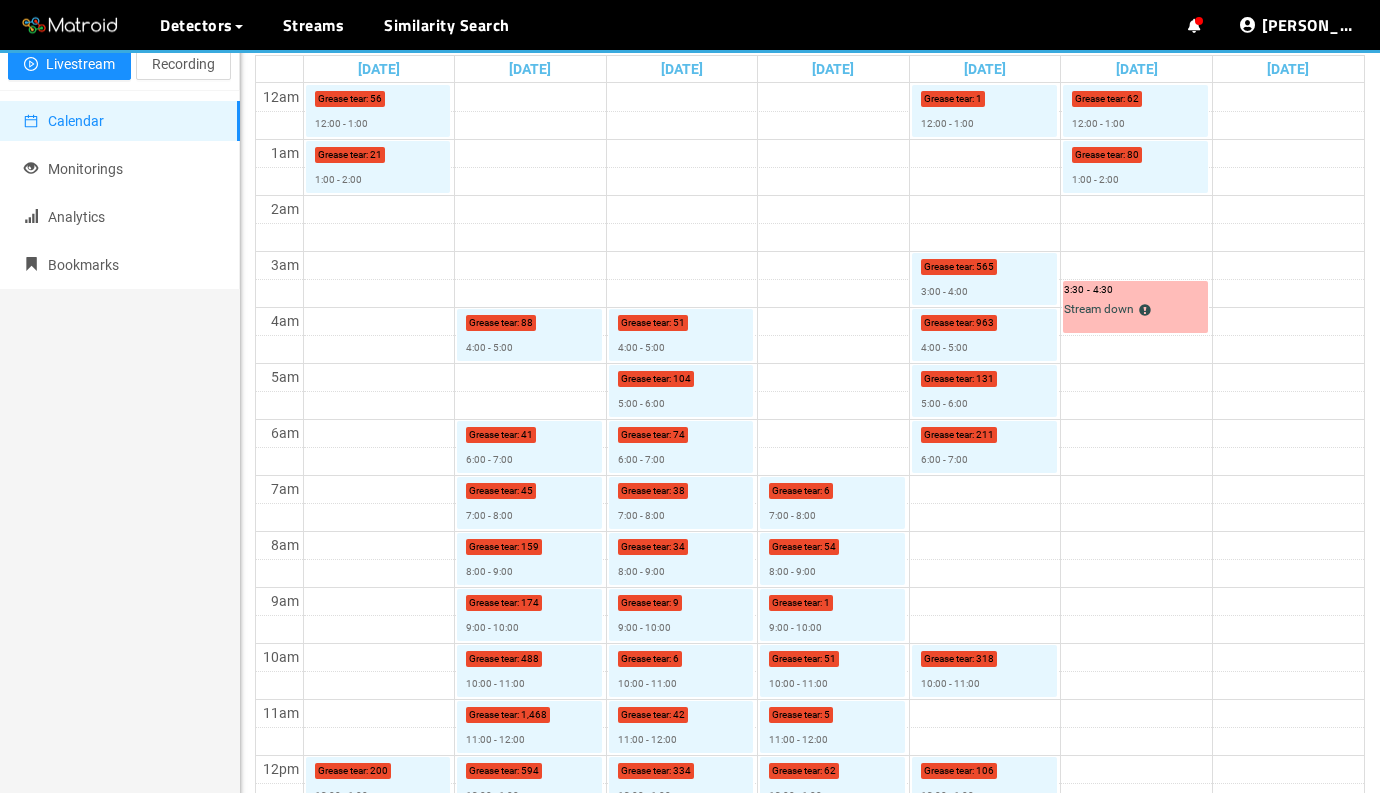 scroll, scrollTop: 0, scrollLeft: 0, axis: both 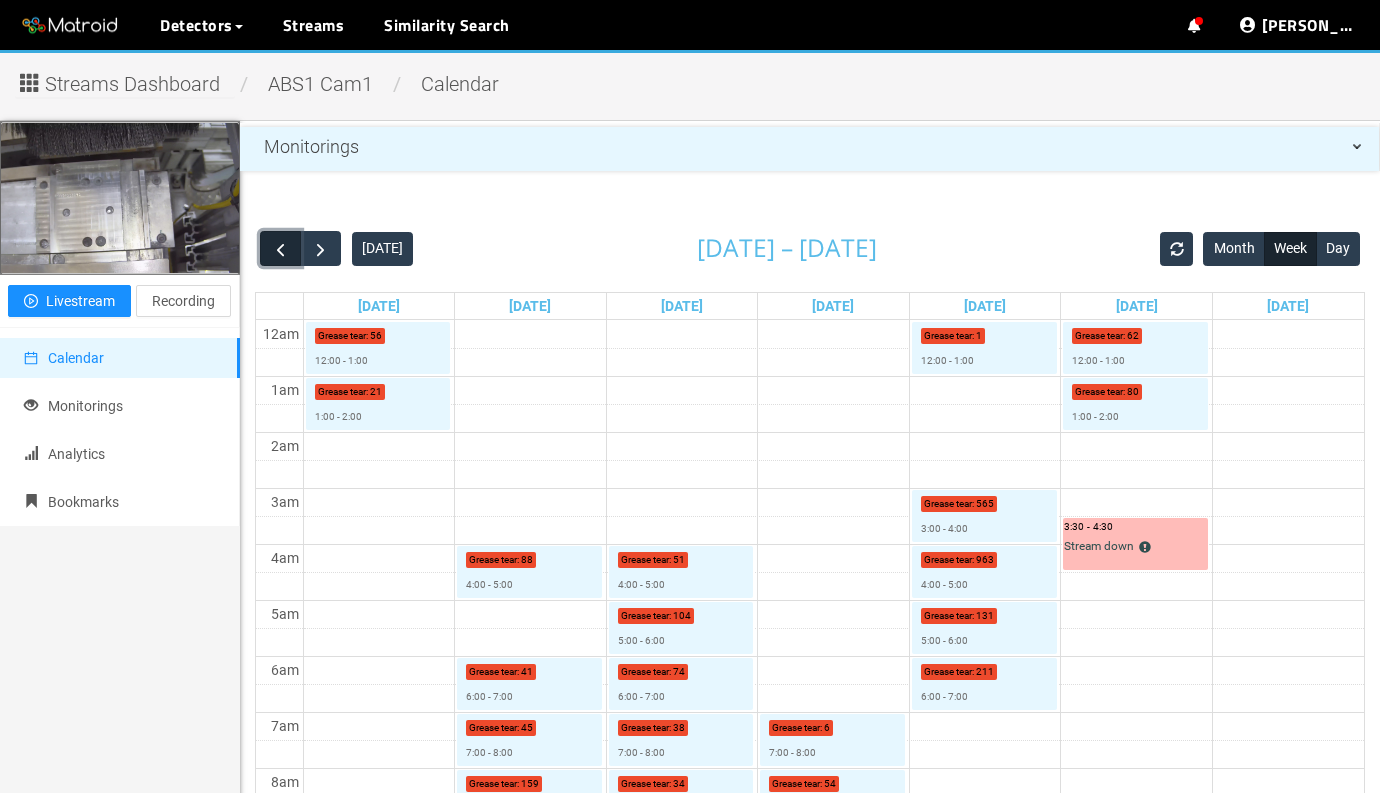 click at bounding box center [280, 249] 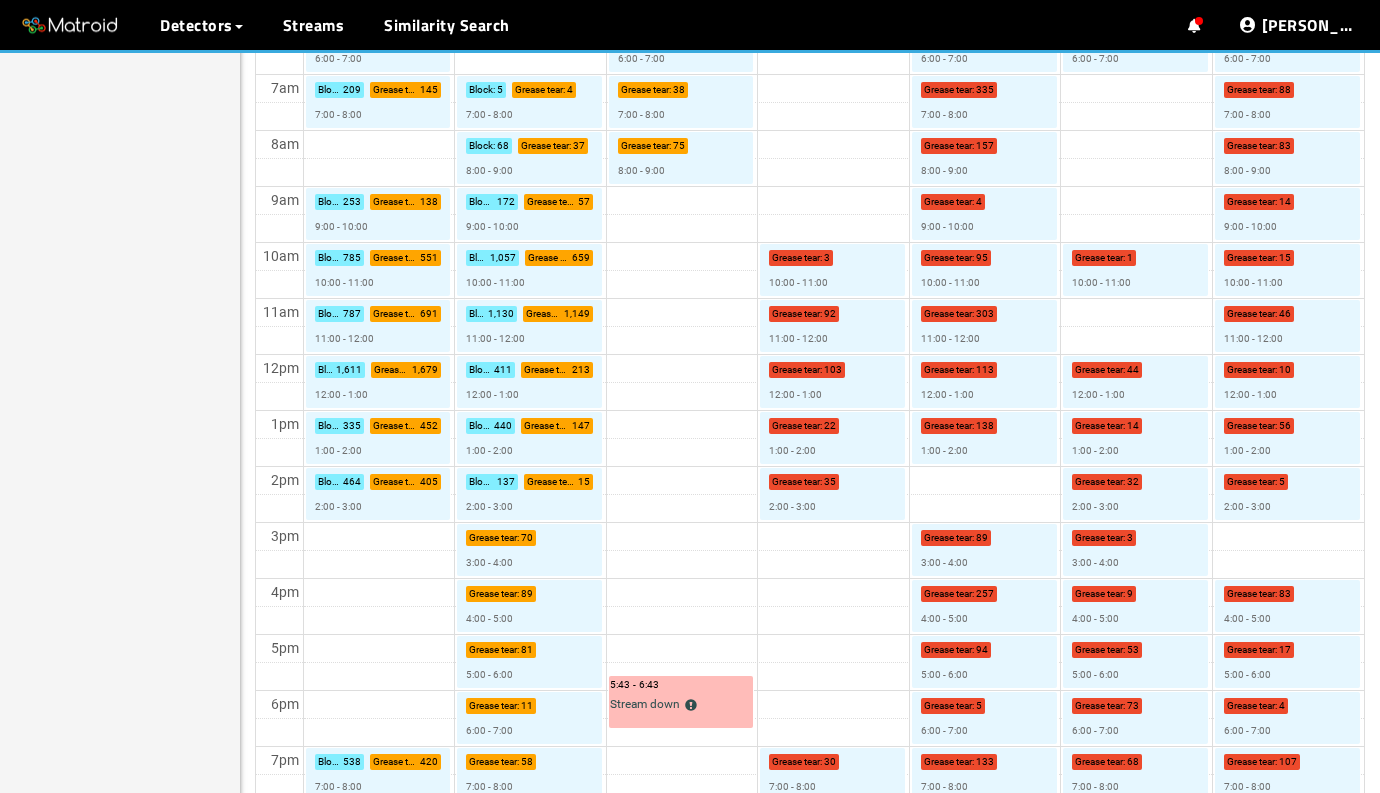 scroll, scrollTop: 865, scrollLeft: 0, axis: vertical 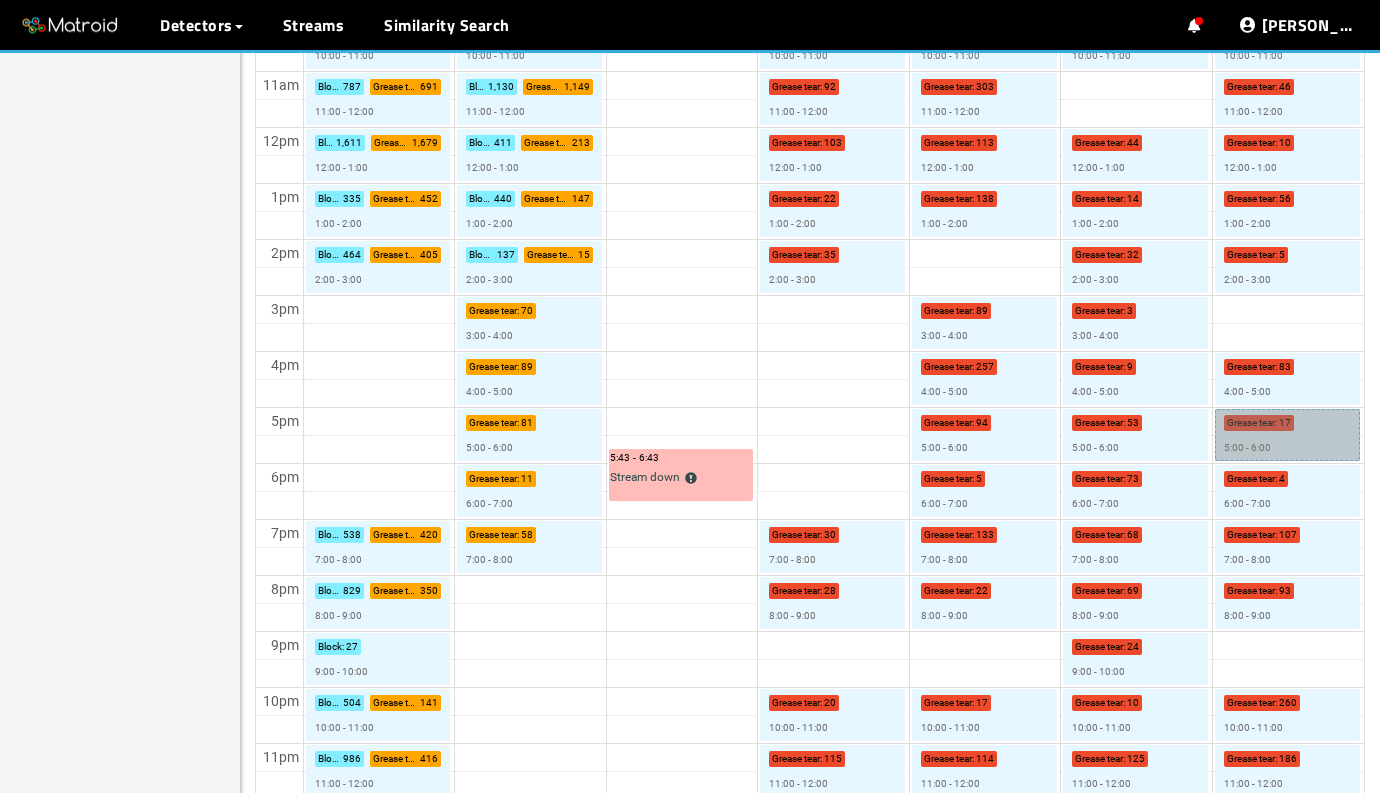 click on "Grease tear : 17 5:00 - 6:00" at bounding box center [1287, 435] 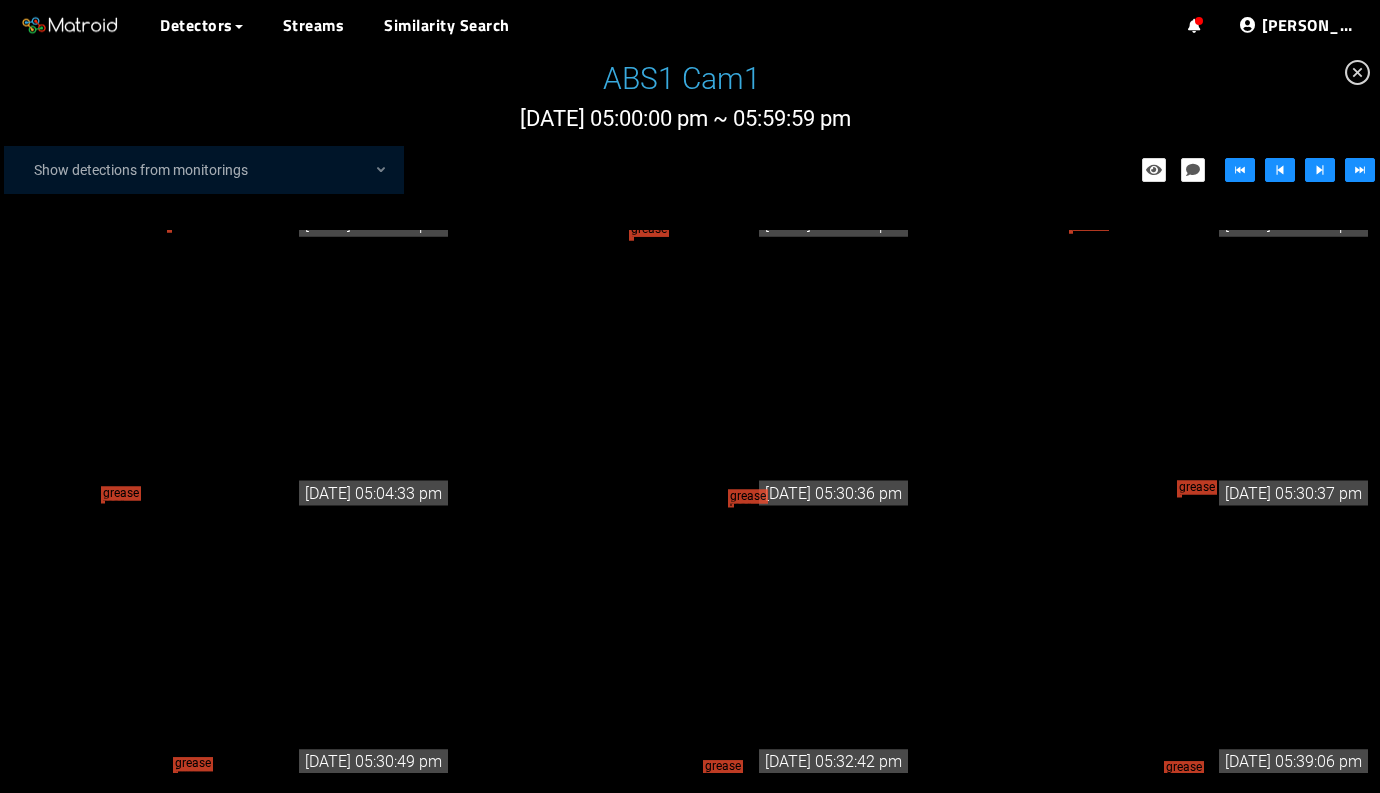 scroll, scrollTop: 784, scrollLeft: 0, axis: vertical 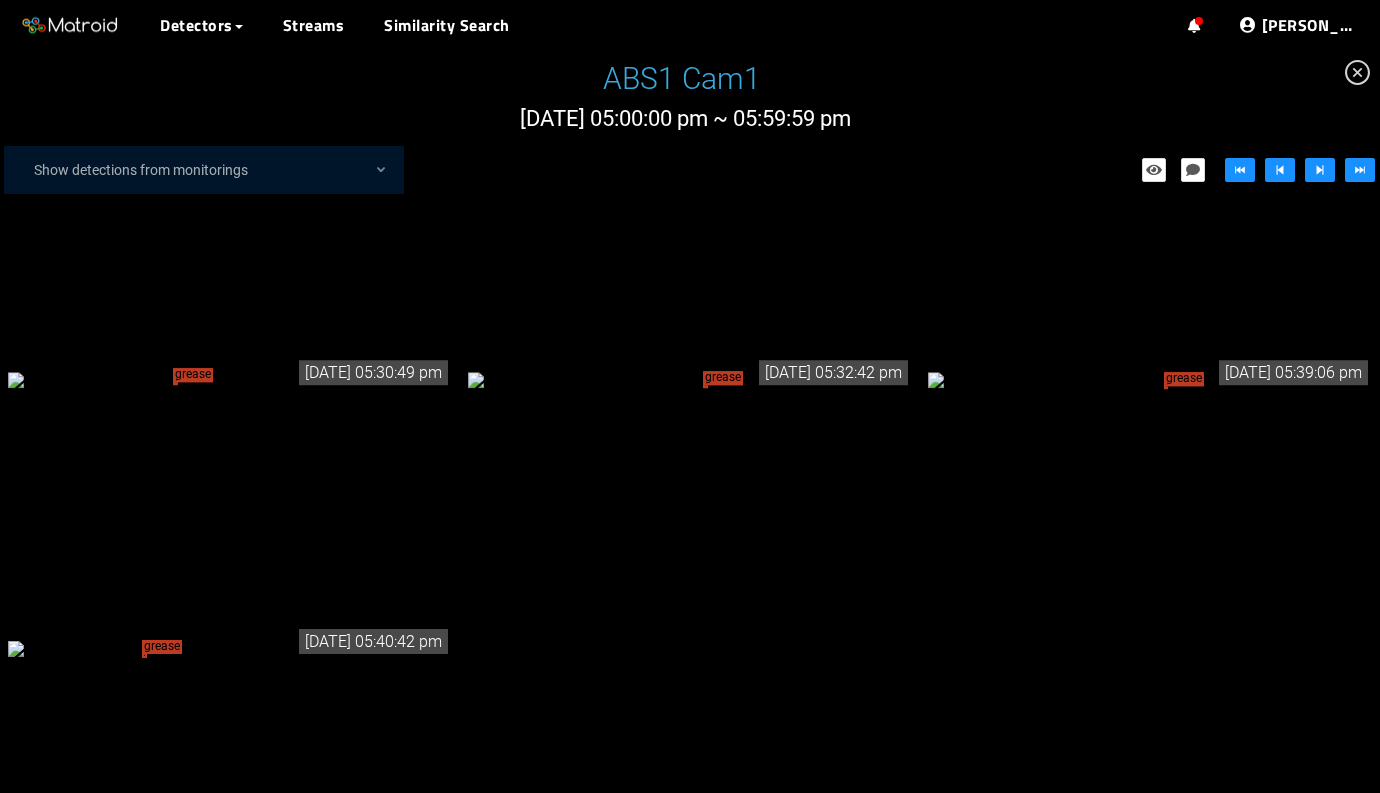 click 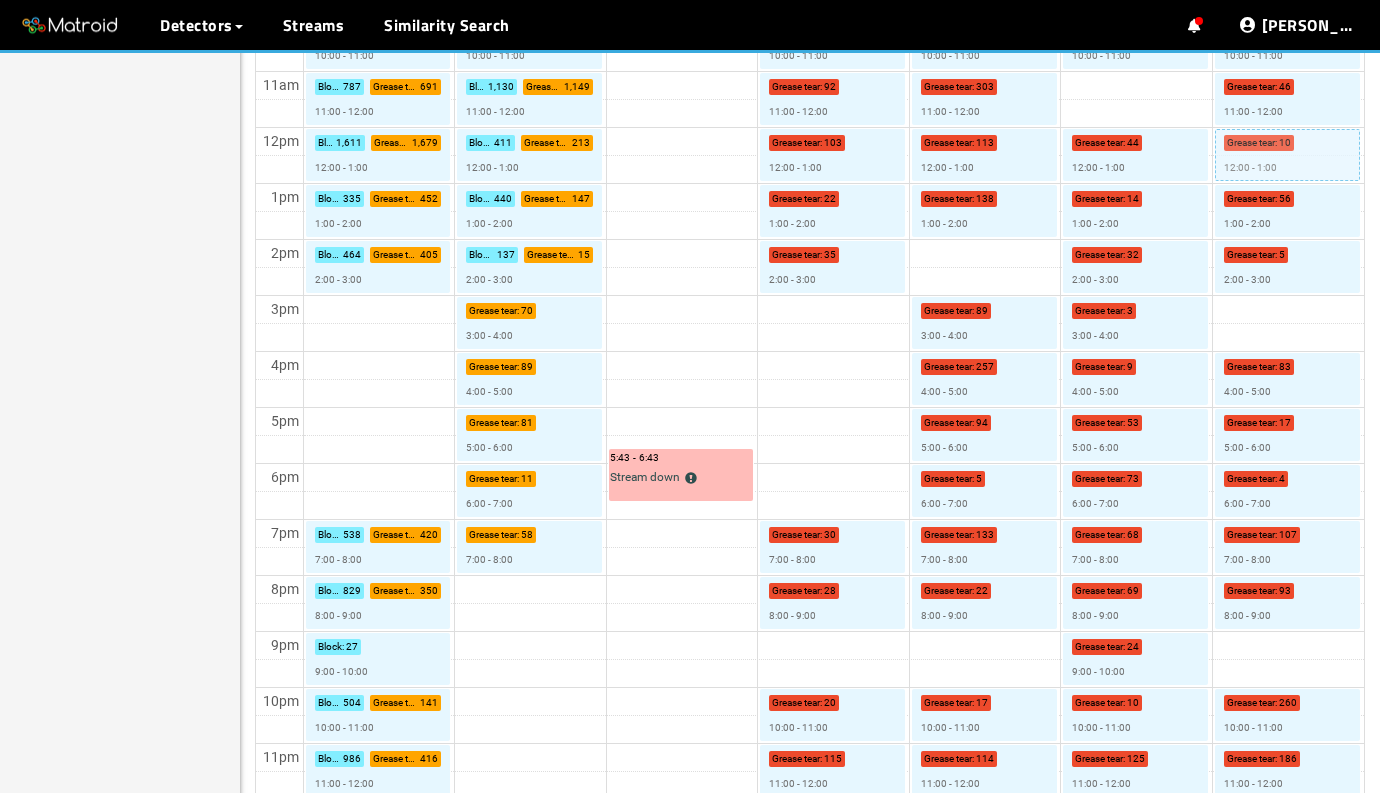 scroll, scrollTop: 1033, scrollLeft: 0, axis: vertical 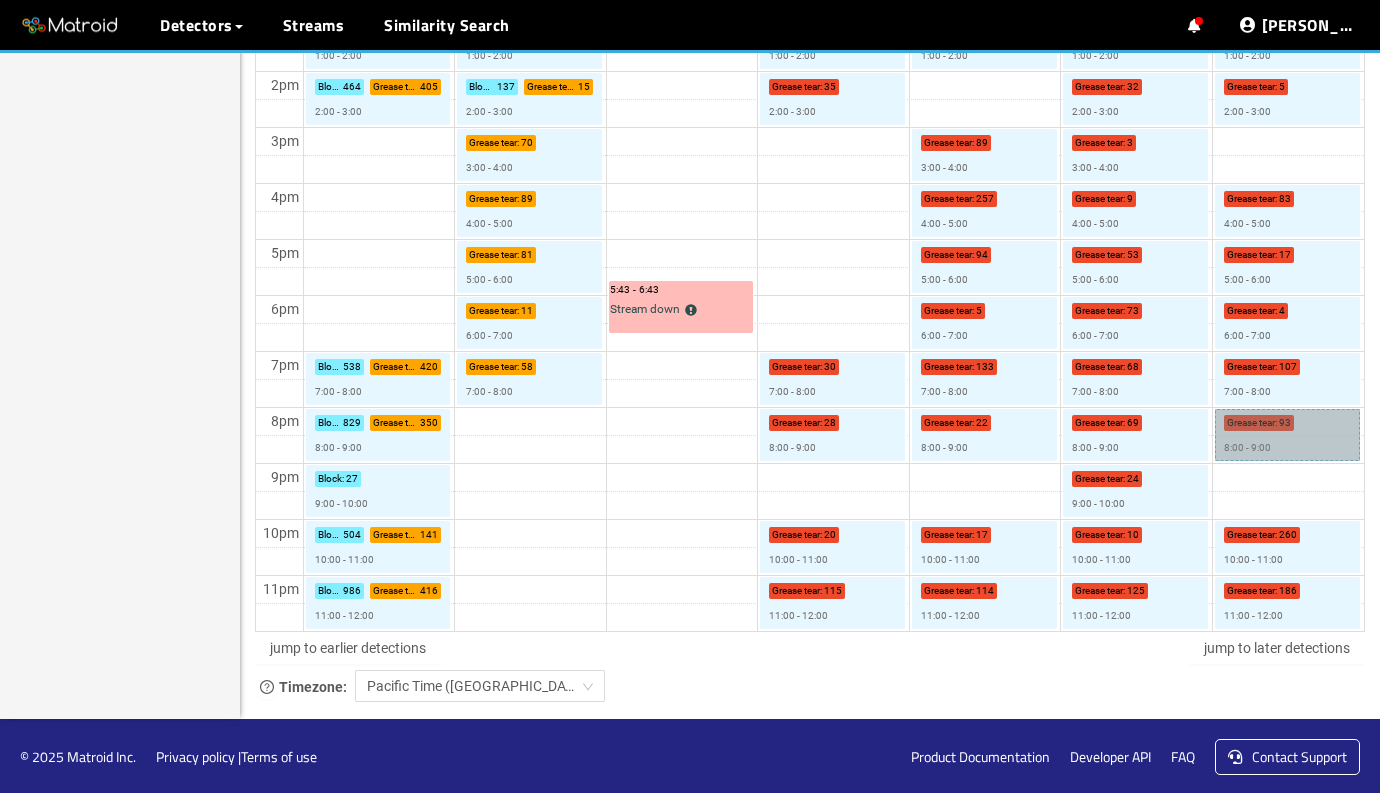 click on "Grease tear : 93 8:00 - 9:00" at bounding box center [1287, 435] 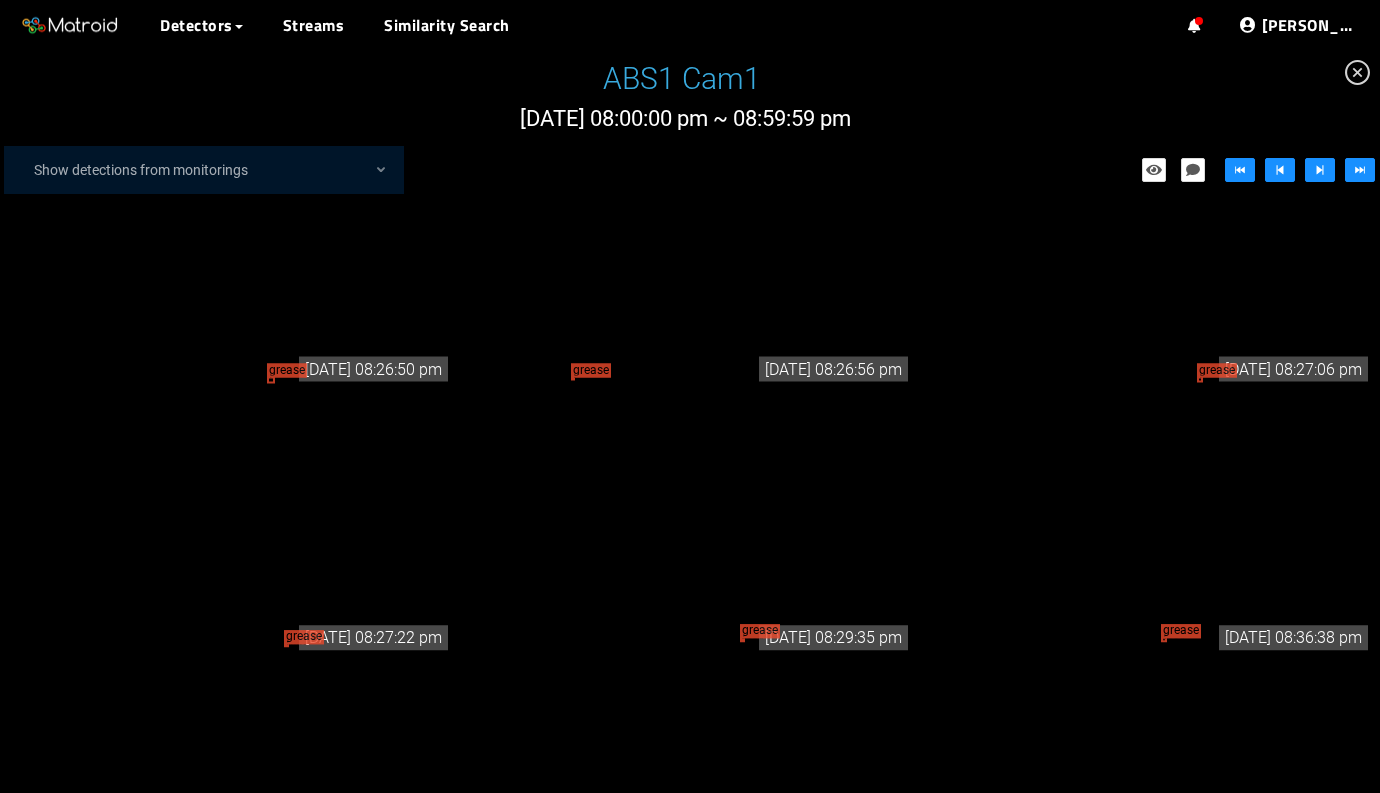 scroll, scrollTop: 4546, scrollLeft: 0, axis: vertical 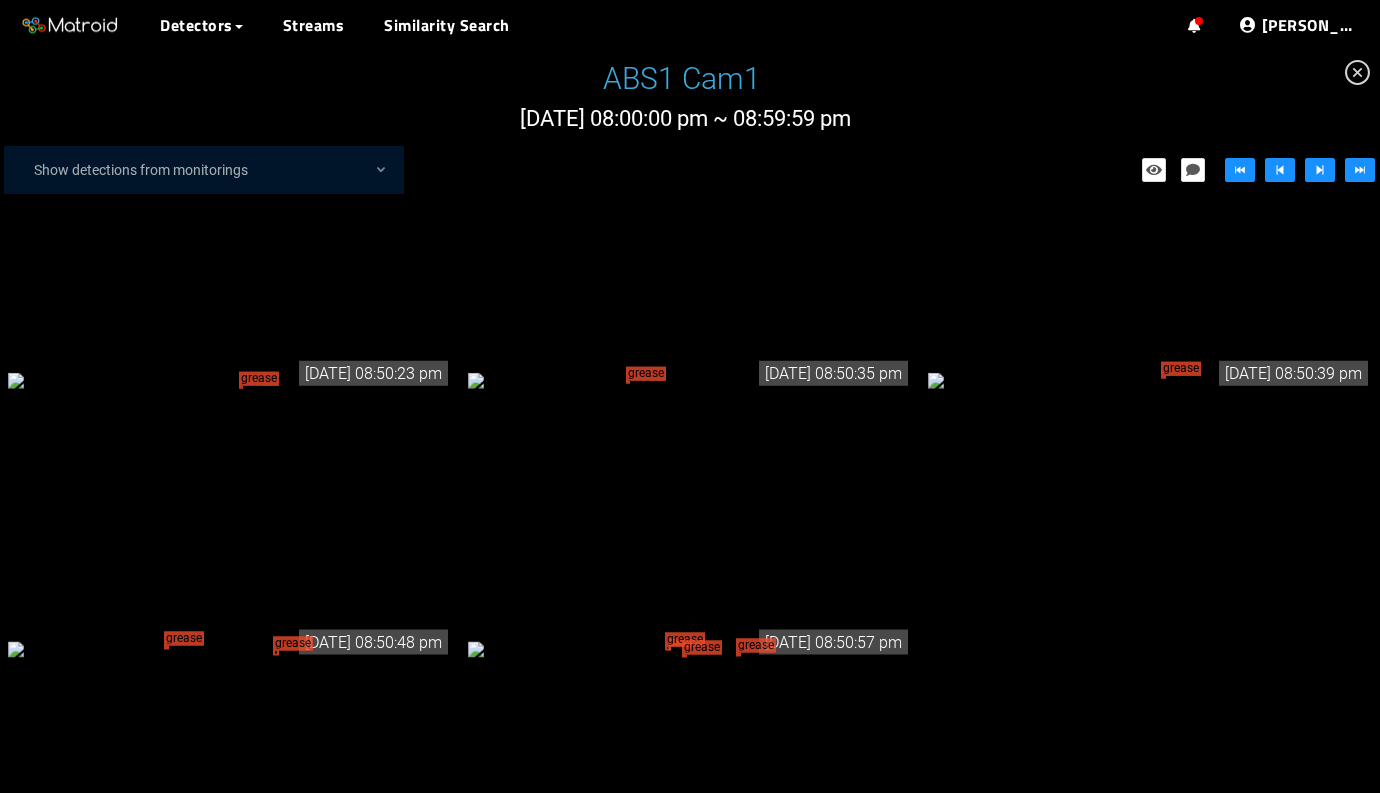 click at bounding box center (1357, 72) 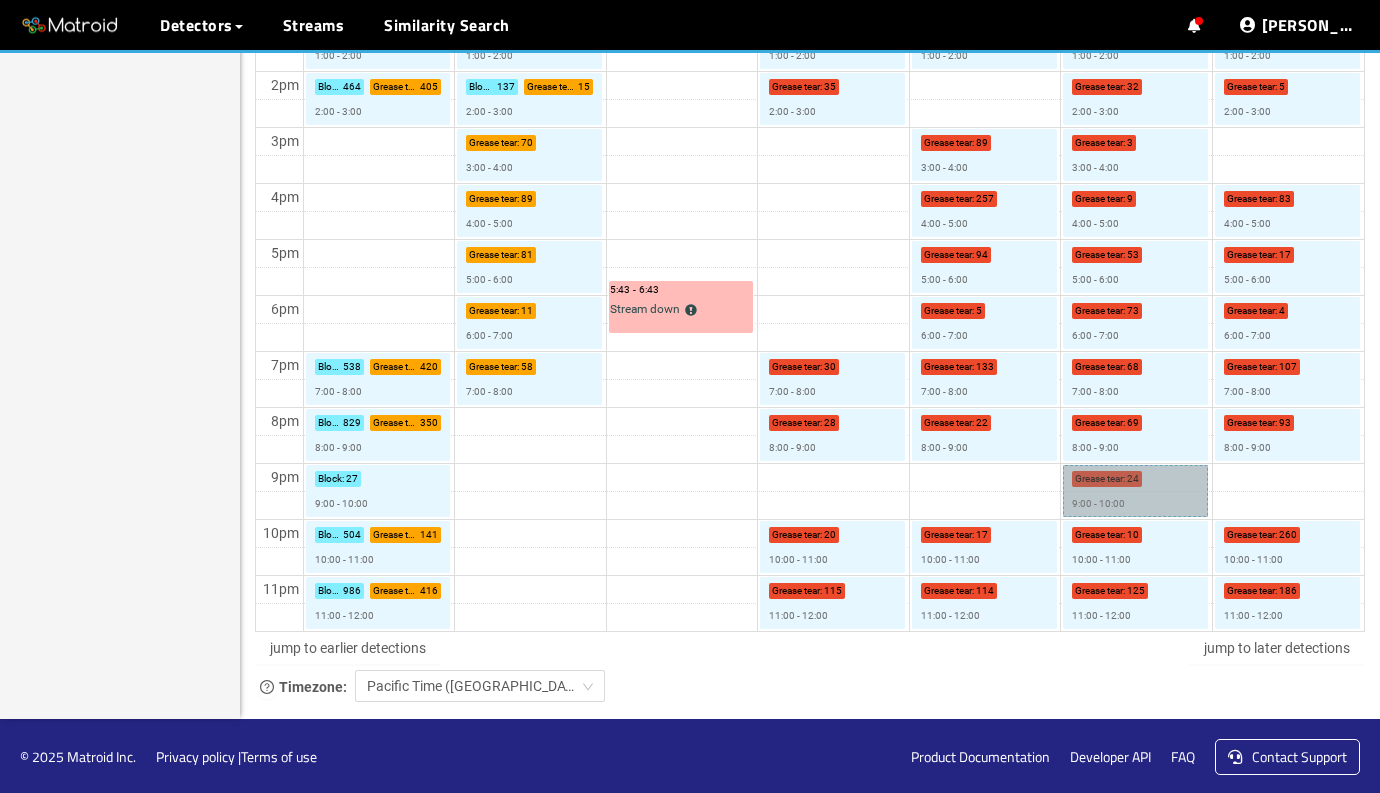 click on "Grease tear : 24 9:00 - 10:00" at bounding box center (1135, 491) 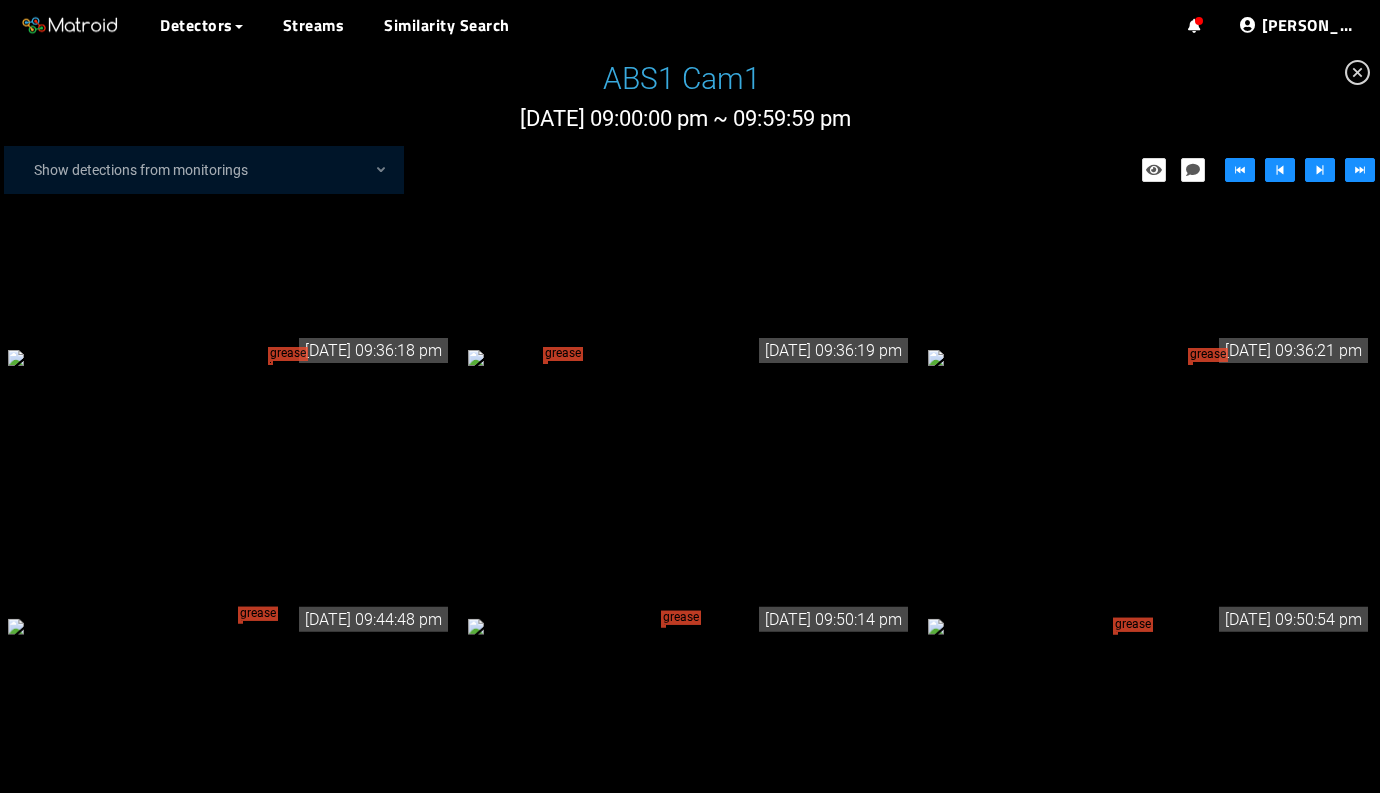 click 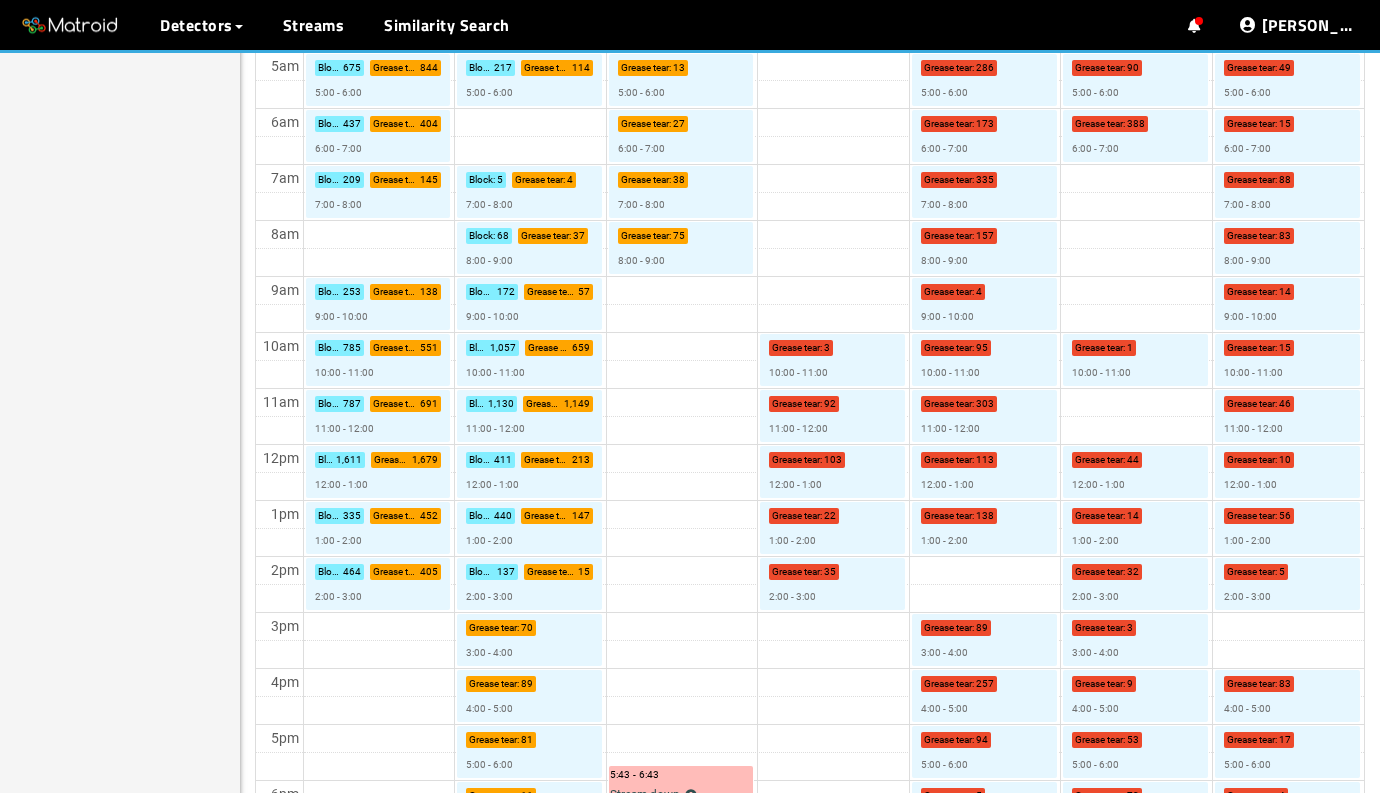 scroll, scrollTop: 578, scrollLeft: 0, axis: vertical 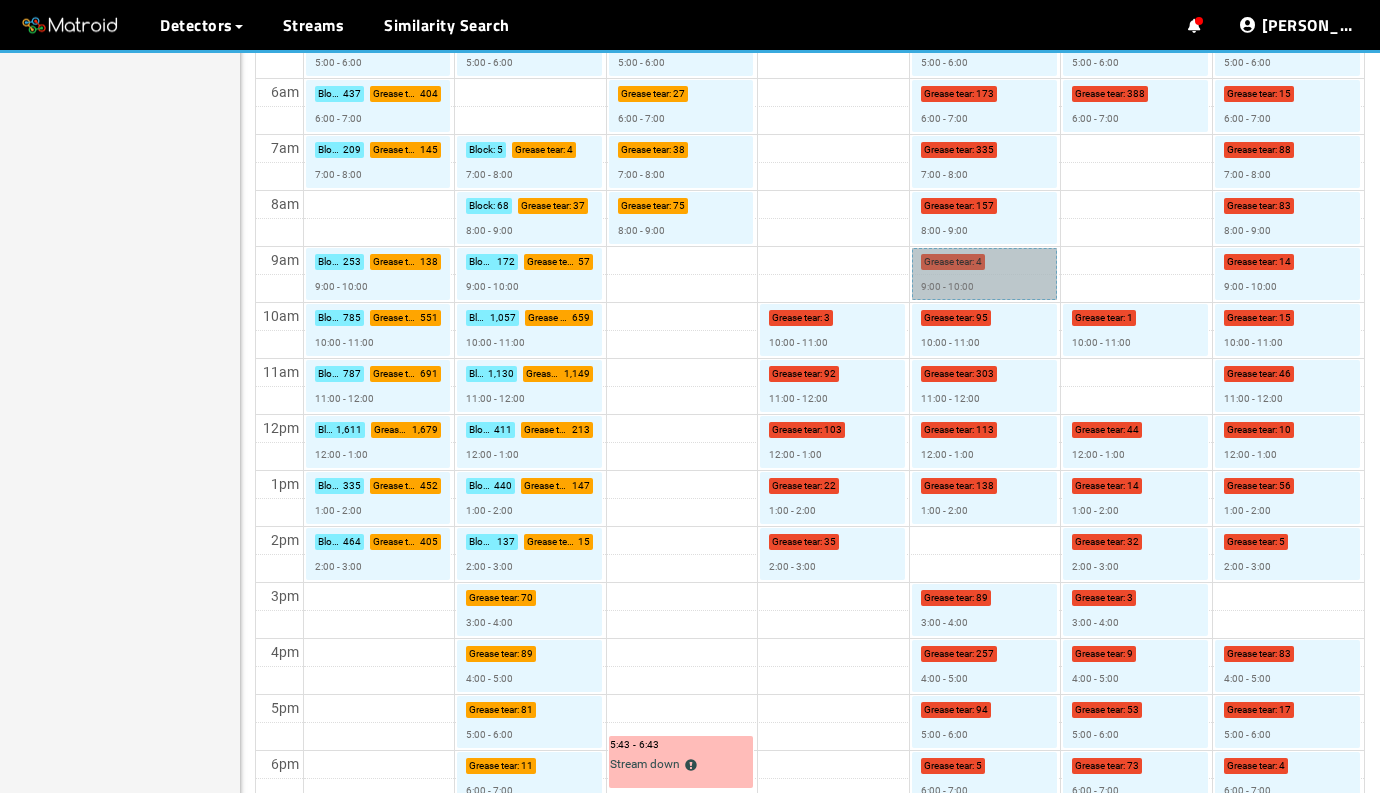 click on "Grease tear : 4 9:00 - 10:00" at bounding box center [984, 274] 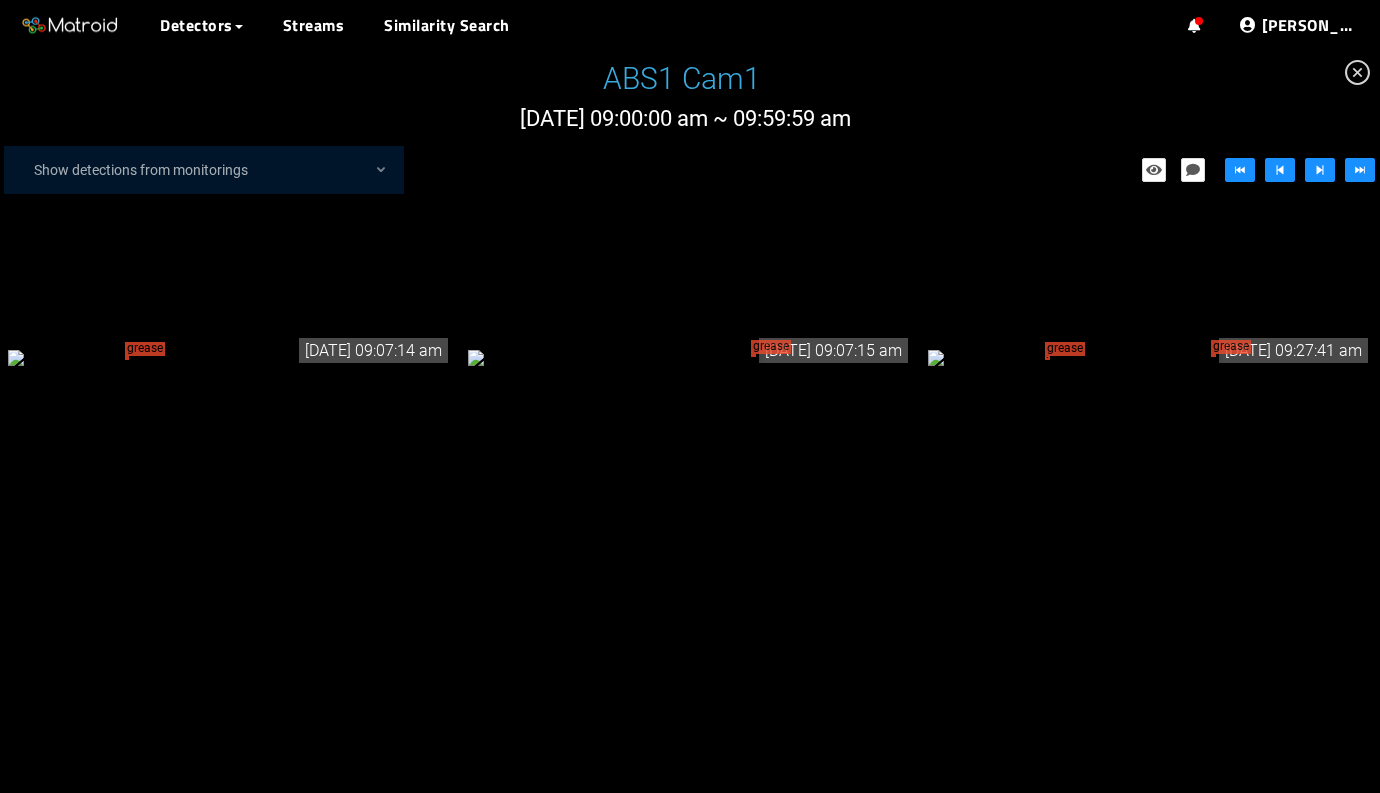 click 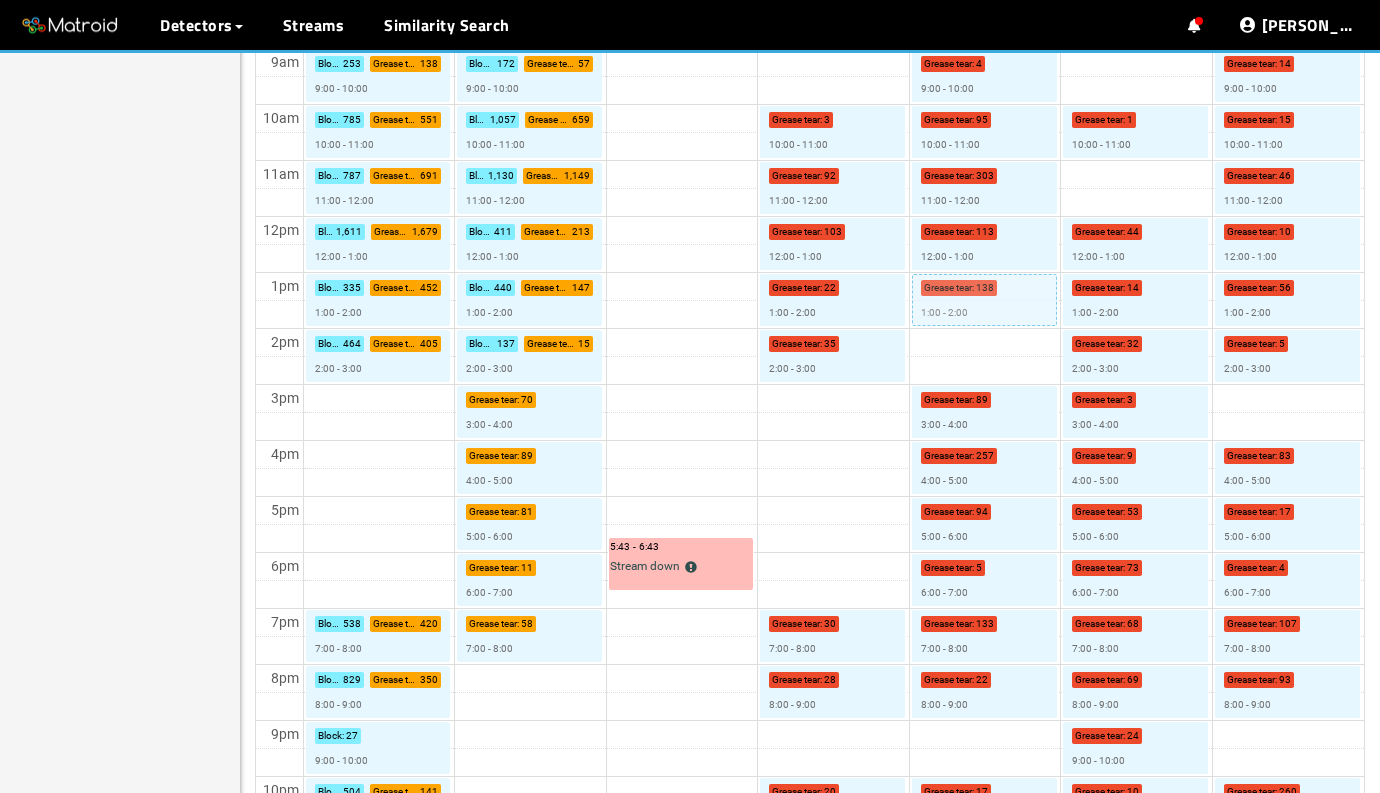 scroll, scrollTop: 966, scrollLeft: 0, axis: vertical 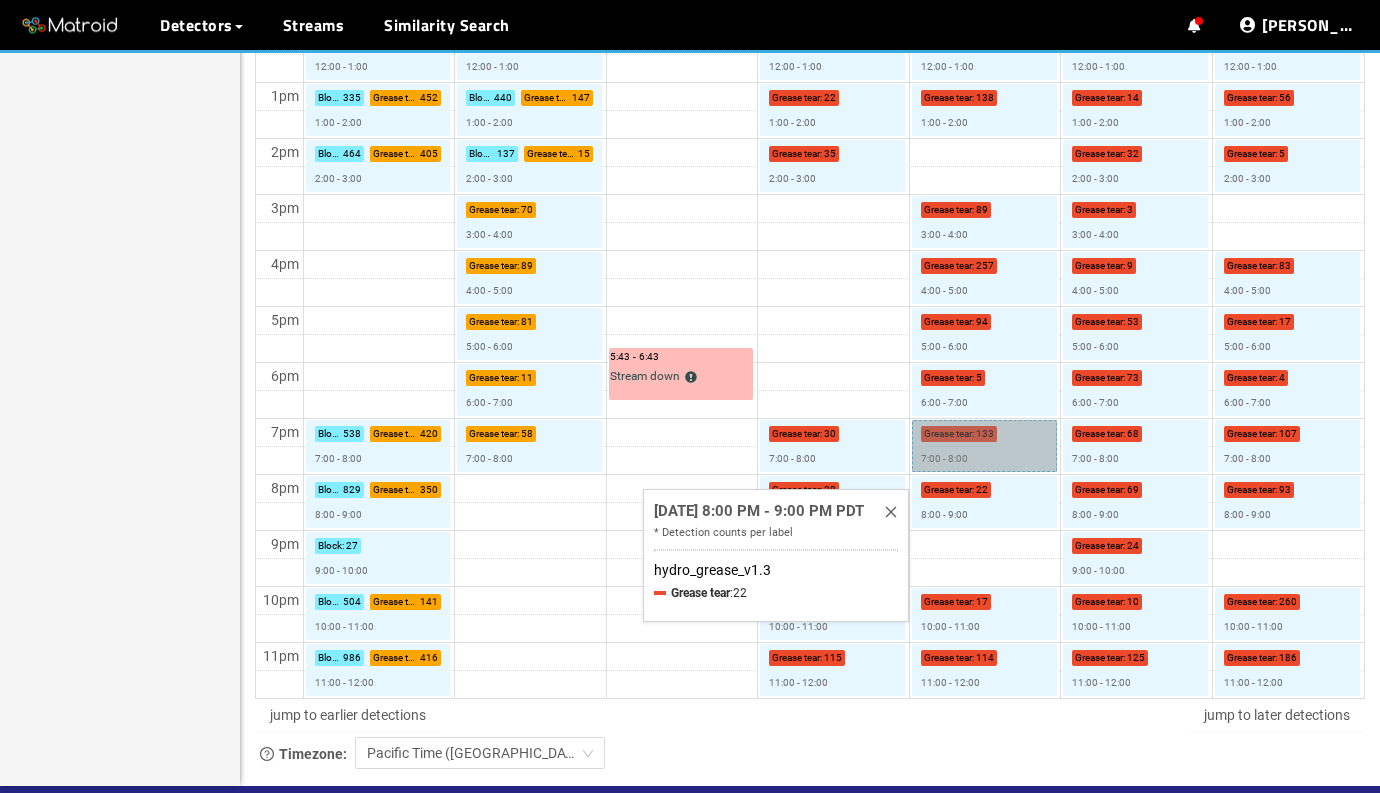 click on "Grease tear : 133 7:00 - 8:00" at bounding box center (984, 446) 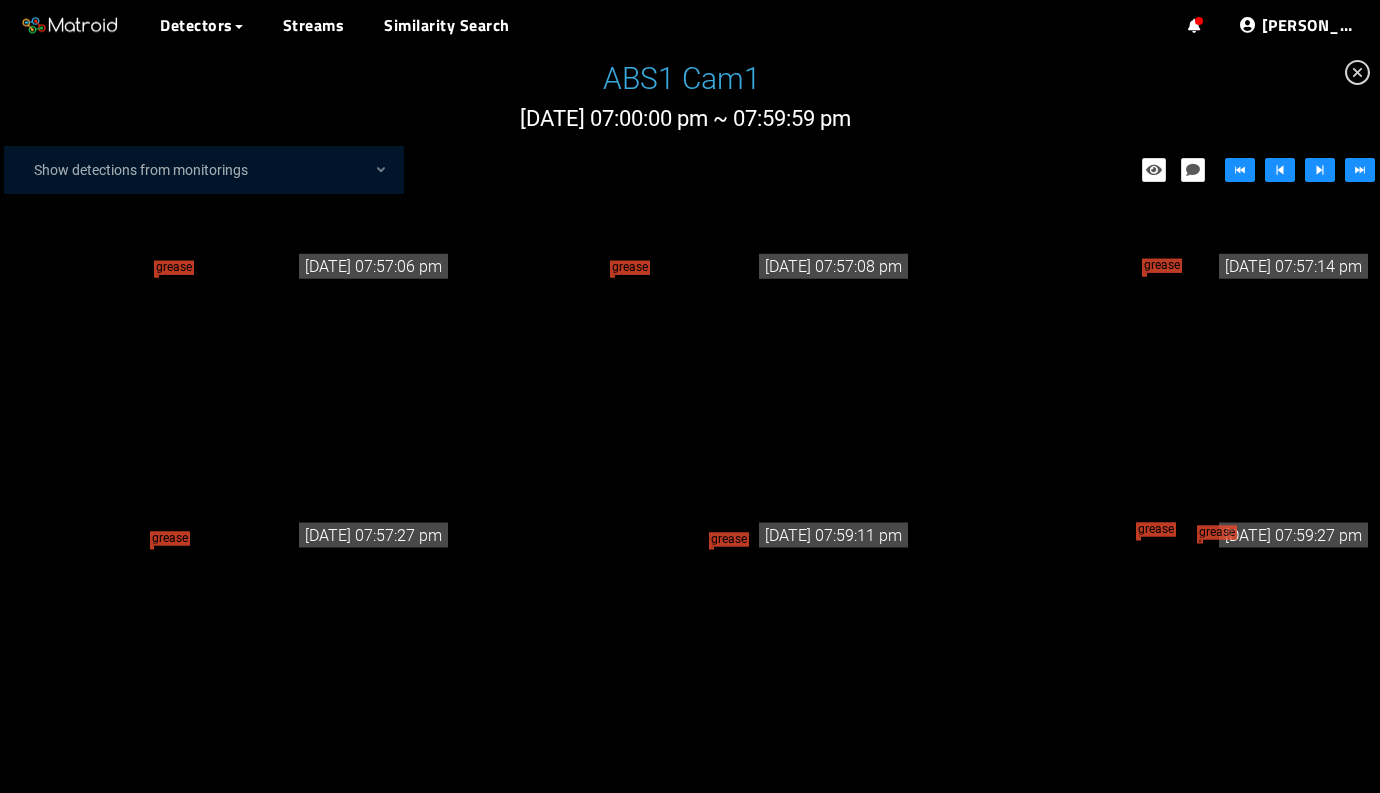 scroll, scrollTop: 9272, scrollLeft: 0, axis: vertical 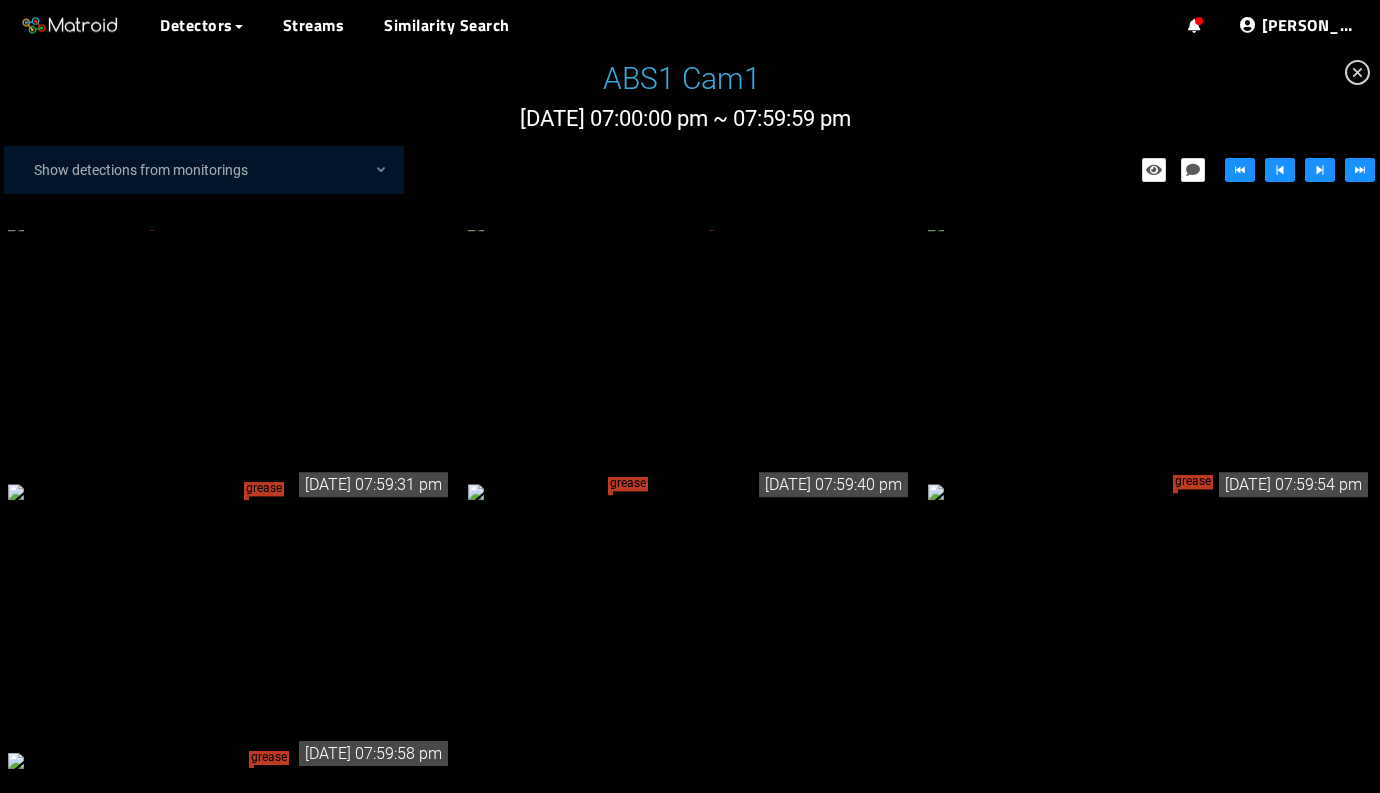 click on "grease tear" at bounding box center [1150, 491] 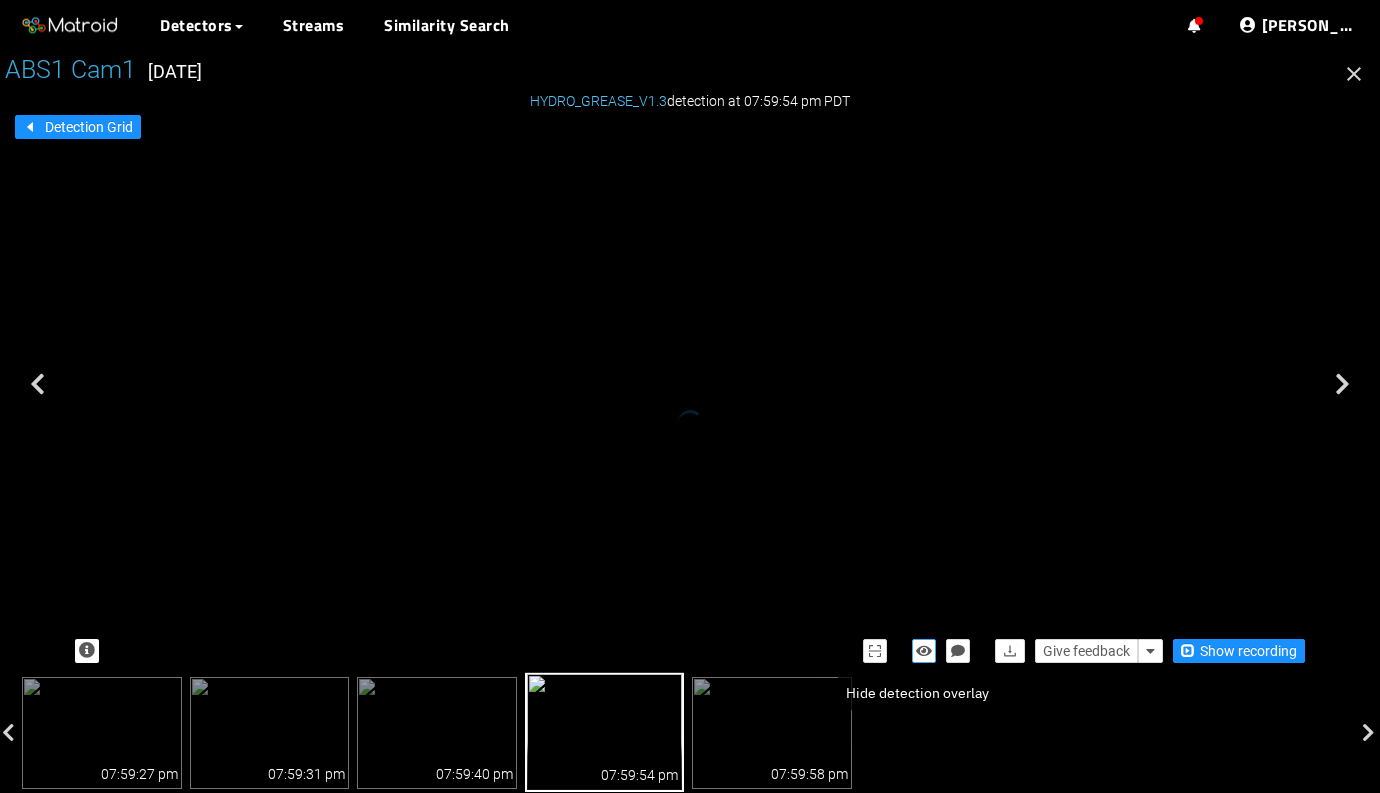 click at bounding box center [924, 651] 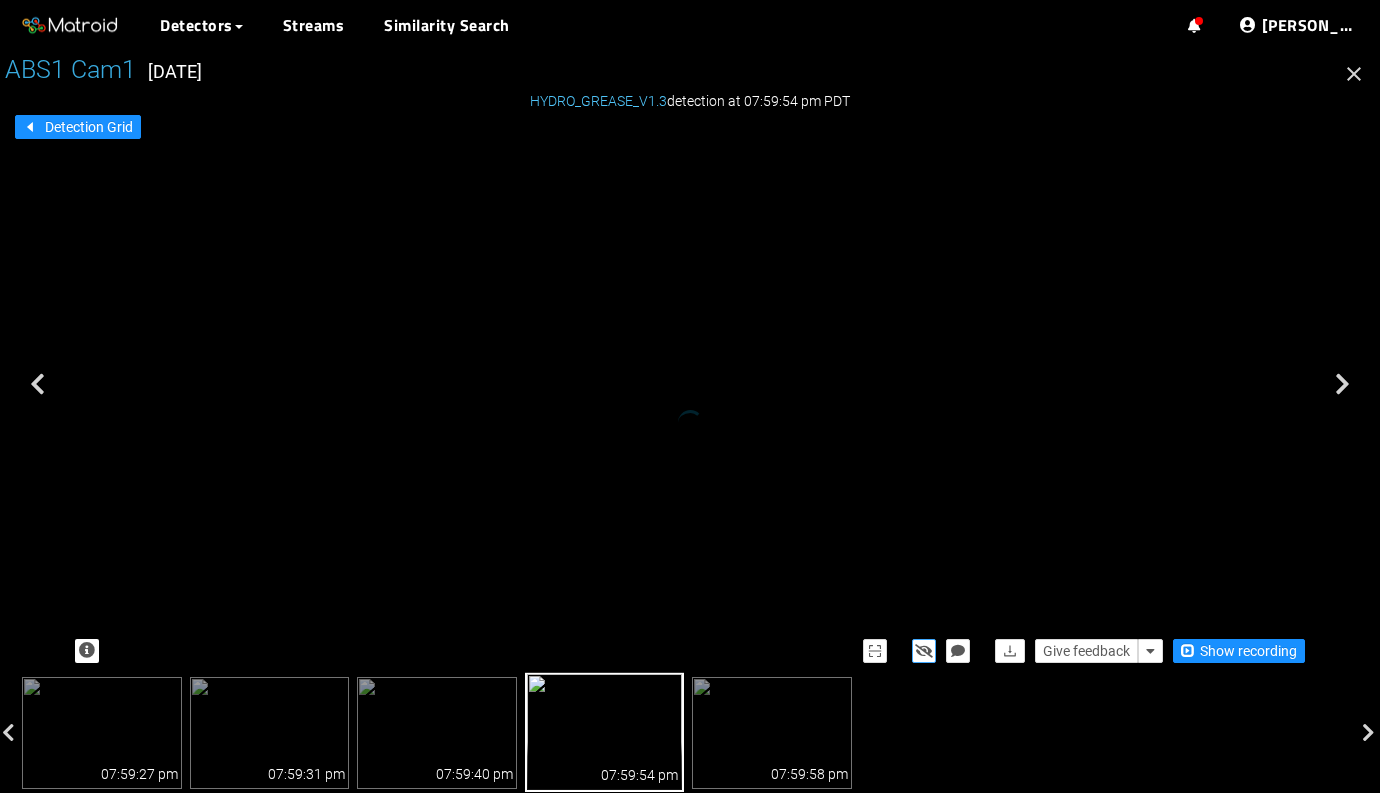 click at bounding box center [924, 651] 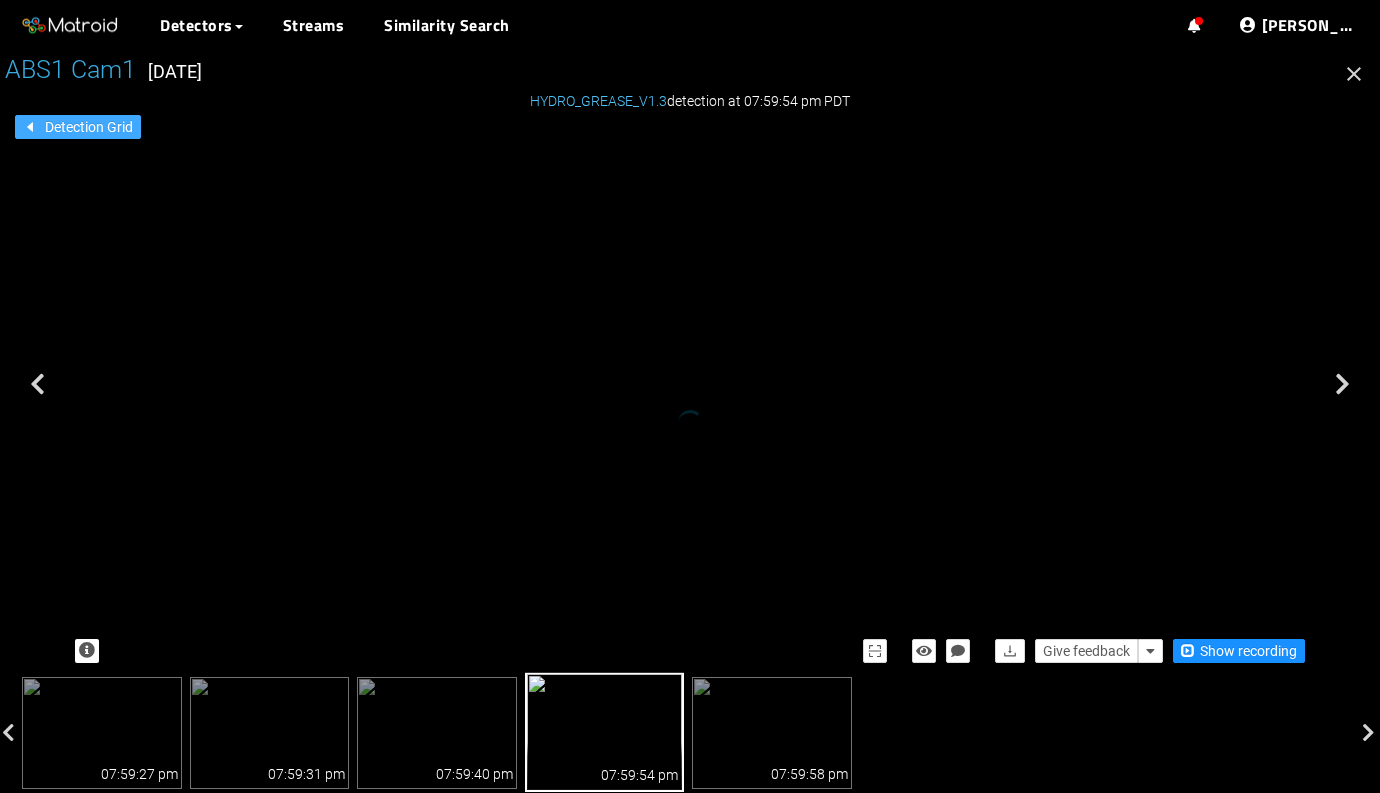 click on "Detection Grid" at bounding box center (89, 127) 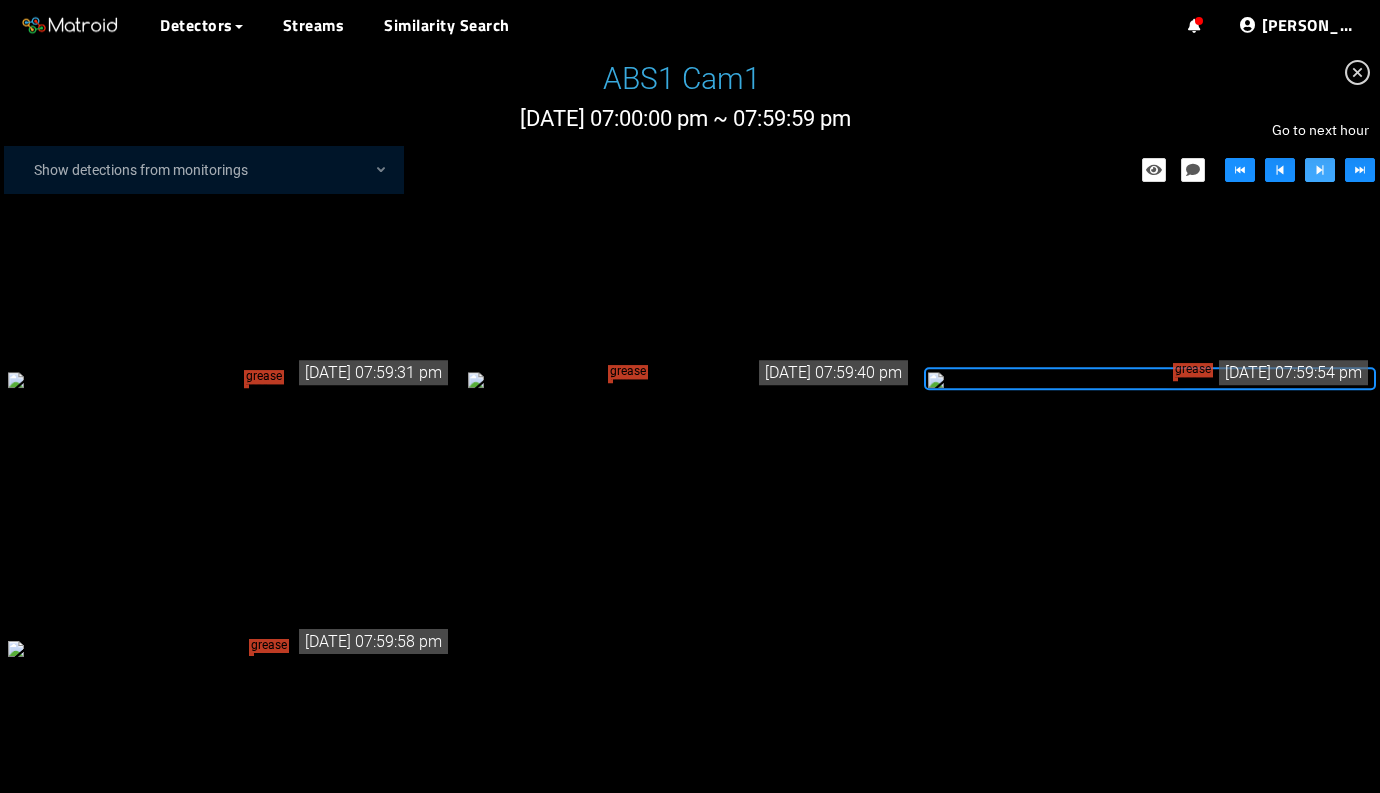 click 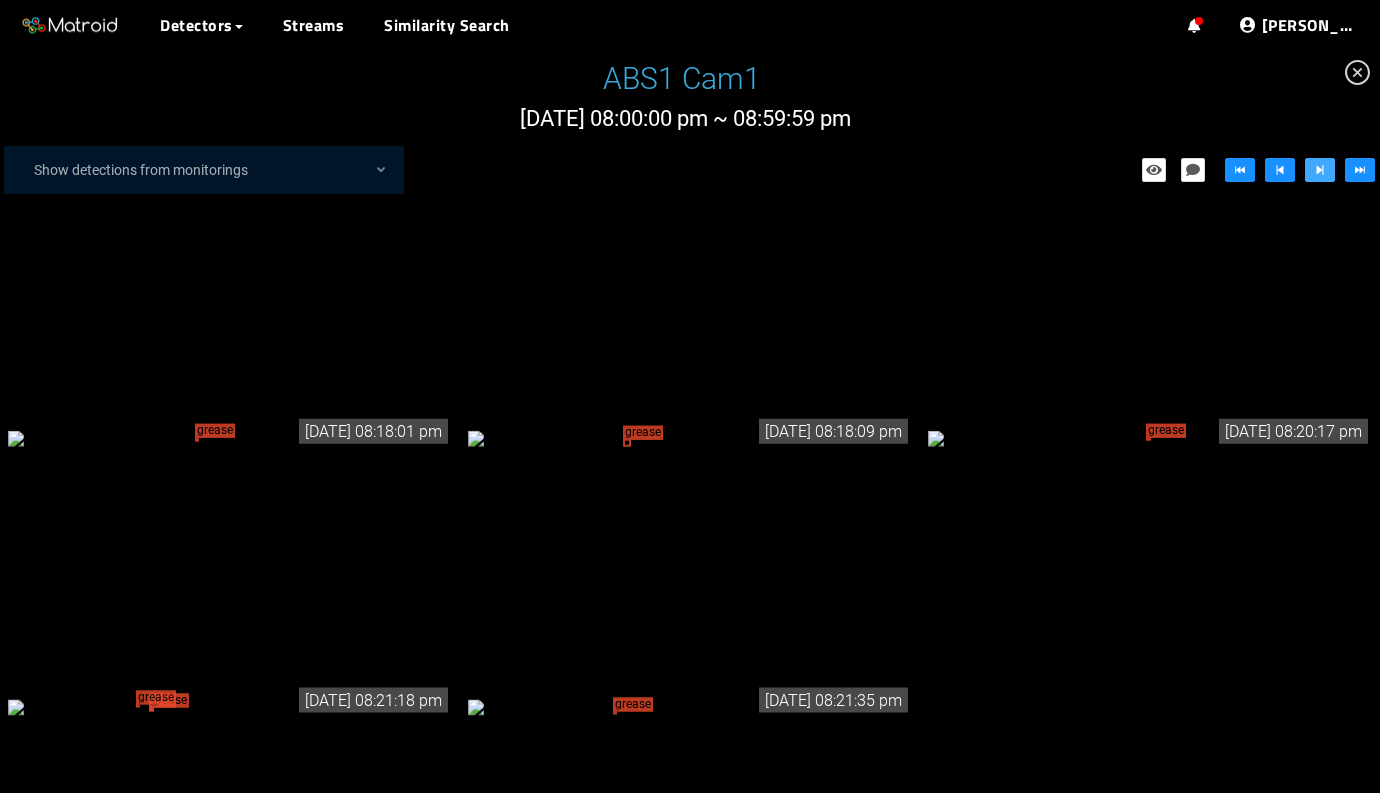 scroll, scrollTop: 1021, scrollLeft: 0, axis: vertical 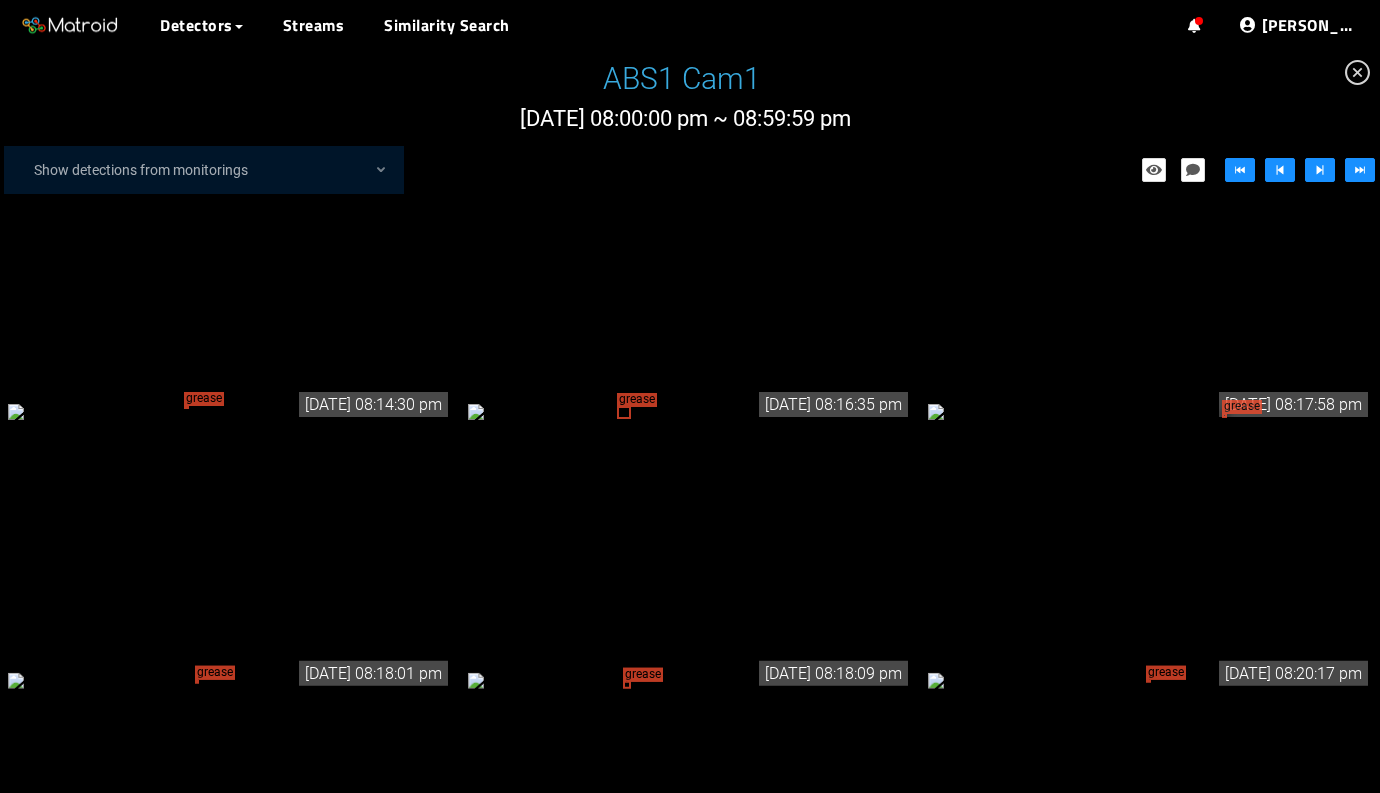 click on "grease tear" at bounding box center [690, 410] 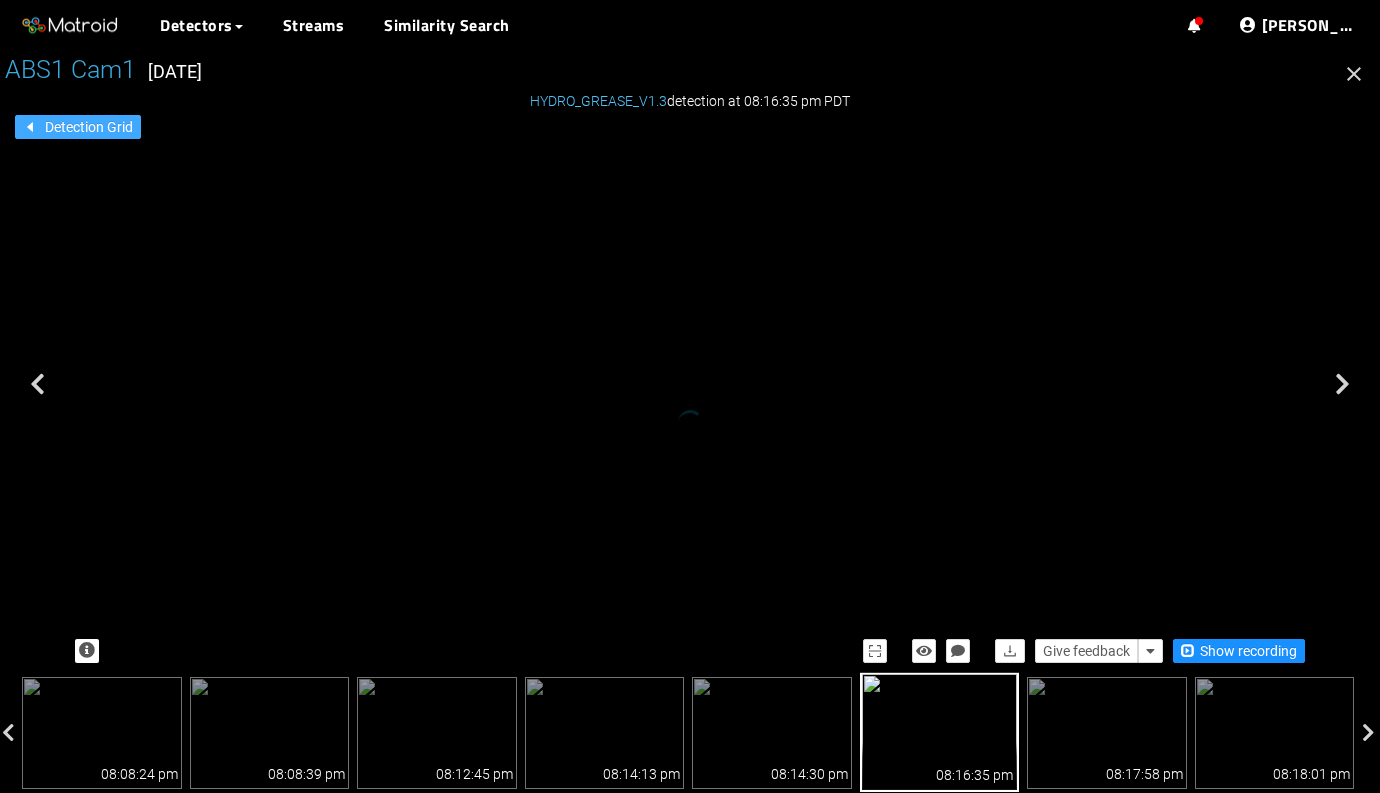 click on "Detection Grid" at bounding box center [89, 127] 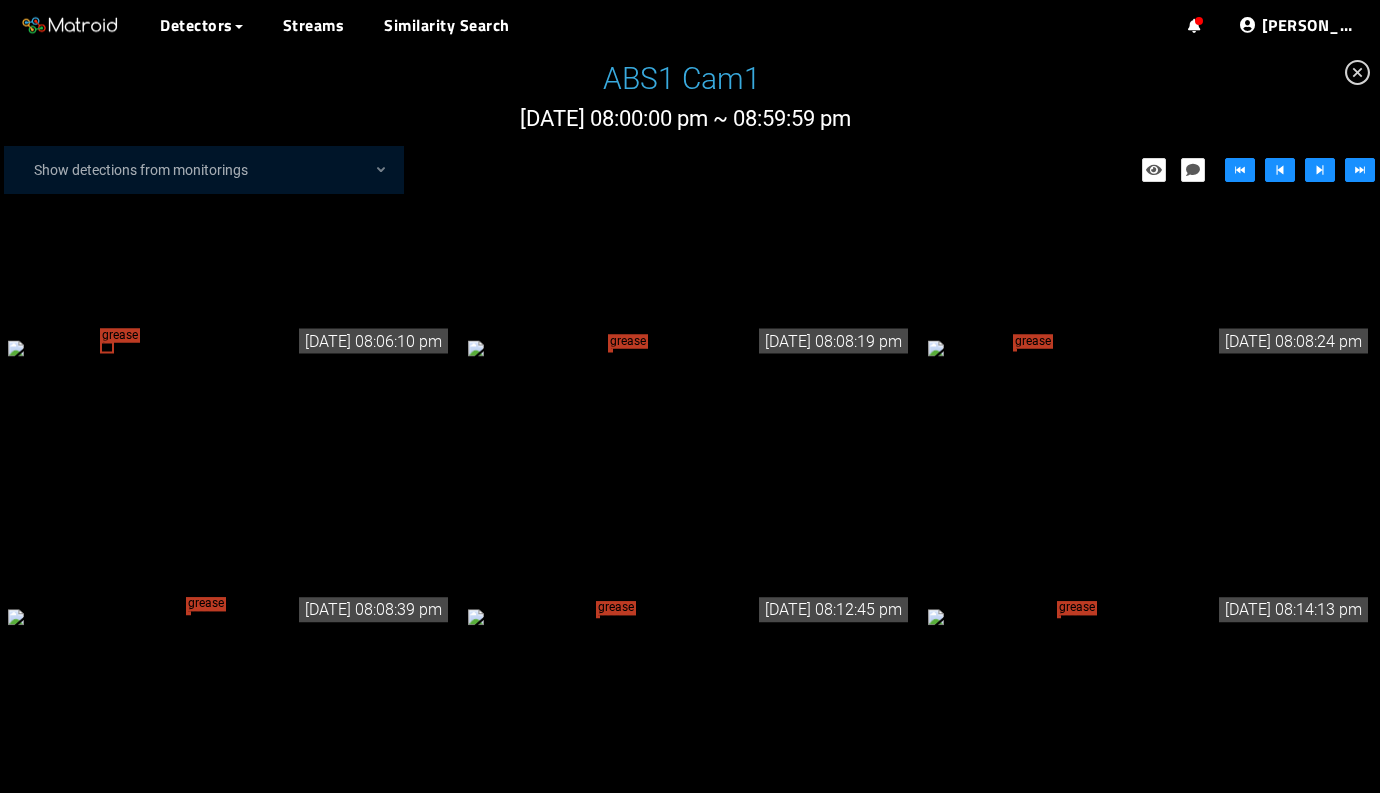 scroll, scrollTop: 0, scrollLeft: 0, axis: both 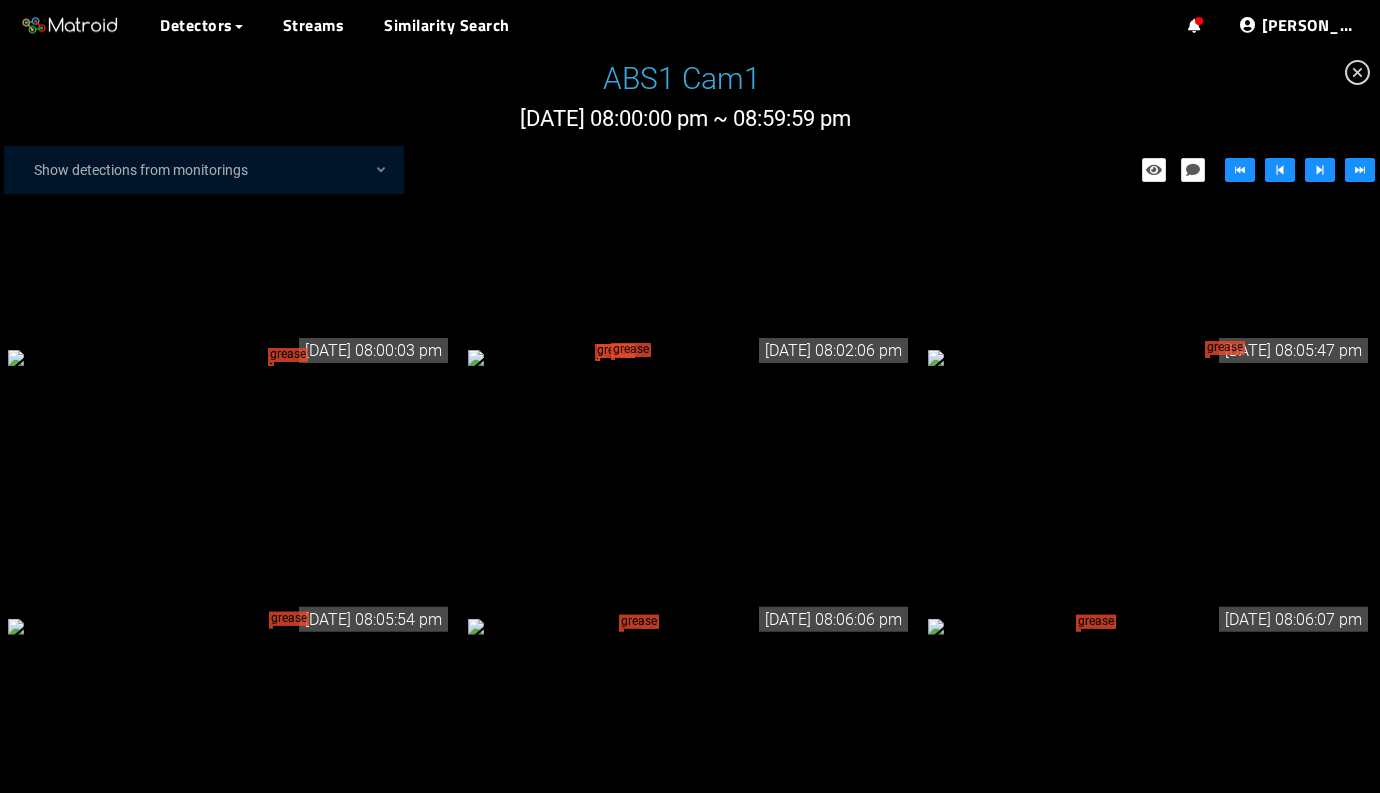 click on "grease tear grease tear" at bounding box center (690, 356) 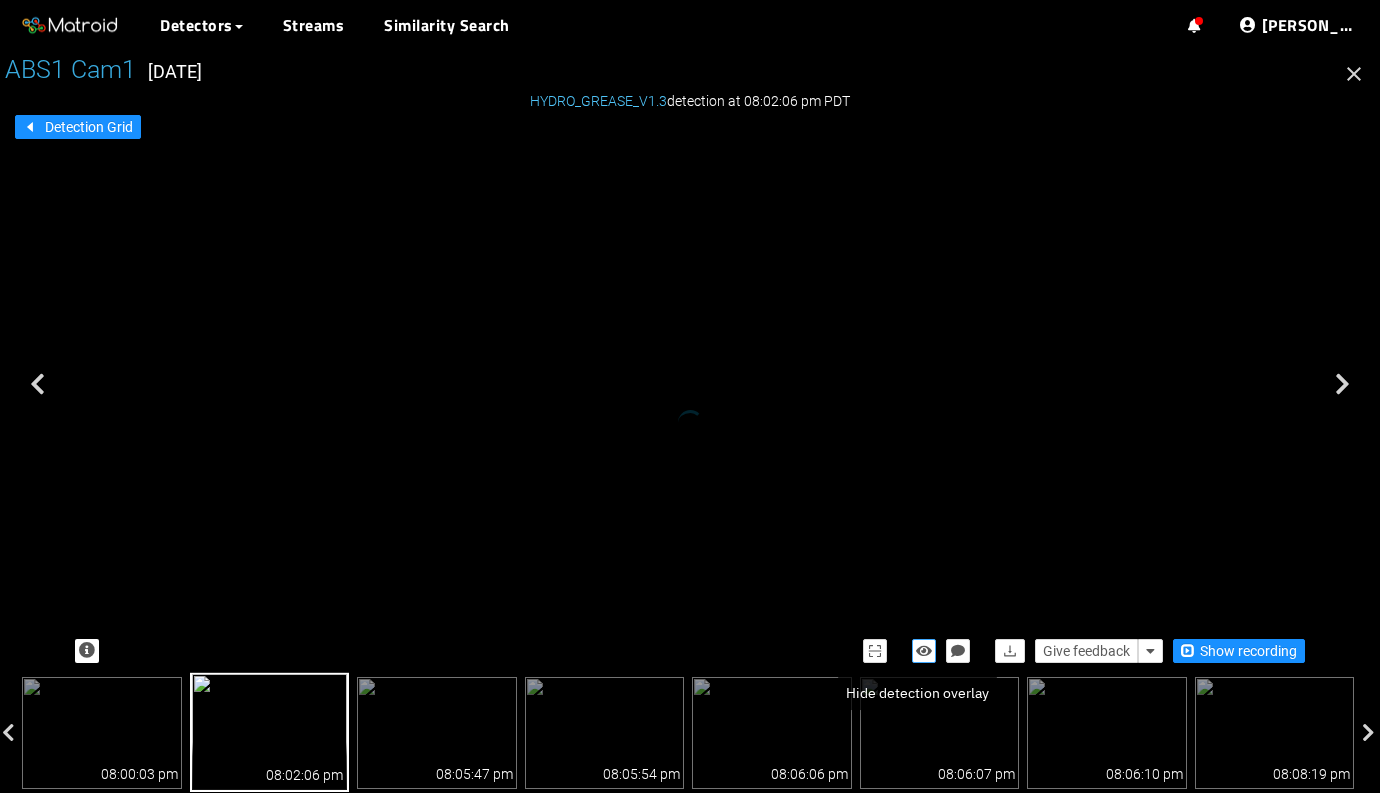 click at bounding box center (924, 651) 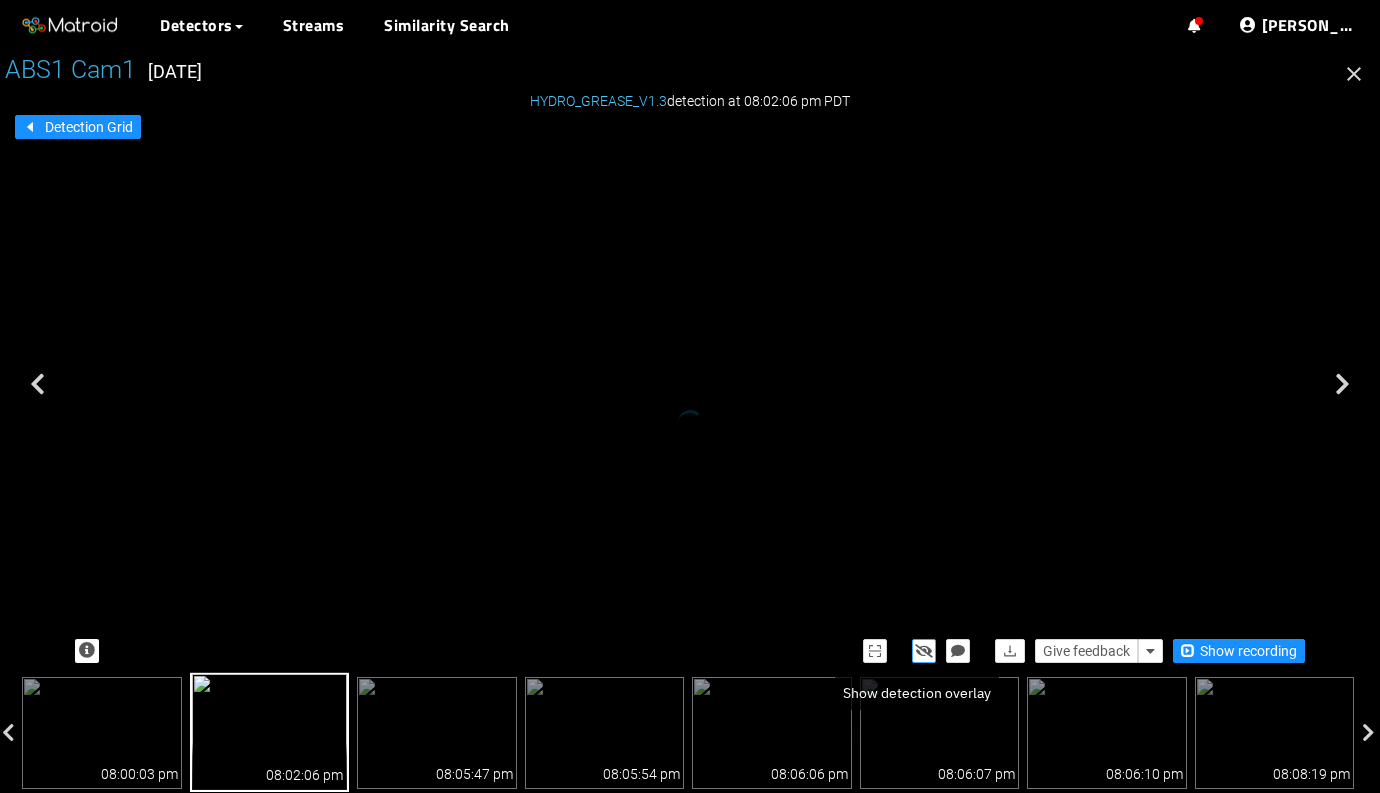 click at bounding box center [924, 651] 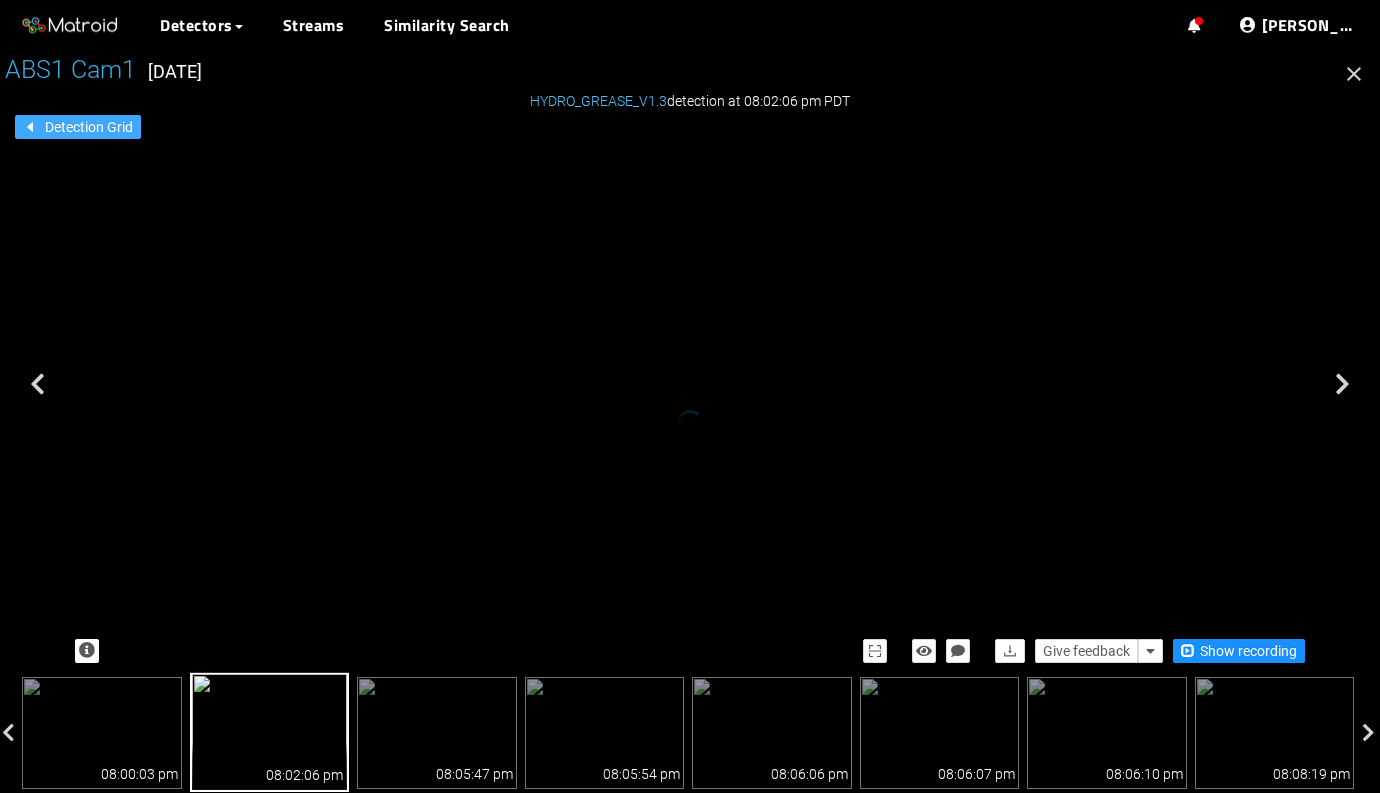 click on "Detection Grid" at bounding box center (89, 127) 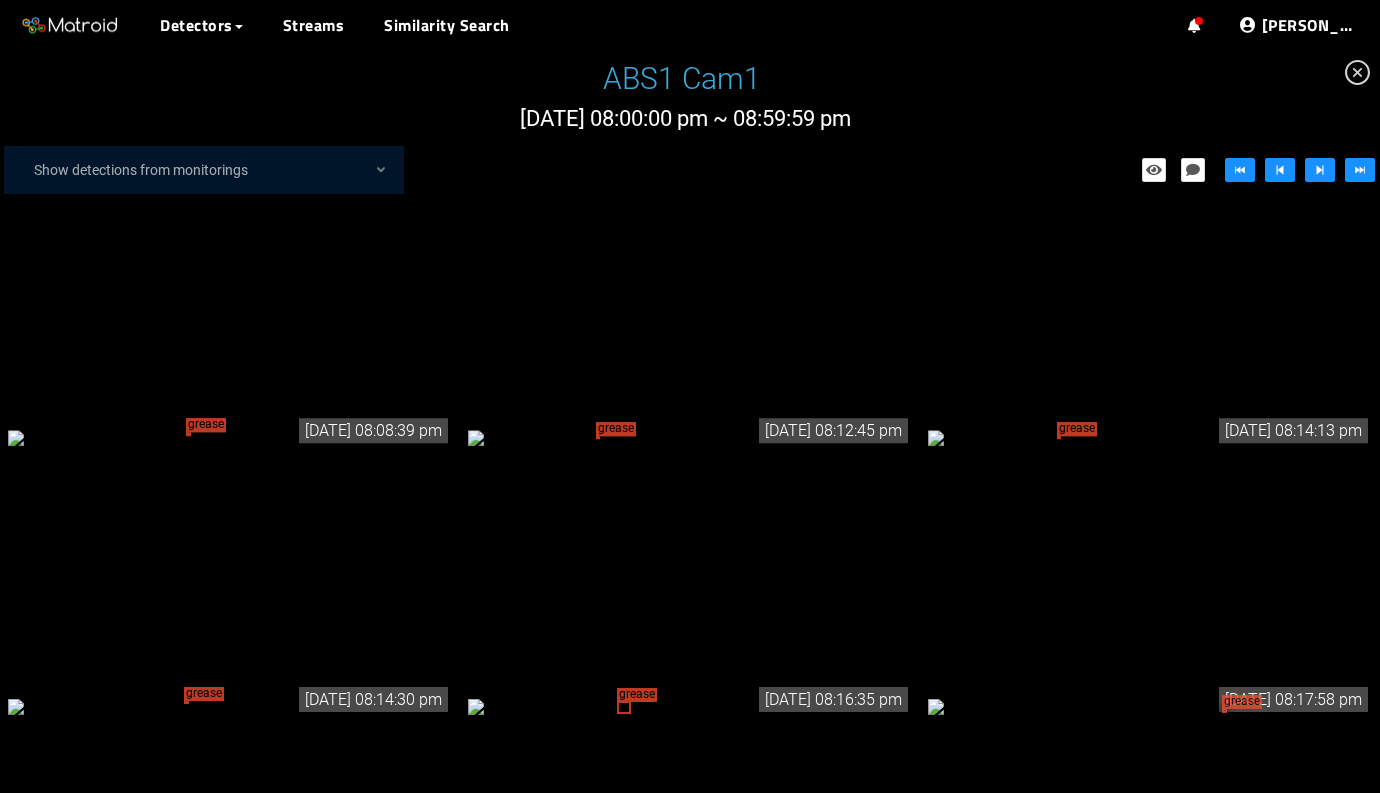 scroll, scrollTop: 1244, scrollLeft: 0, axis: vertical 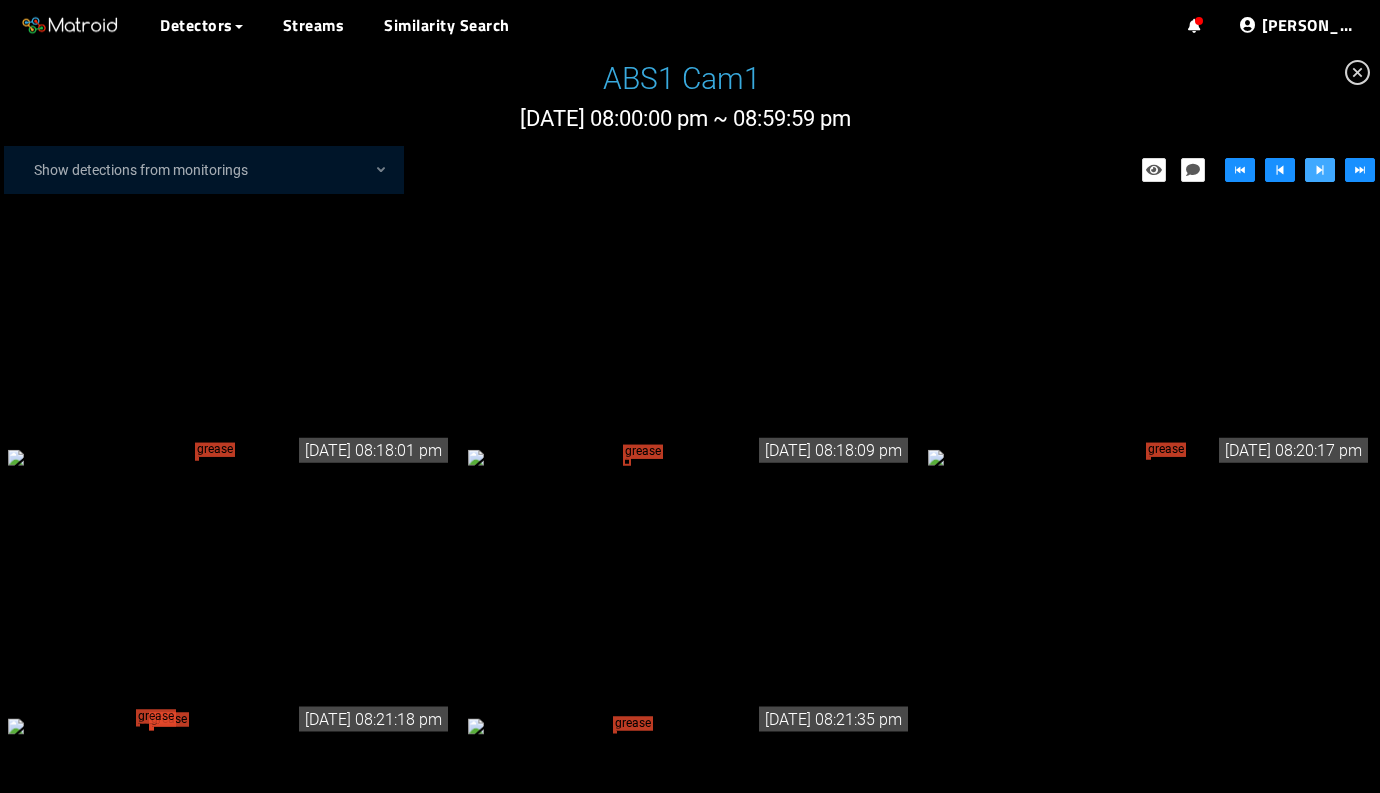 click at bounding box center [1320, 171] 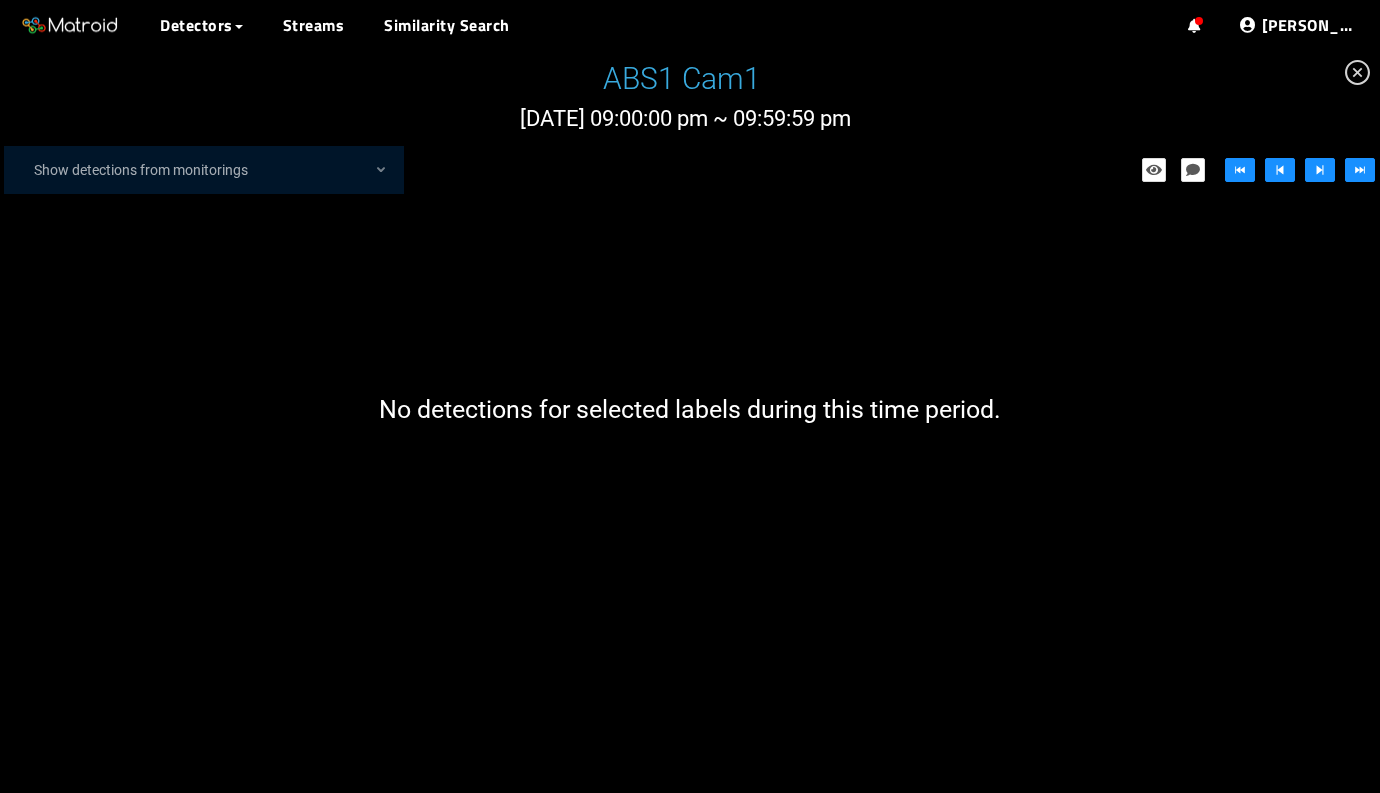 click 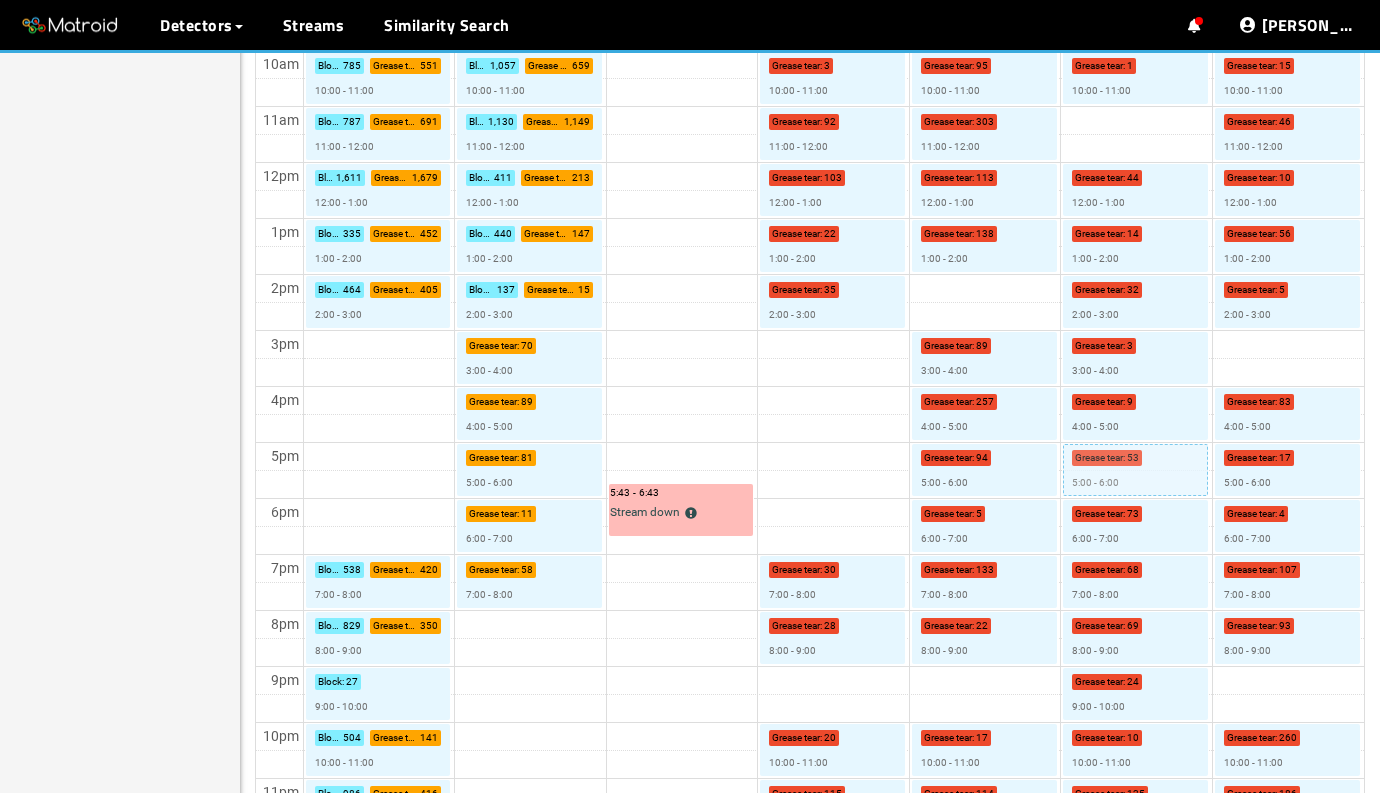 scroll, scrollTop: 788, scrollLeft: 0, axis: vertical 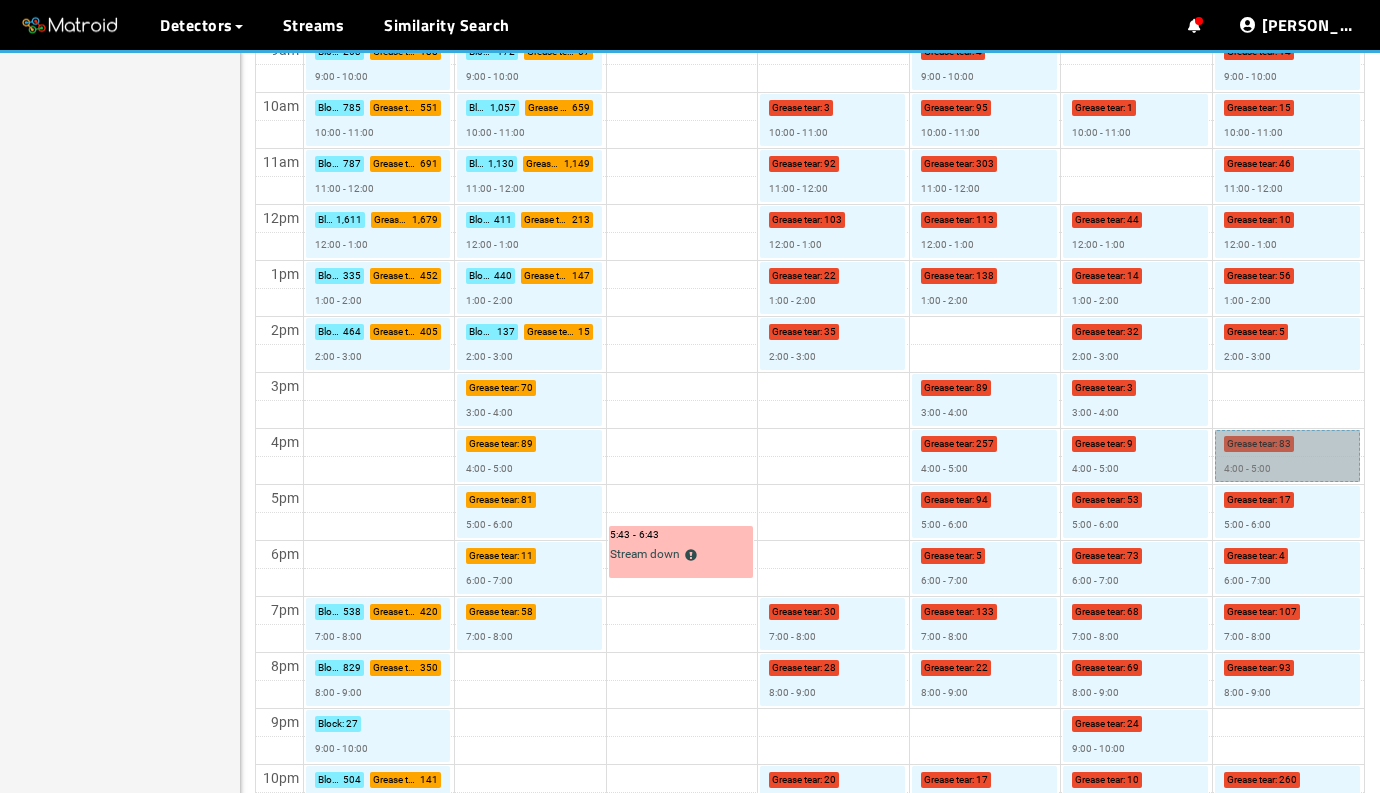 click on "Grease tear : 83 4:00 - 5:00" at bounding box center [1287, 456] 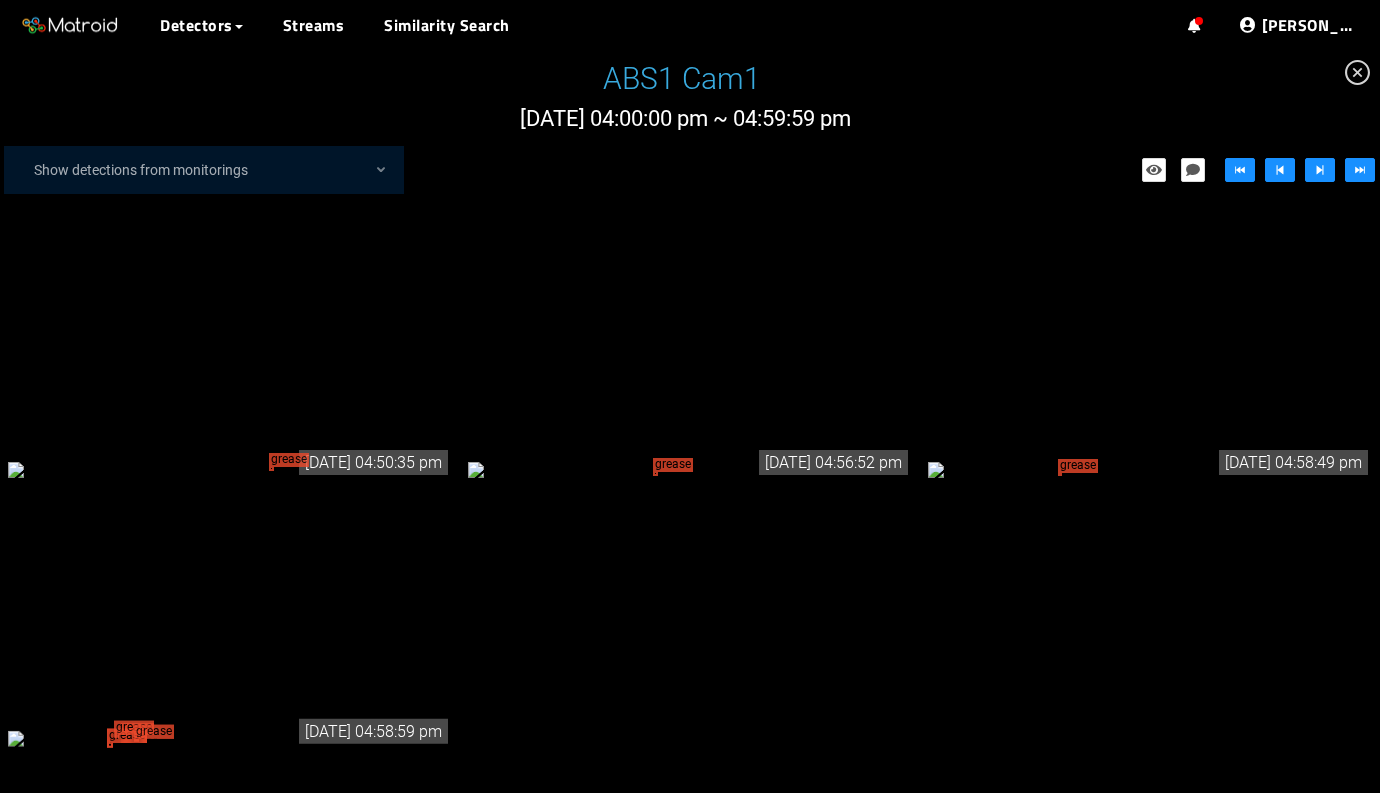 scroll, scrollTop: 4278, scrollLeft: 0, axis: vertical 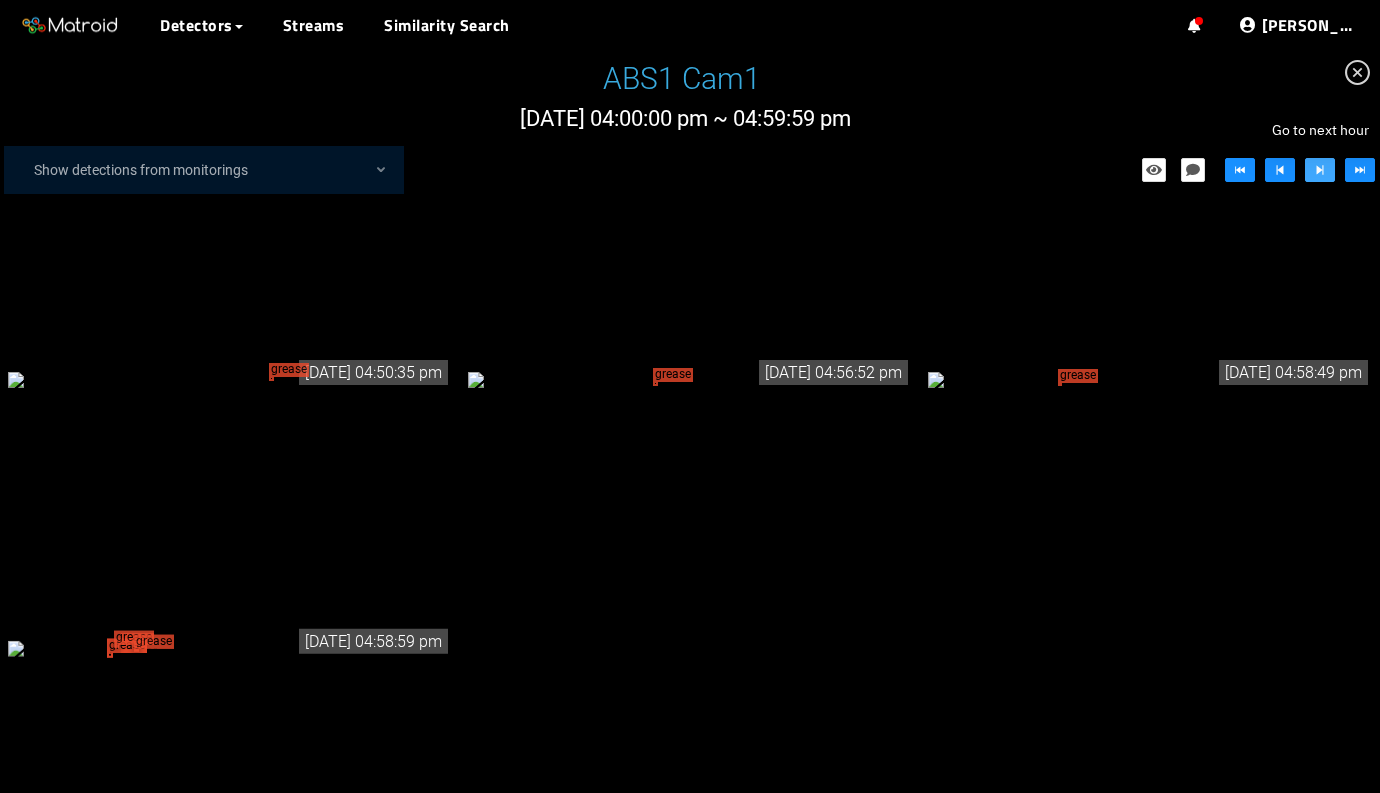click at bounding box center (1320, 170) 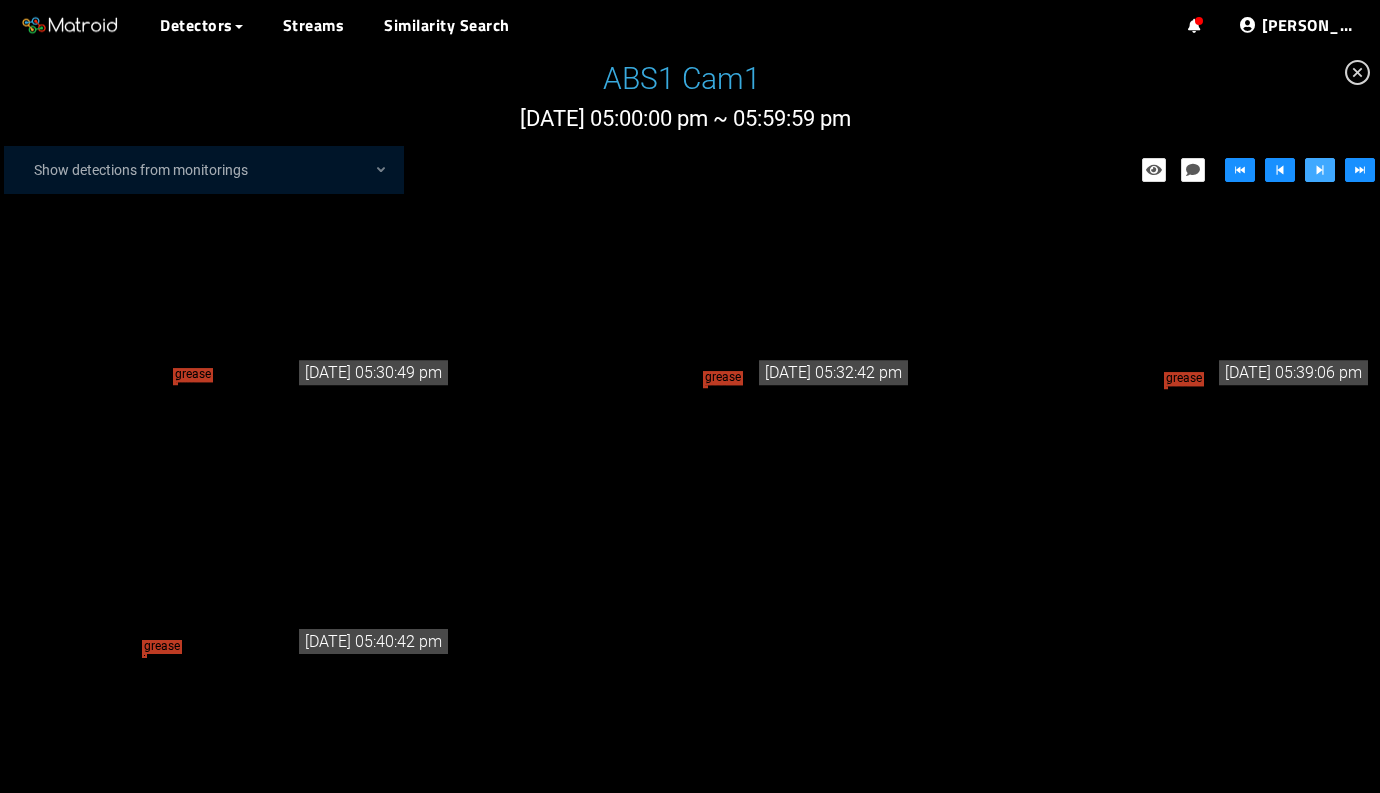 scroll, scrollTop: 0, scrollLeft: 0, axis: both 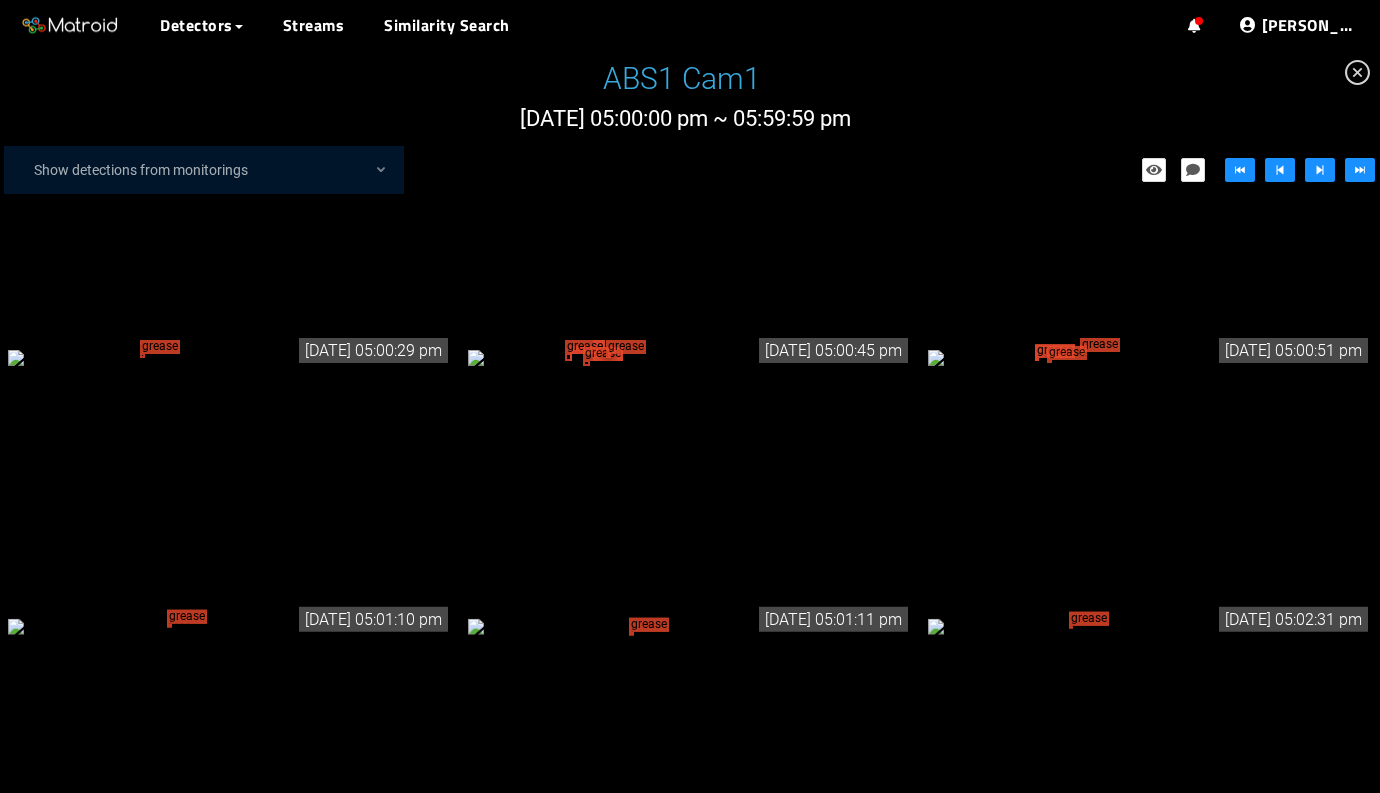 click on "grease tear grease tear grease tear" at bounding box center (690, 356) 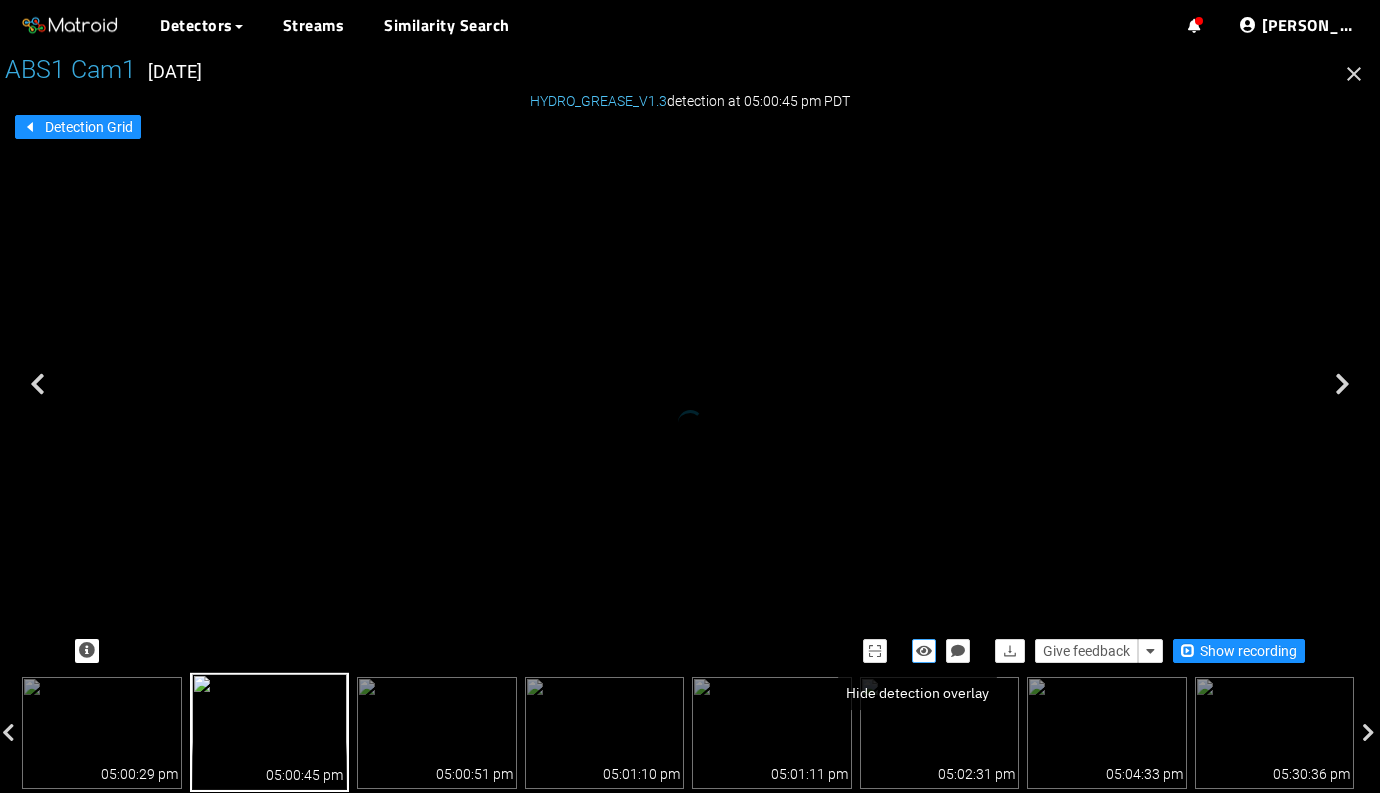 click at bounding box center (924, 651) 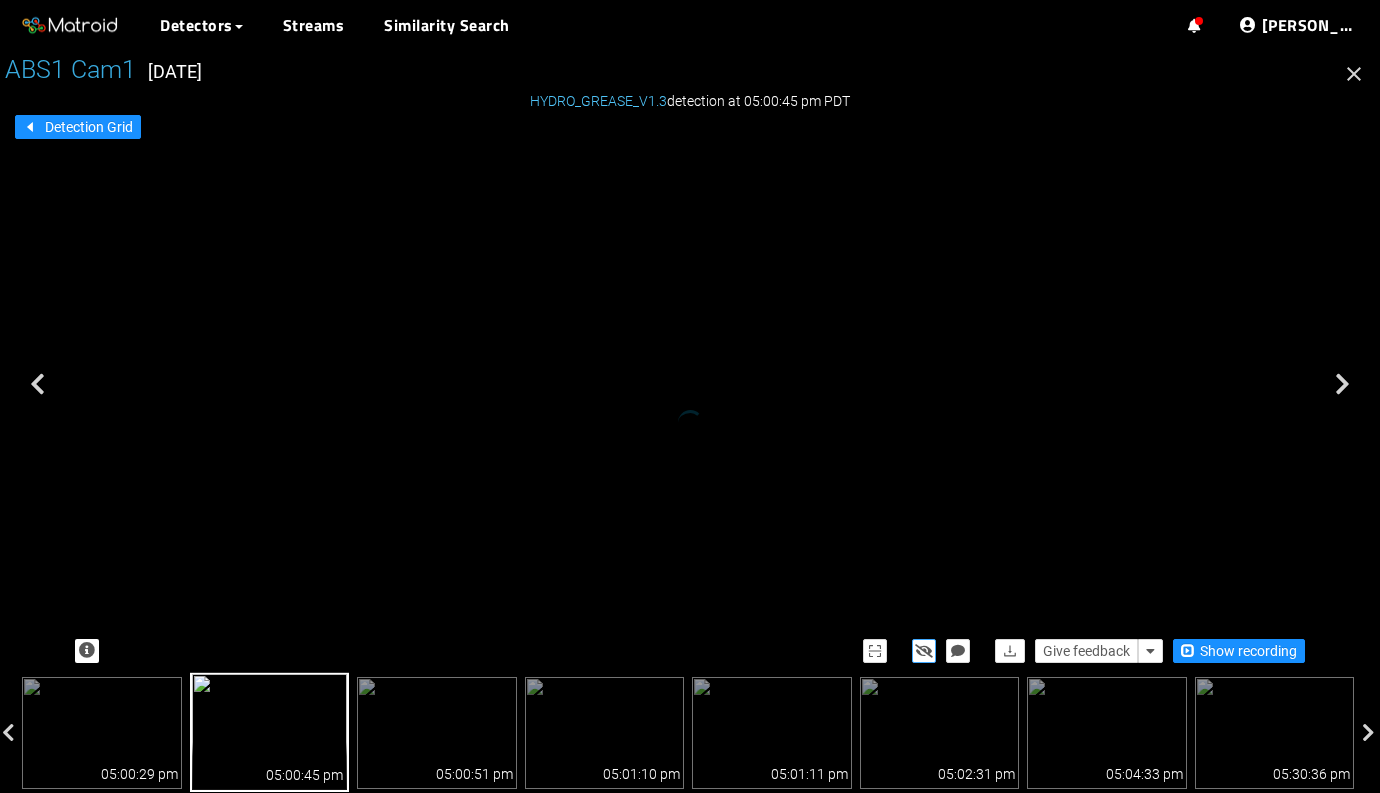 drag, startPoint x: 763, startPoint y: 501, endPoint x: 765, endPoint y: 360, distance: 141.01419 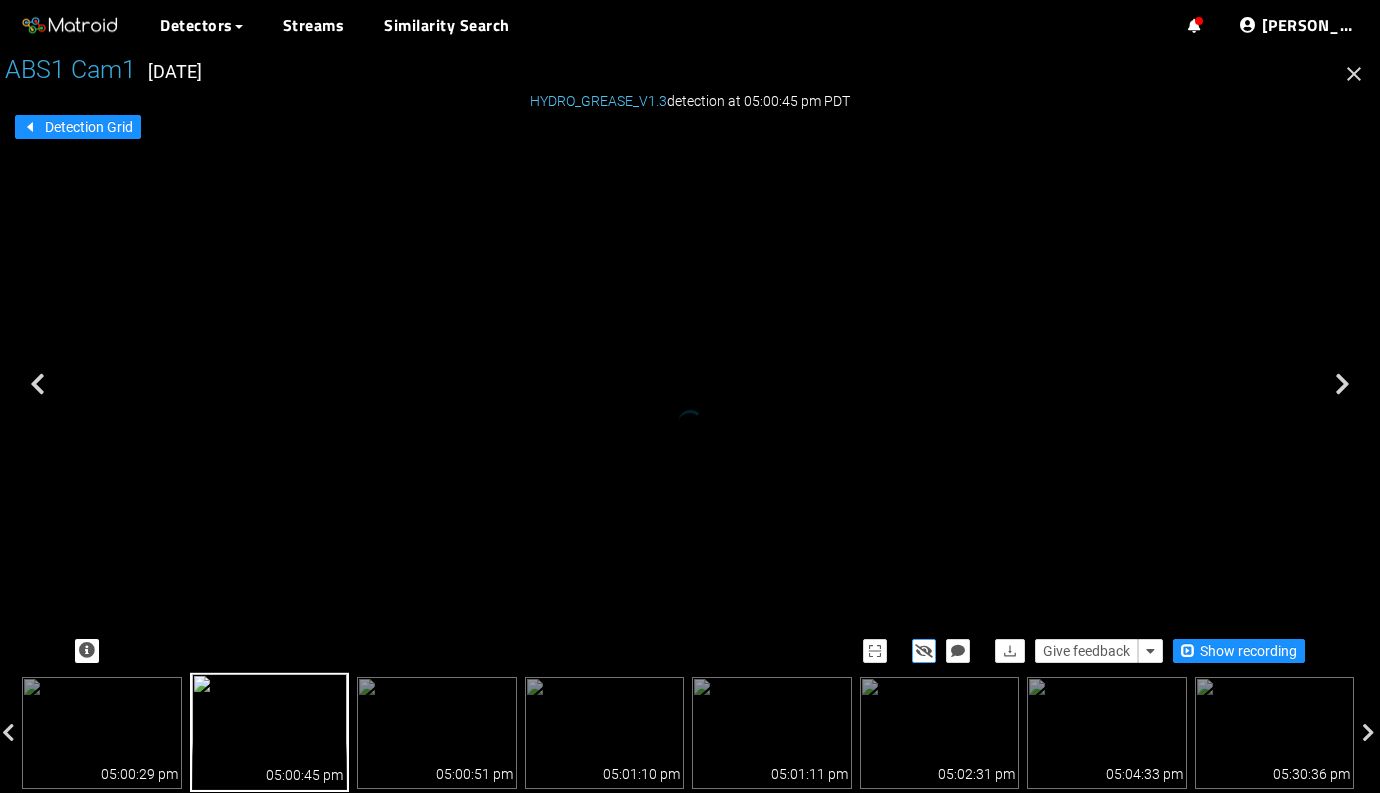 click at bounding box center [692, 193] 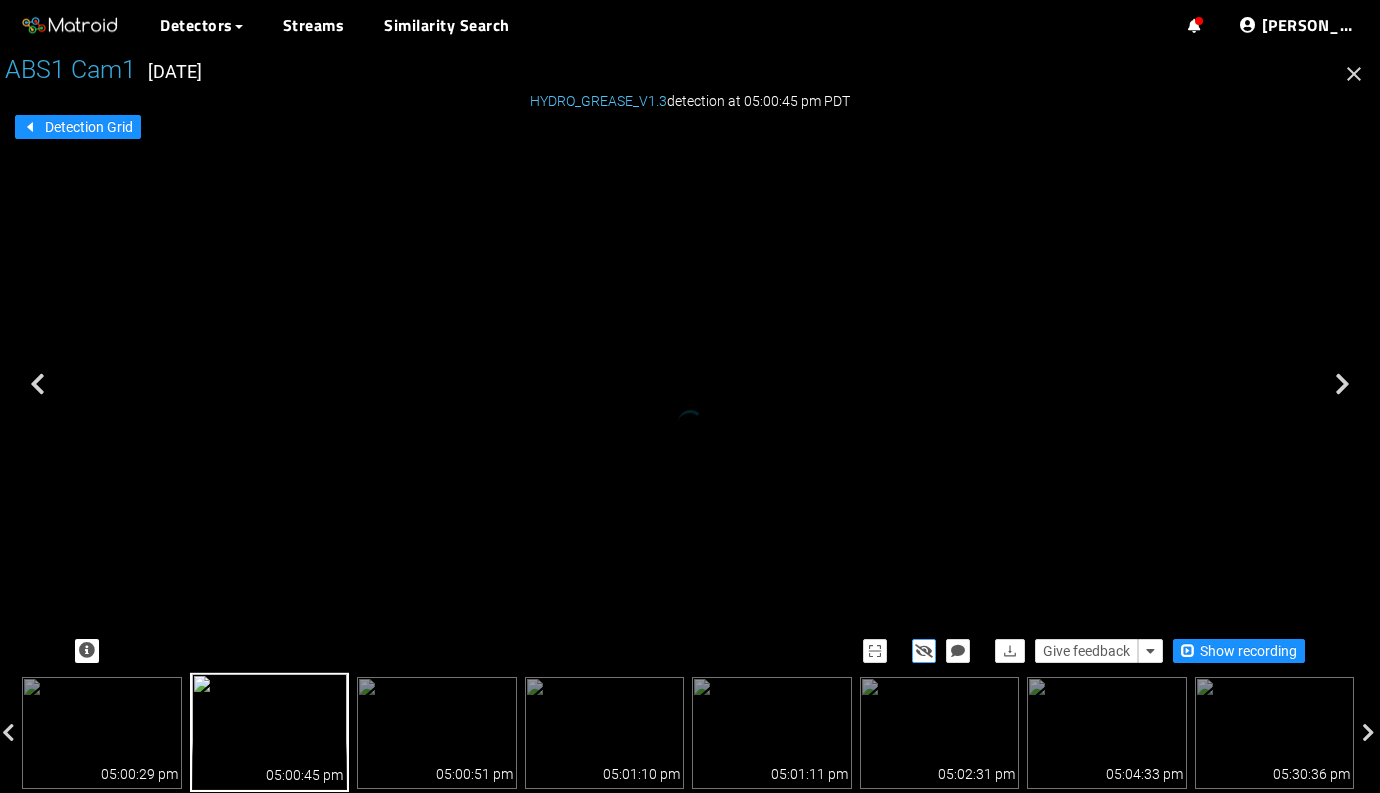 click at bounding box center (924, 651) 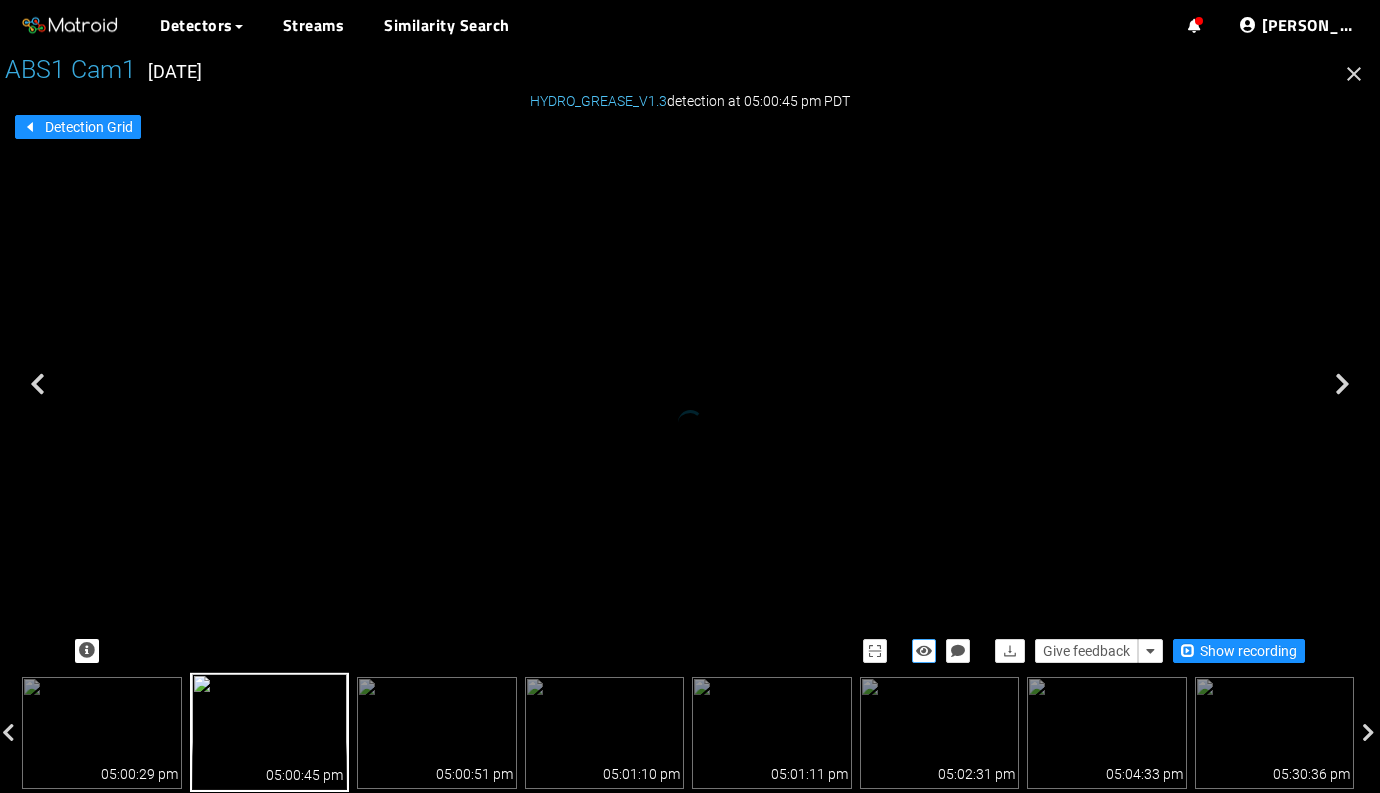 drag, startPoint x: 490, startPoint y: 504, endPoint x: 496, endPoint y: 473, distance: 31.575306 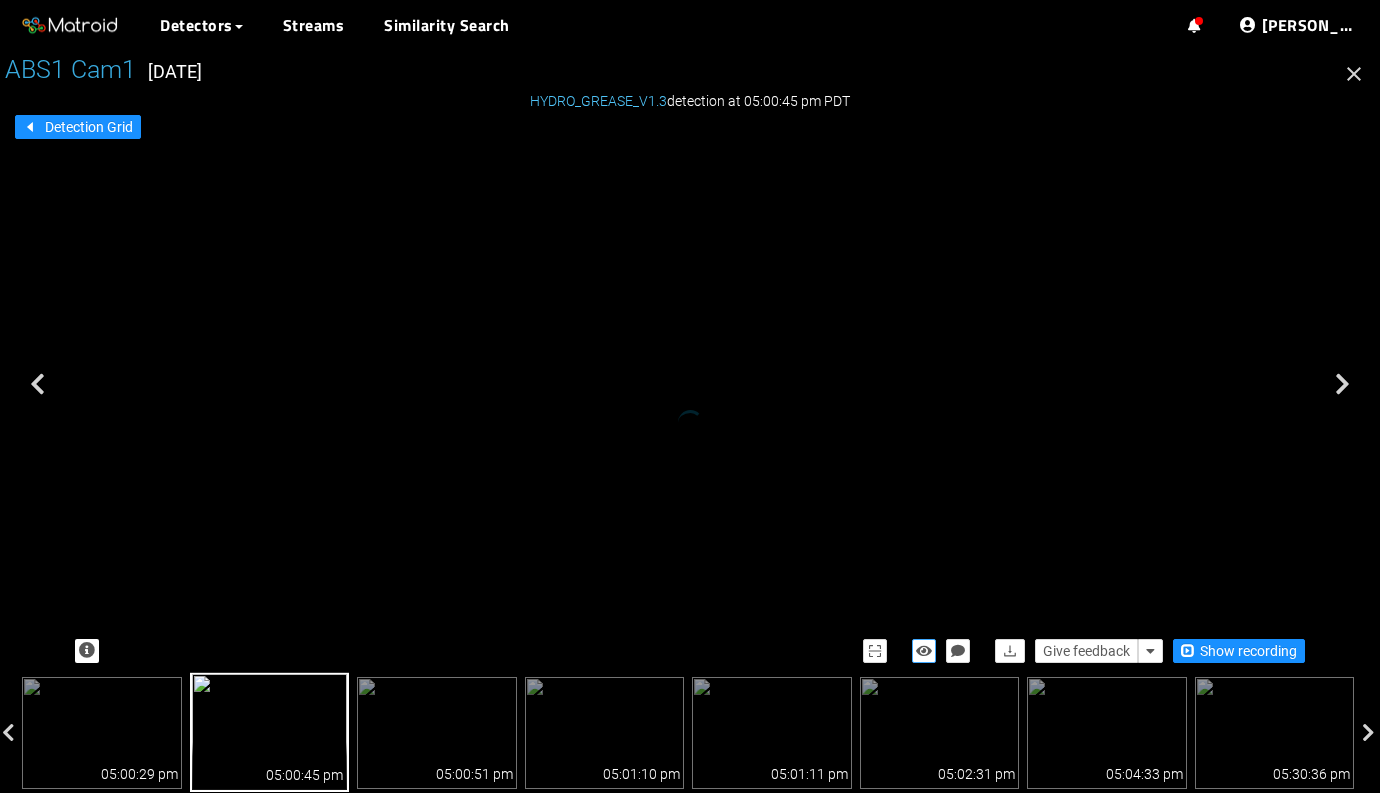 click on "grease tear grease tear grease tear" at bounding box center [359, -366] 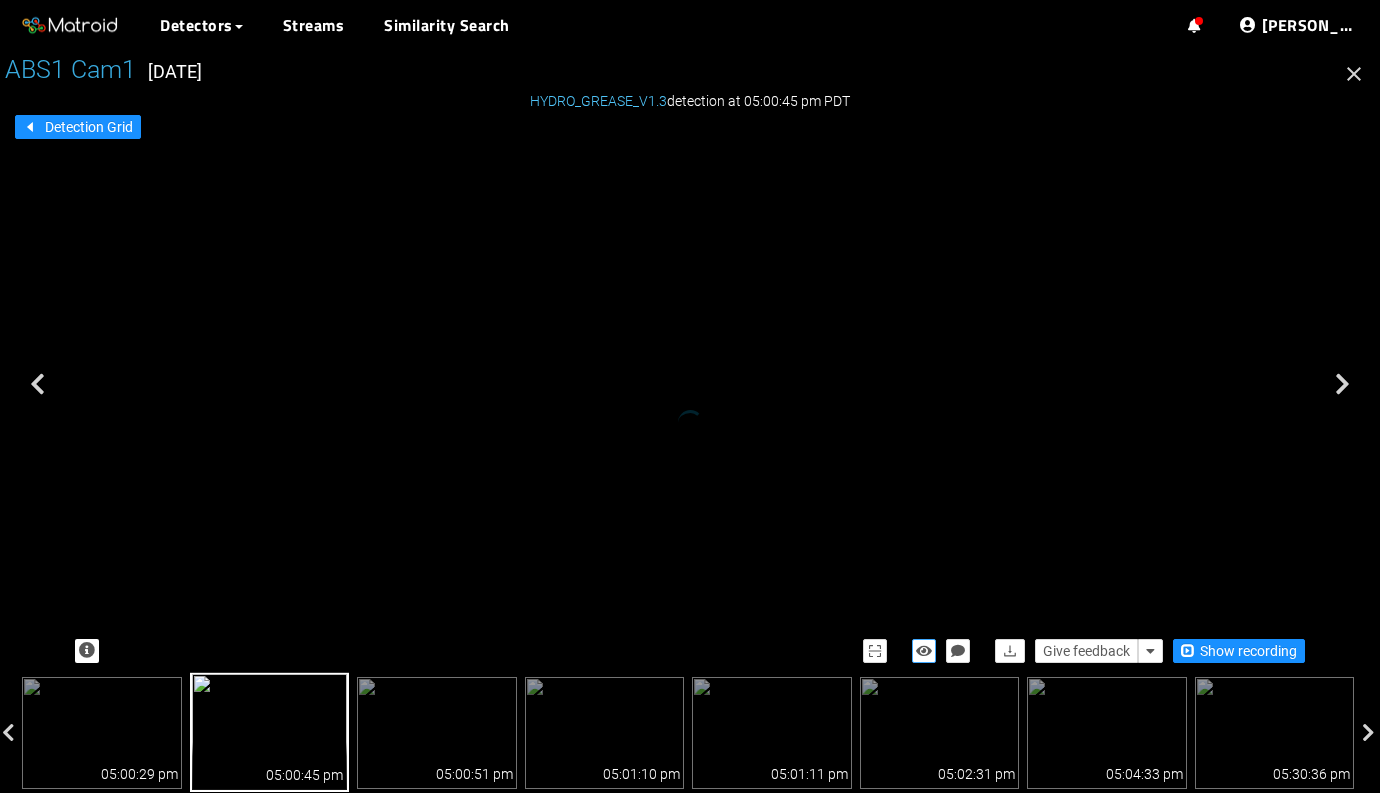 click on "grease tear grease tear grease tear" at bounding box center (413, -67) 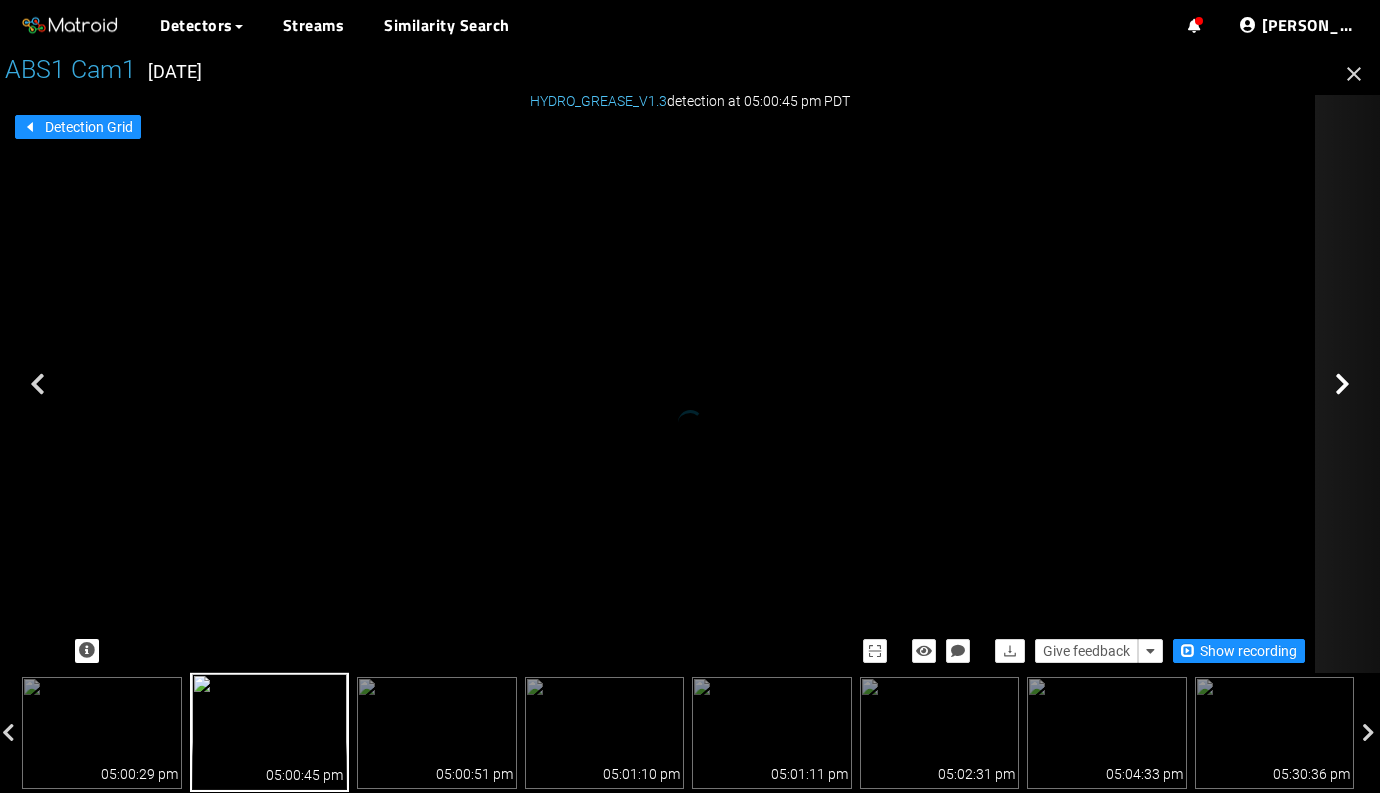 click at bounding box center (1415, 384) 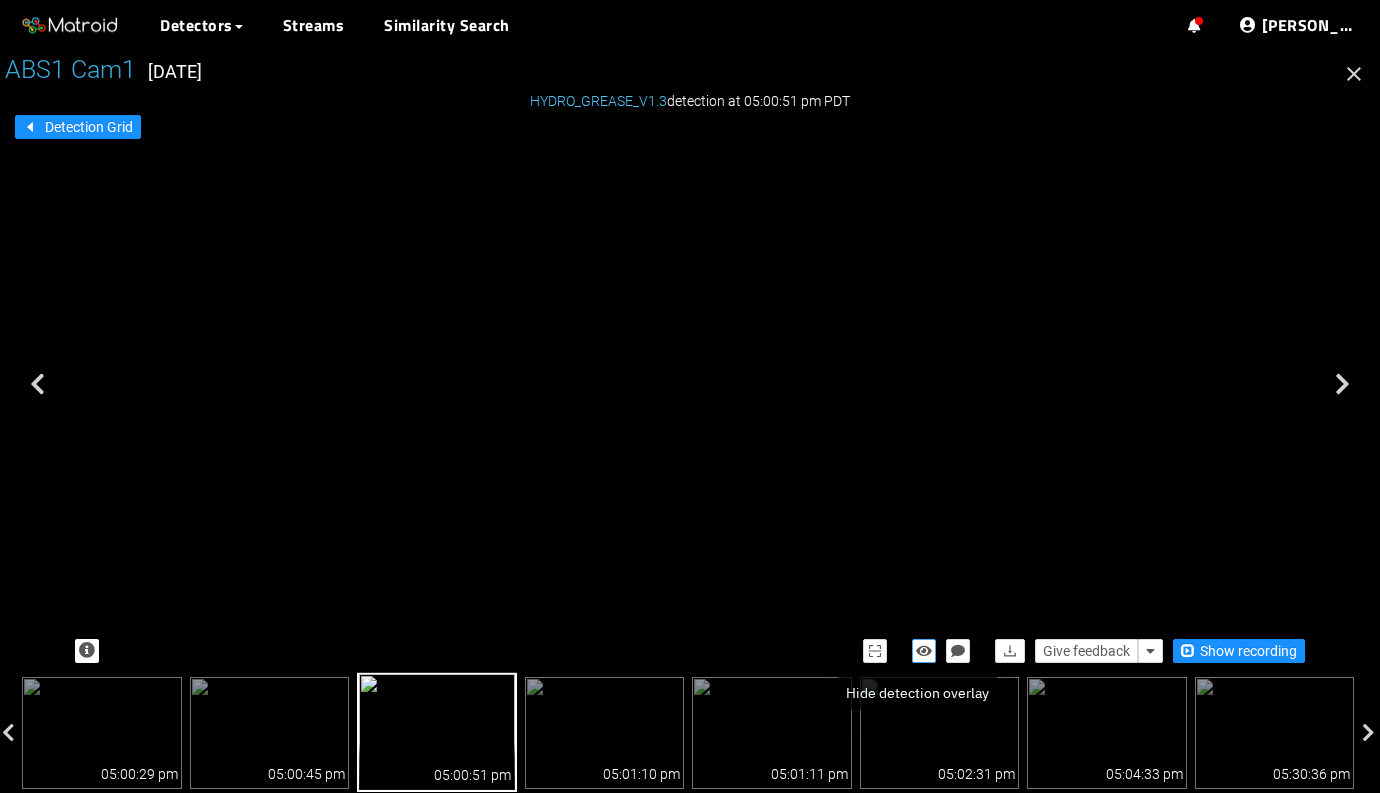 click at bounding box center (924, 651) 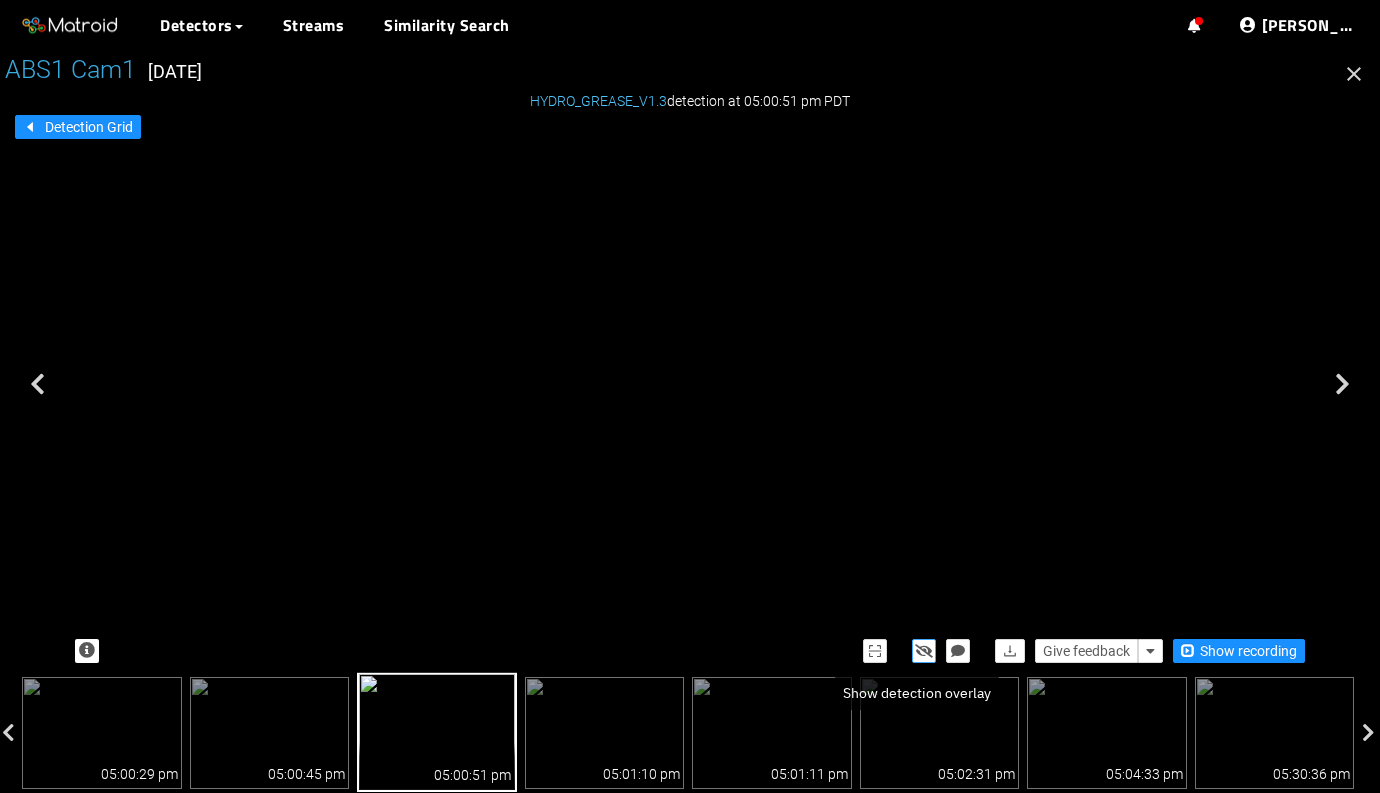 click at bounding box center (924, 651) 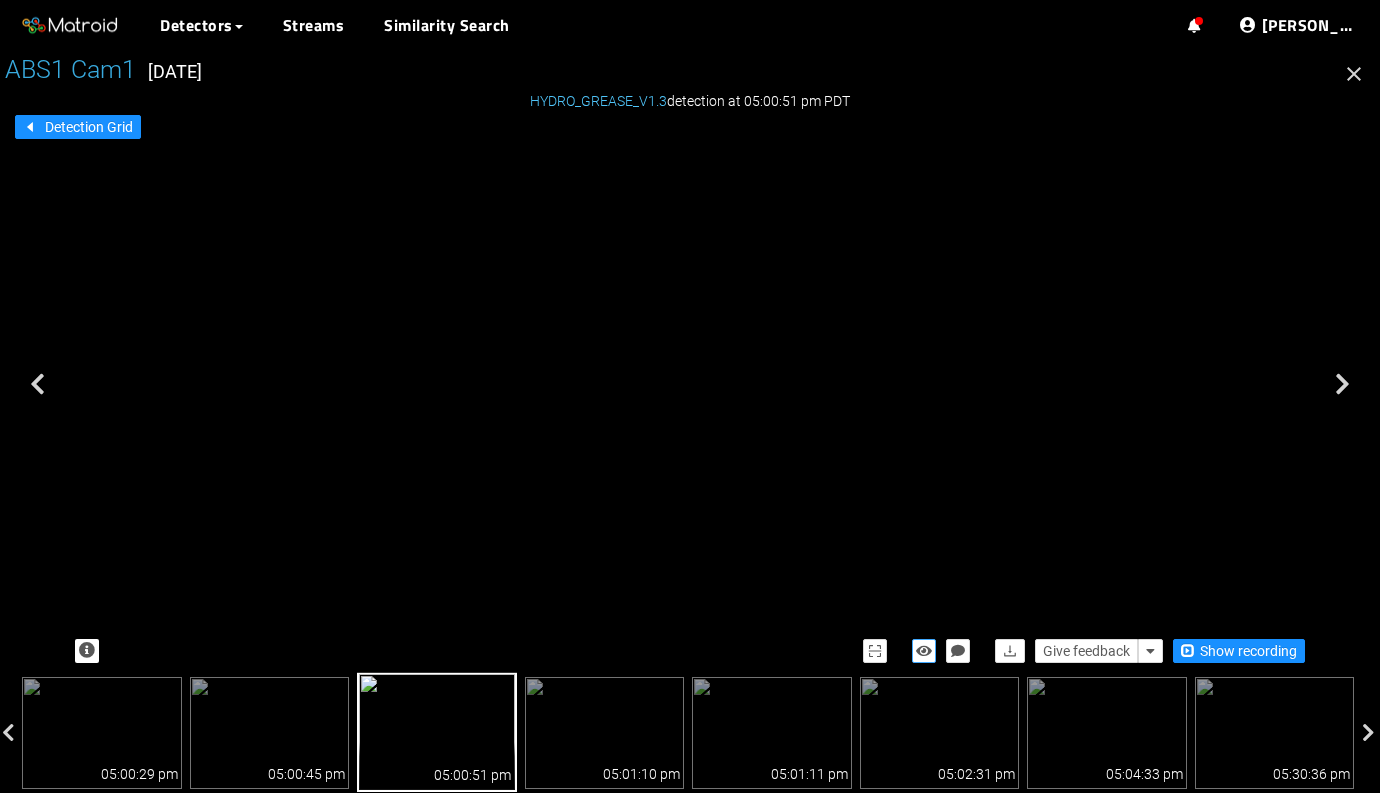 drag, startPoint x: 735, startPoint y: 343, endPoint x: 828, endPoint y: 495, distance: 178.19371 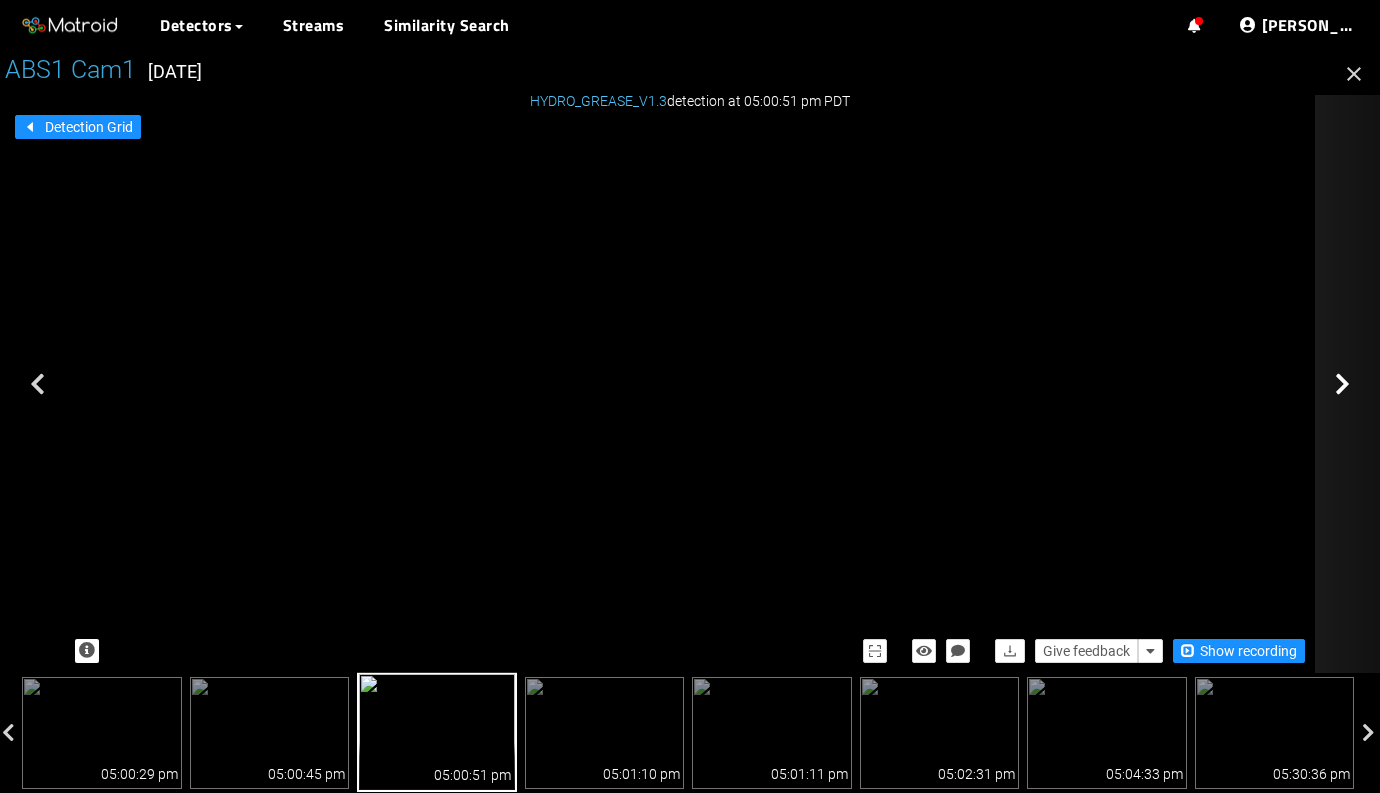 click at bounding box center [1415, 384] 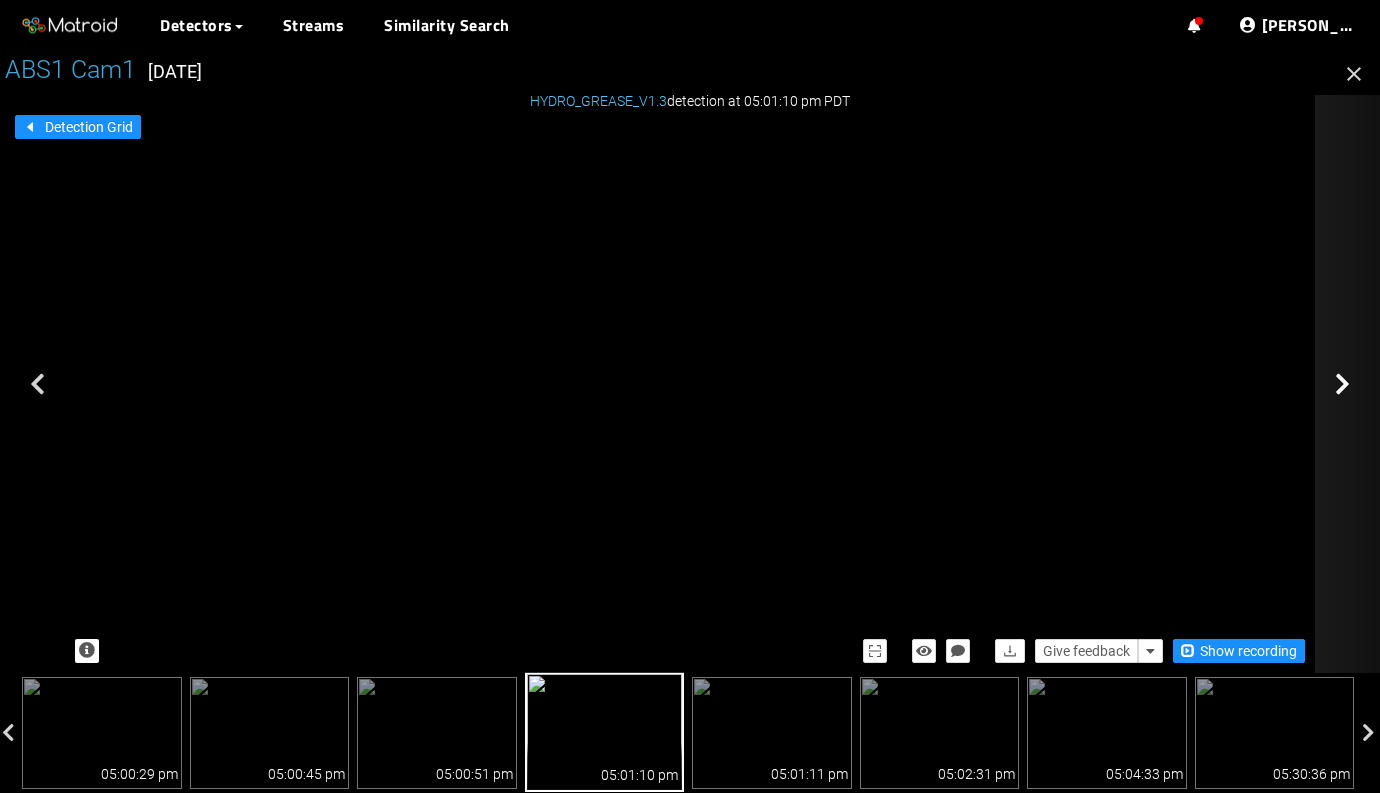 click at bounding box center (1415, 384) 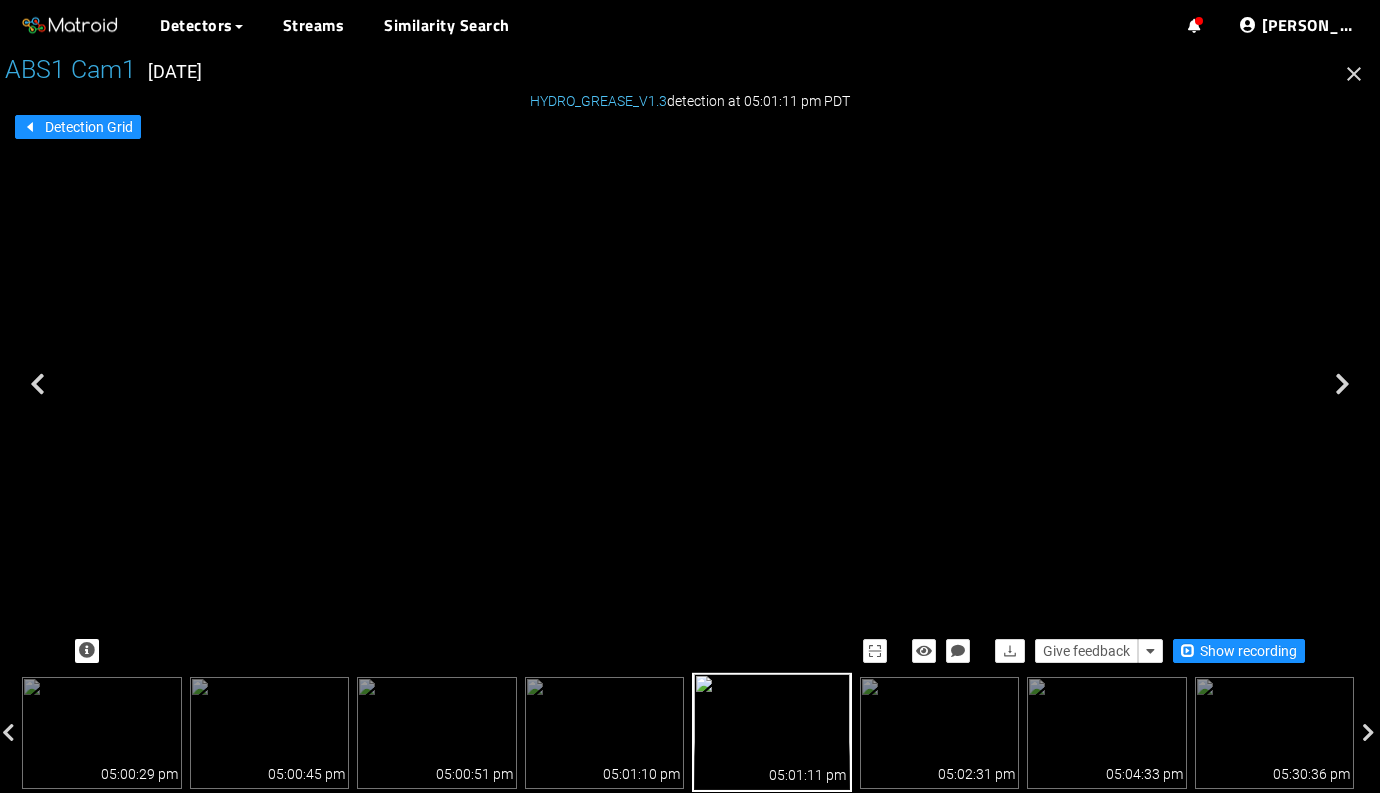 drag, startPoint x: 597, startPoint y: 553, endPoint x: 605, endPoint y: 405, distance: 148.21606 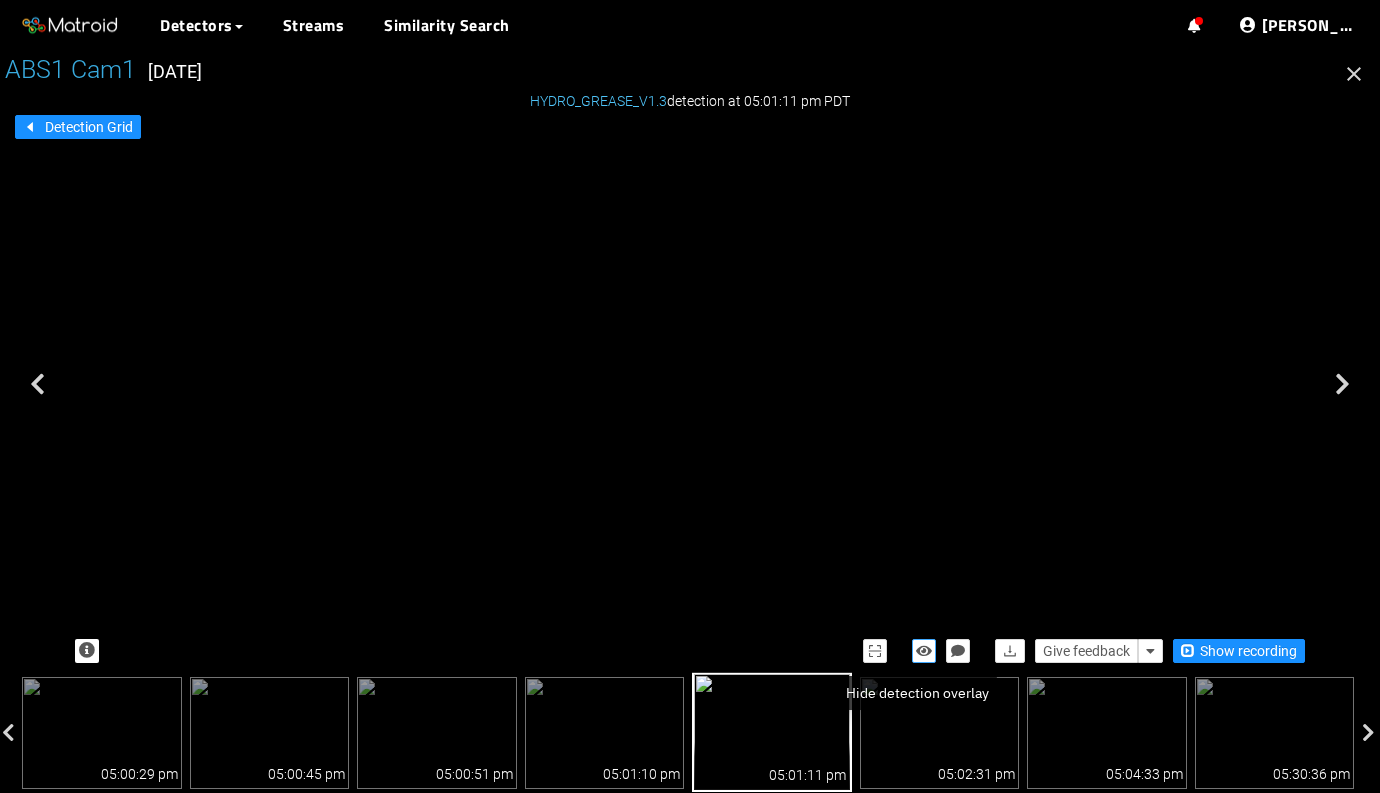 click at bounding box center (924, 651) 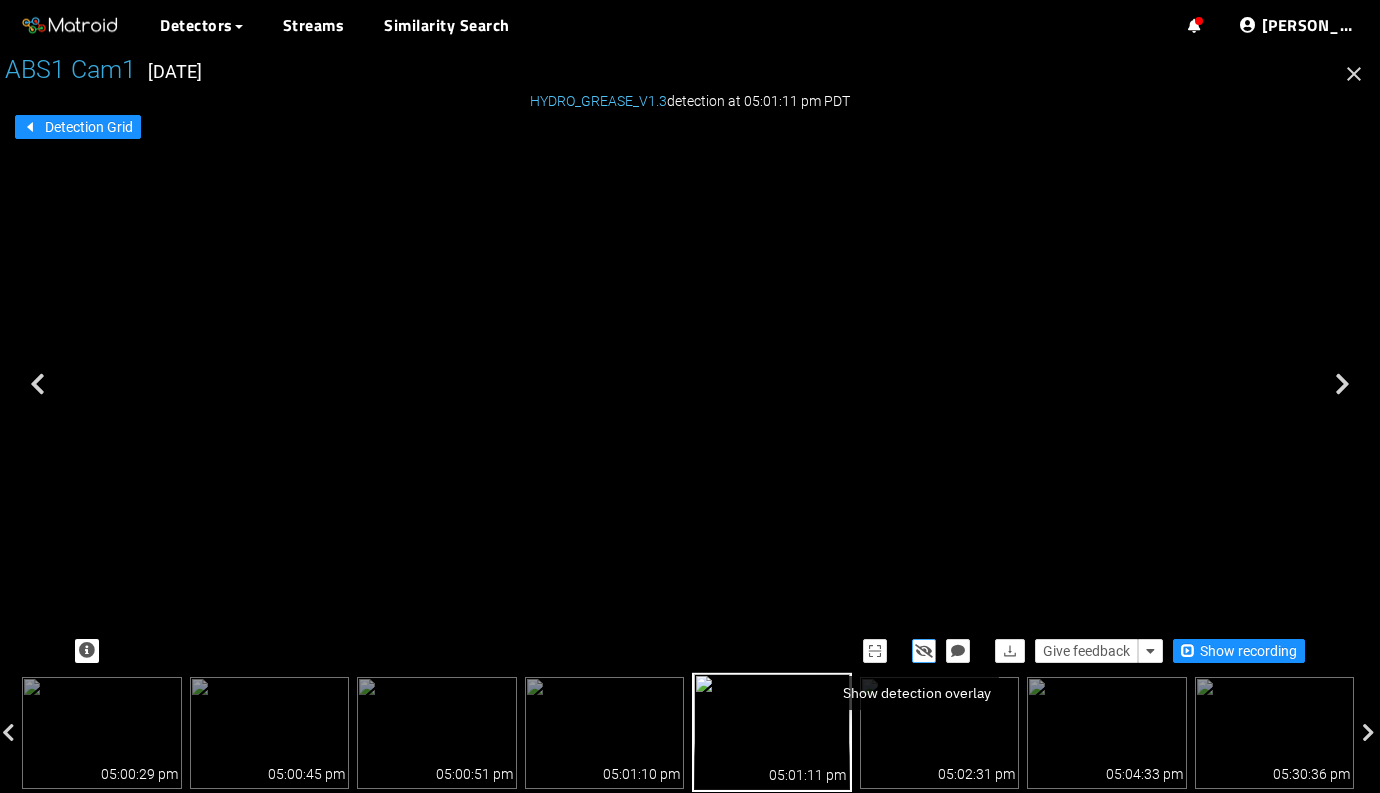 click at bounding box center [924, 651] 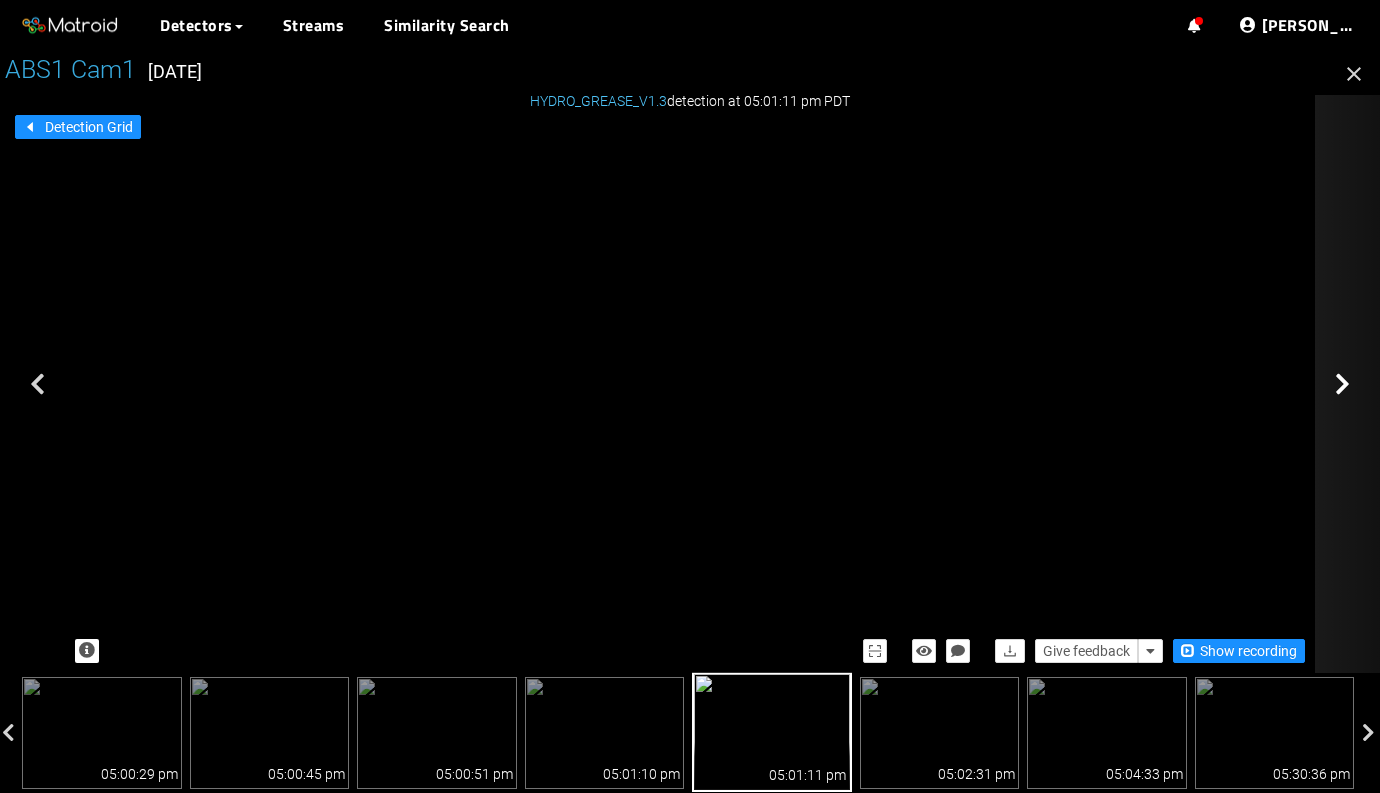 click at bounding box center [1415, 384] 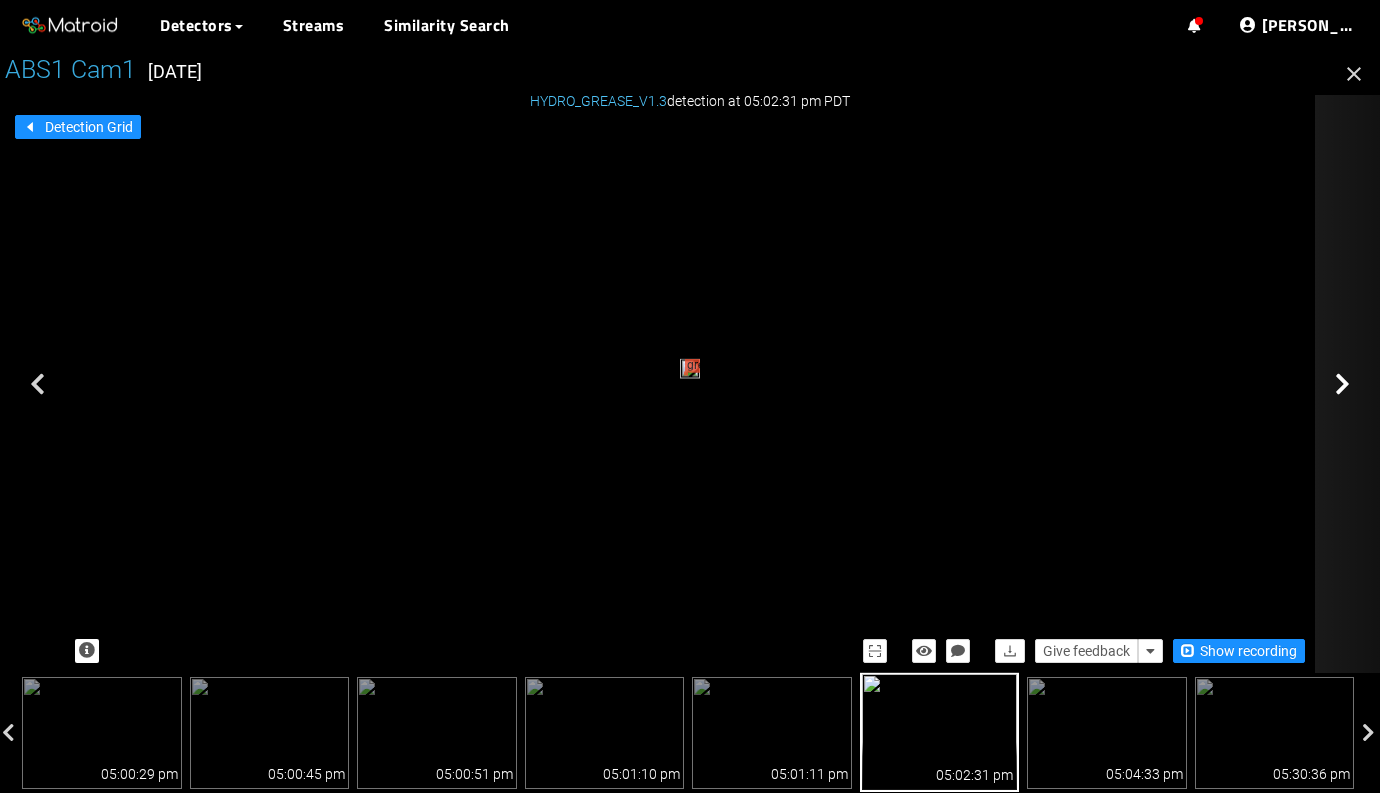 click at bounding box center [1415, 384] 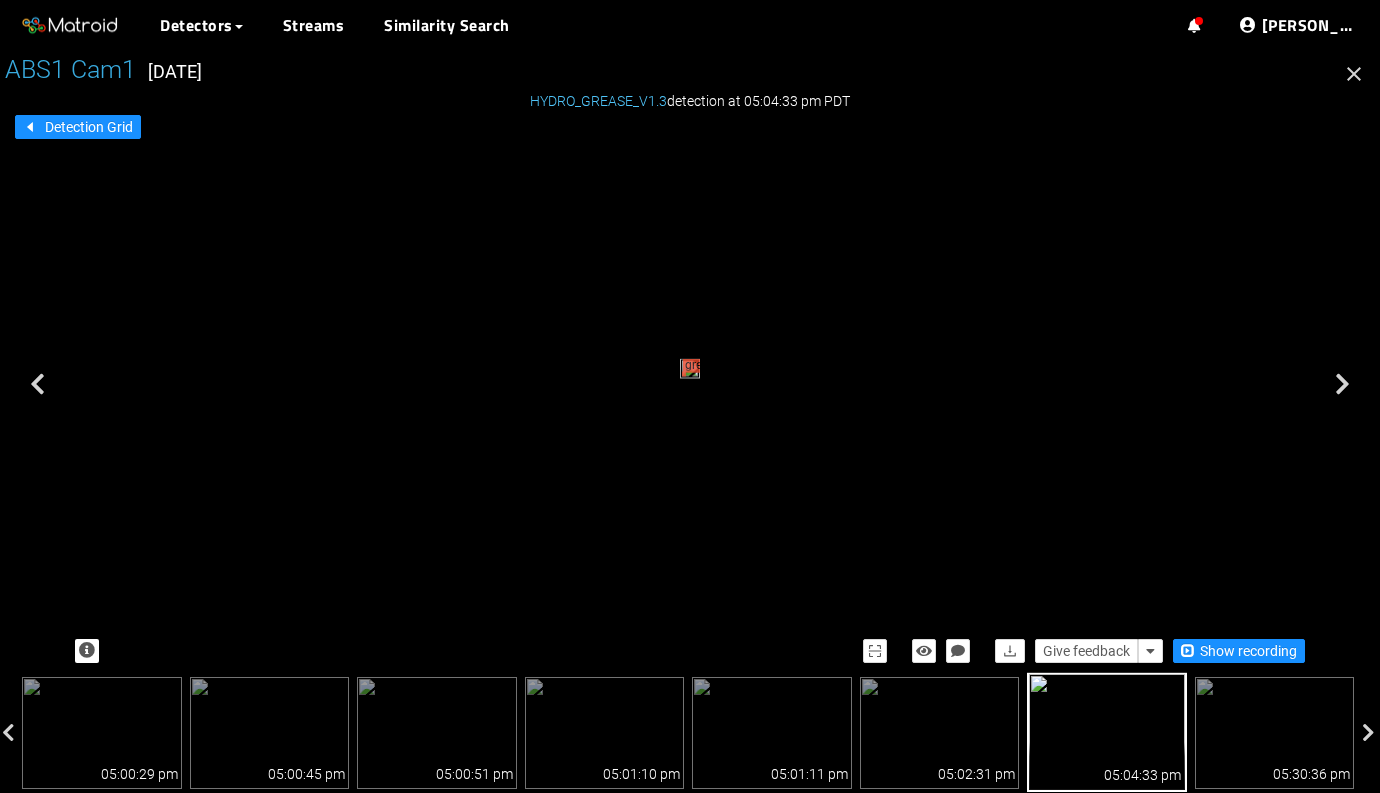 click at bounding box center (1415, 384) 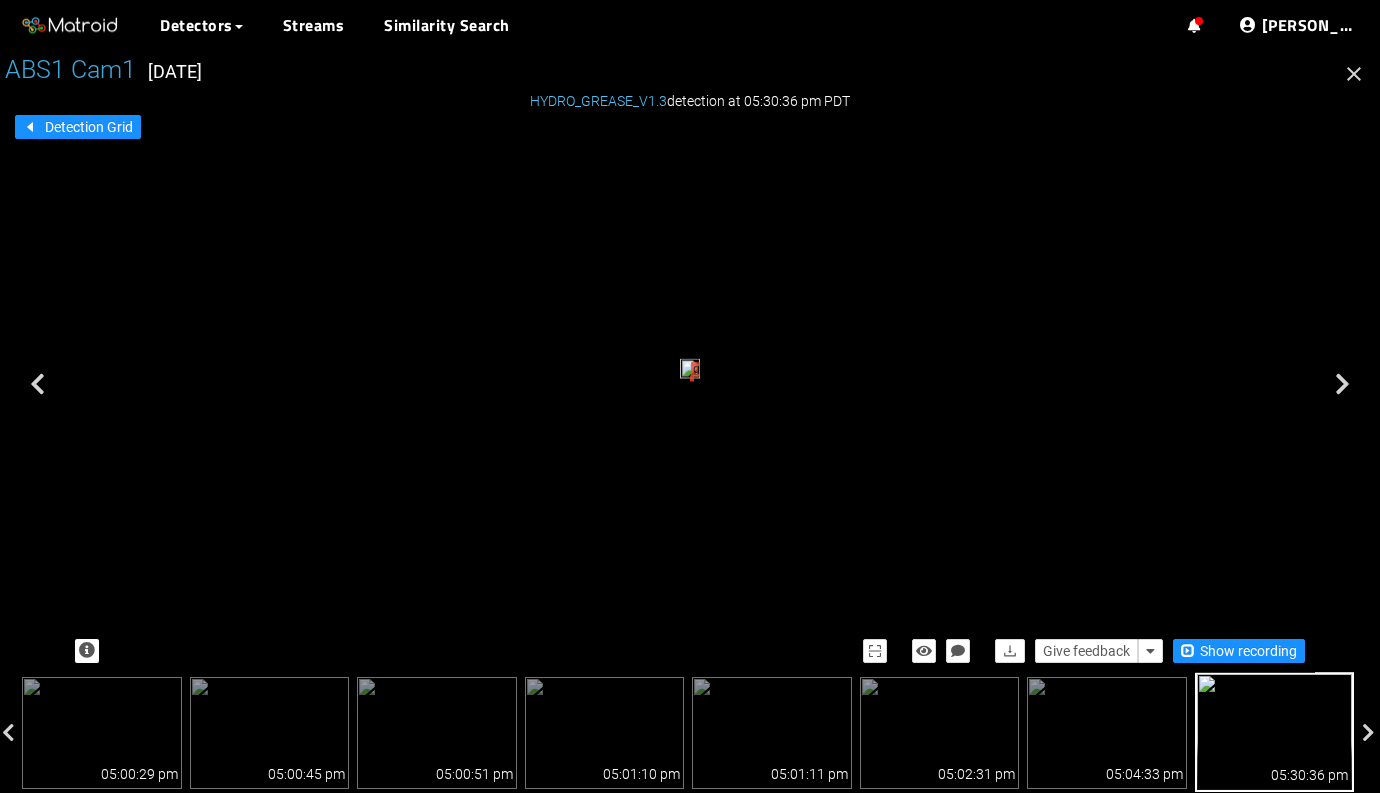 click at bounding box center (1415, 384) 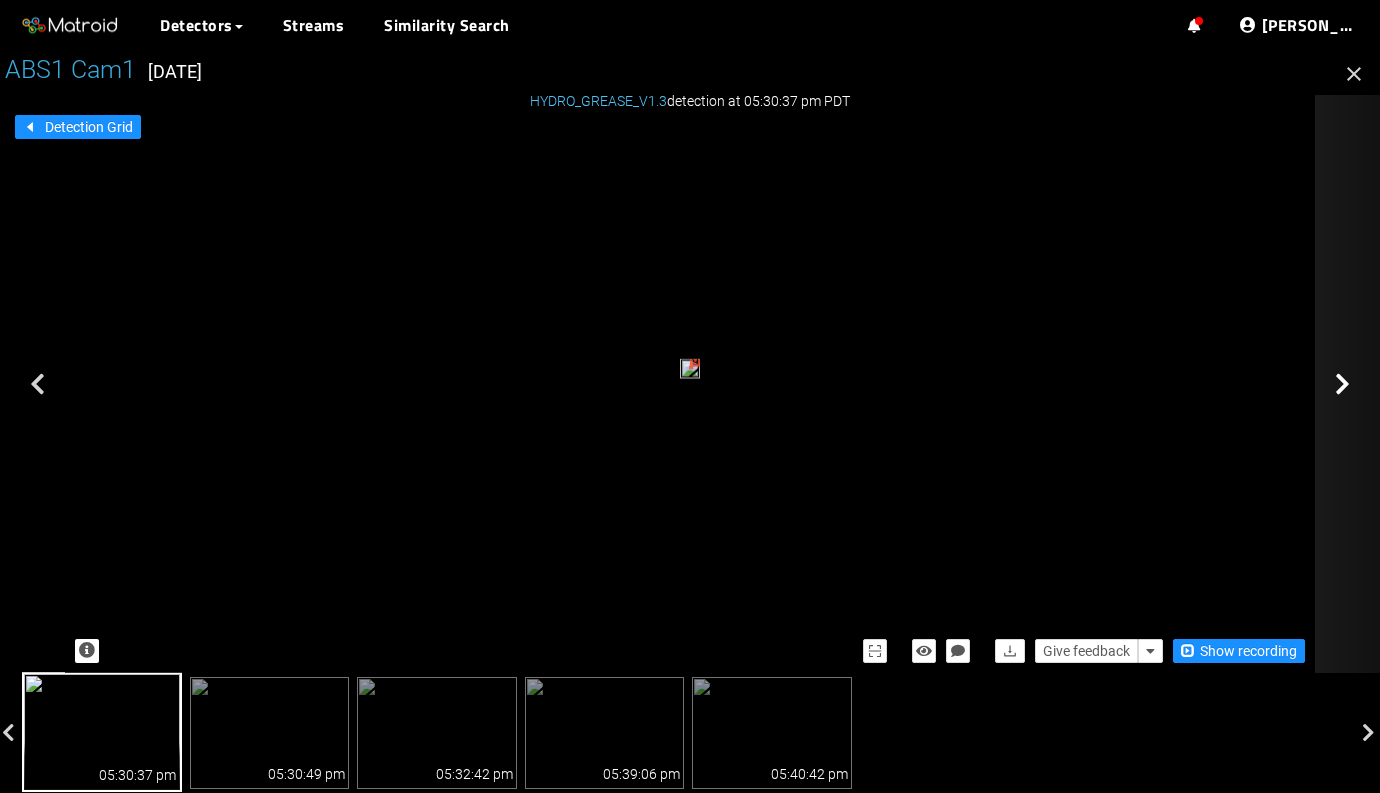 click at bounding box center (1415, 384) 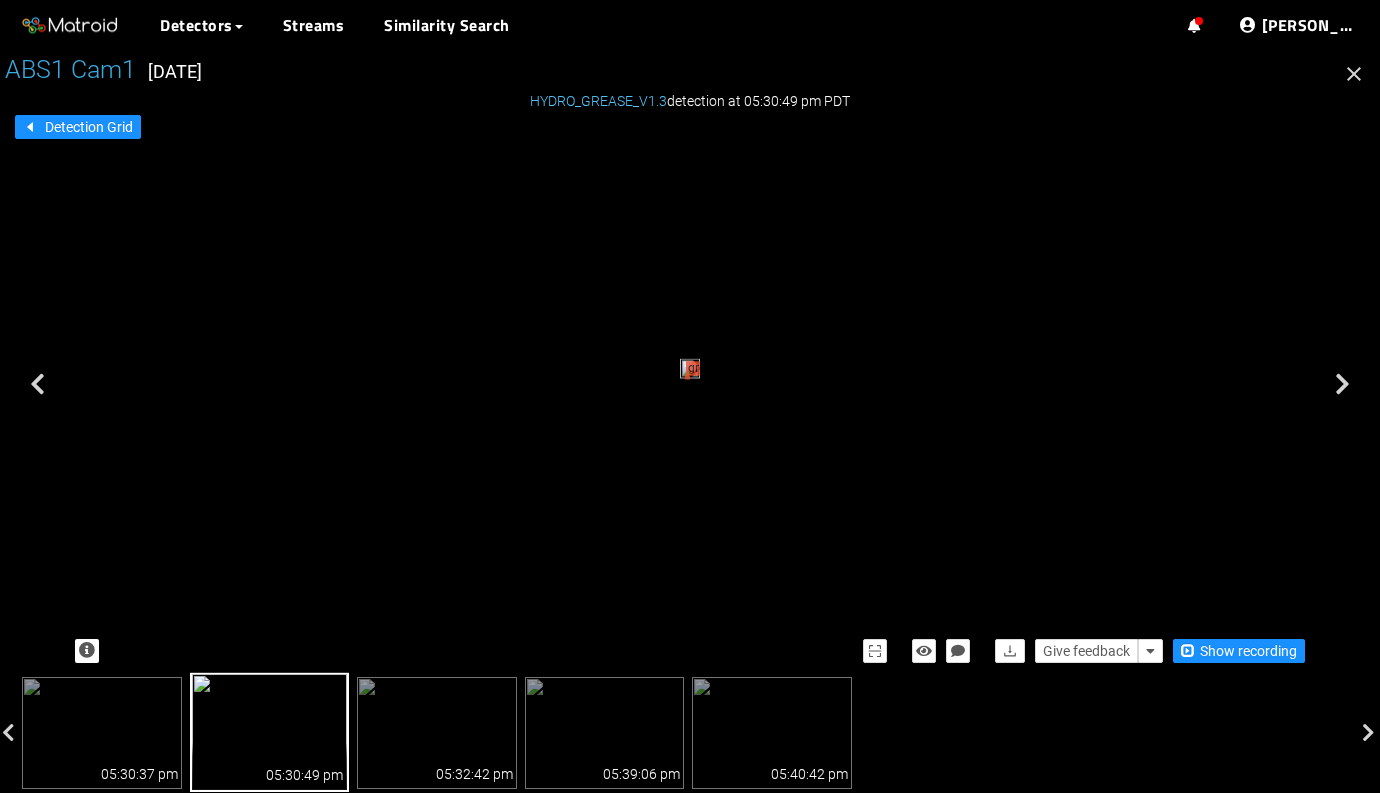 click at bounding box center [1415, 384] 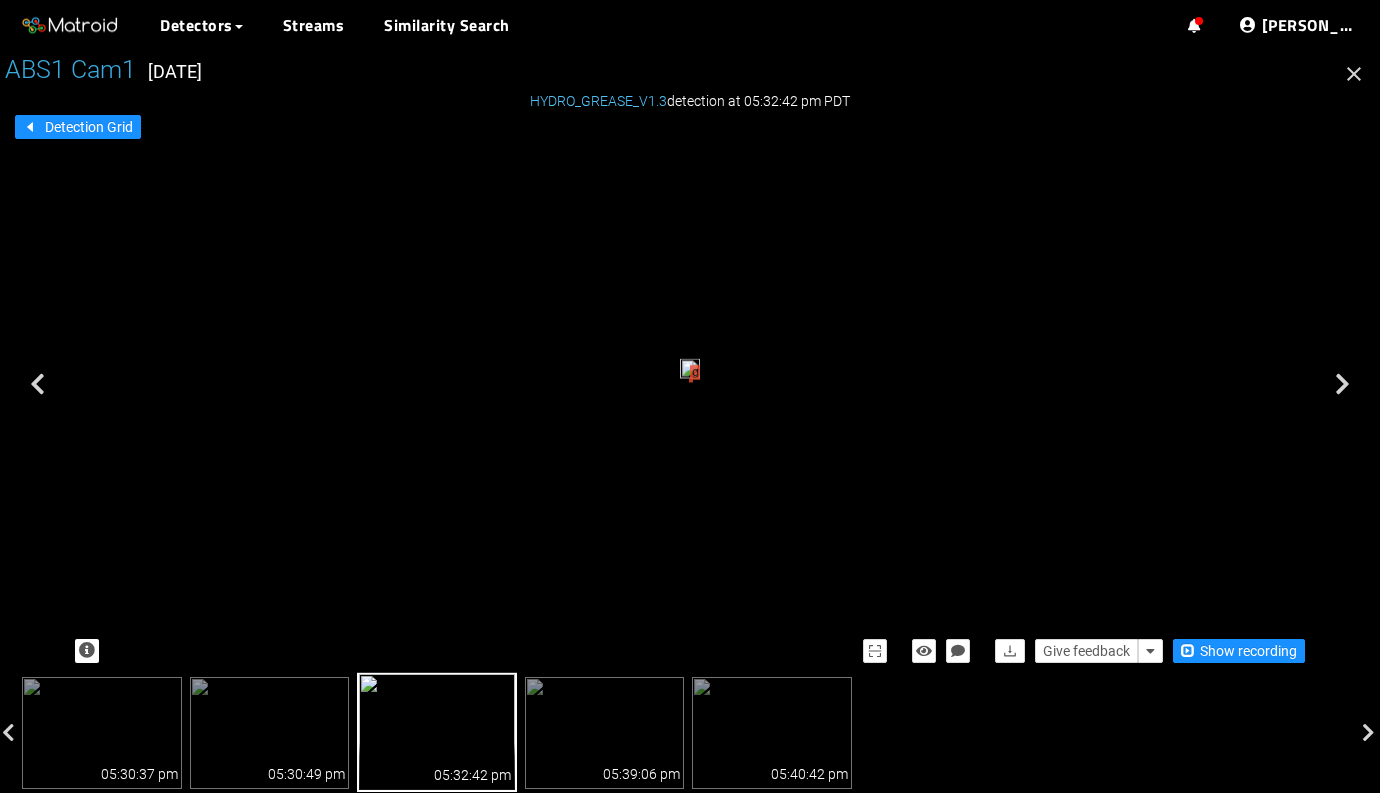 click at bounding box center (1415, 384) 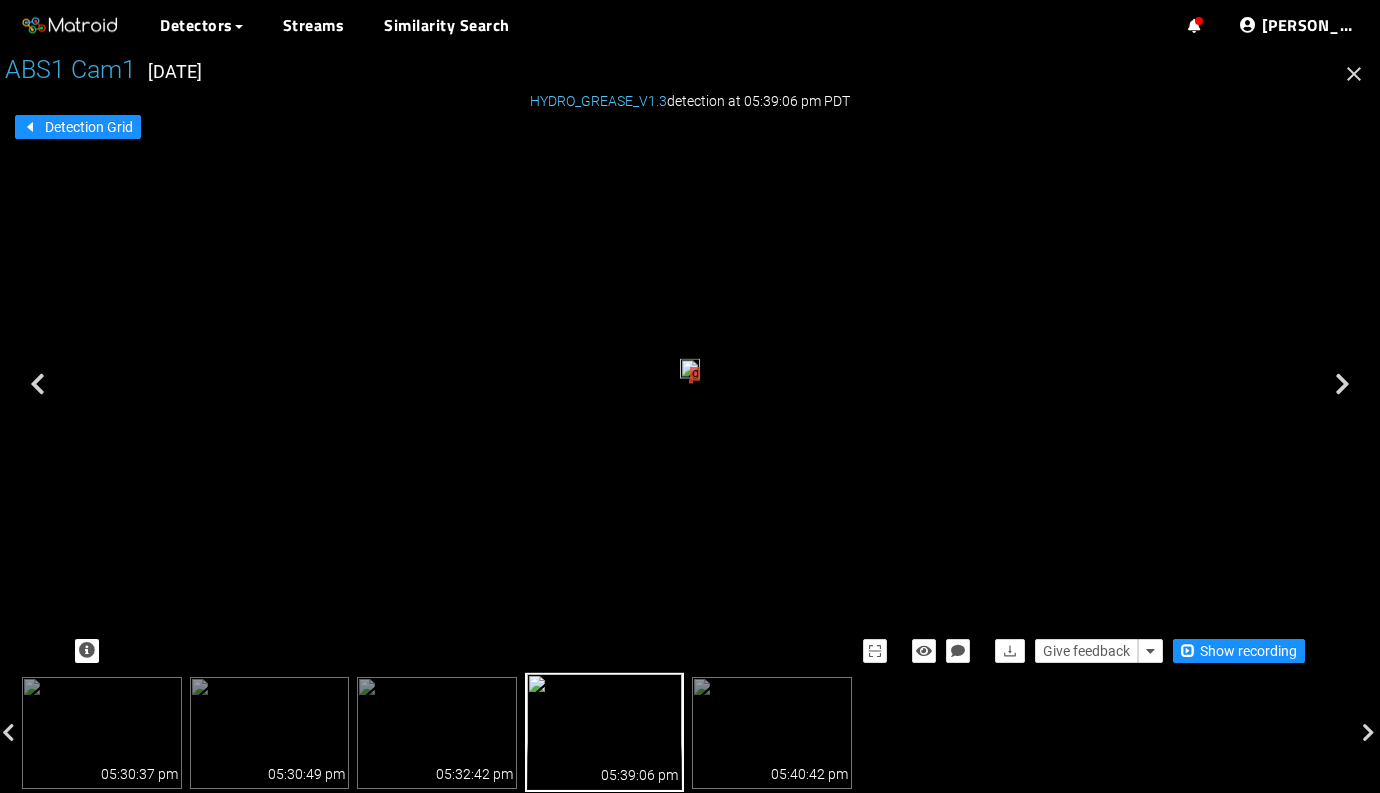 click at bounding box center (1415, 384) 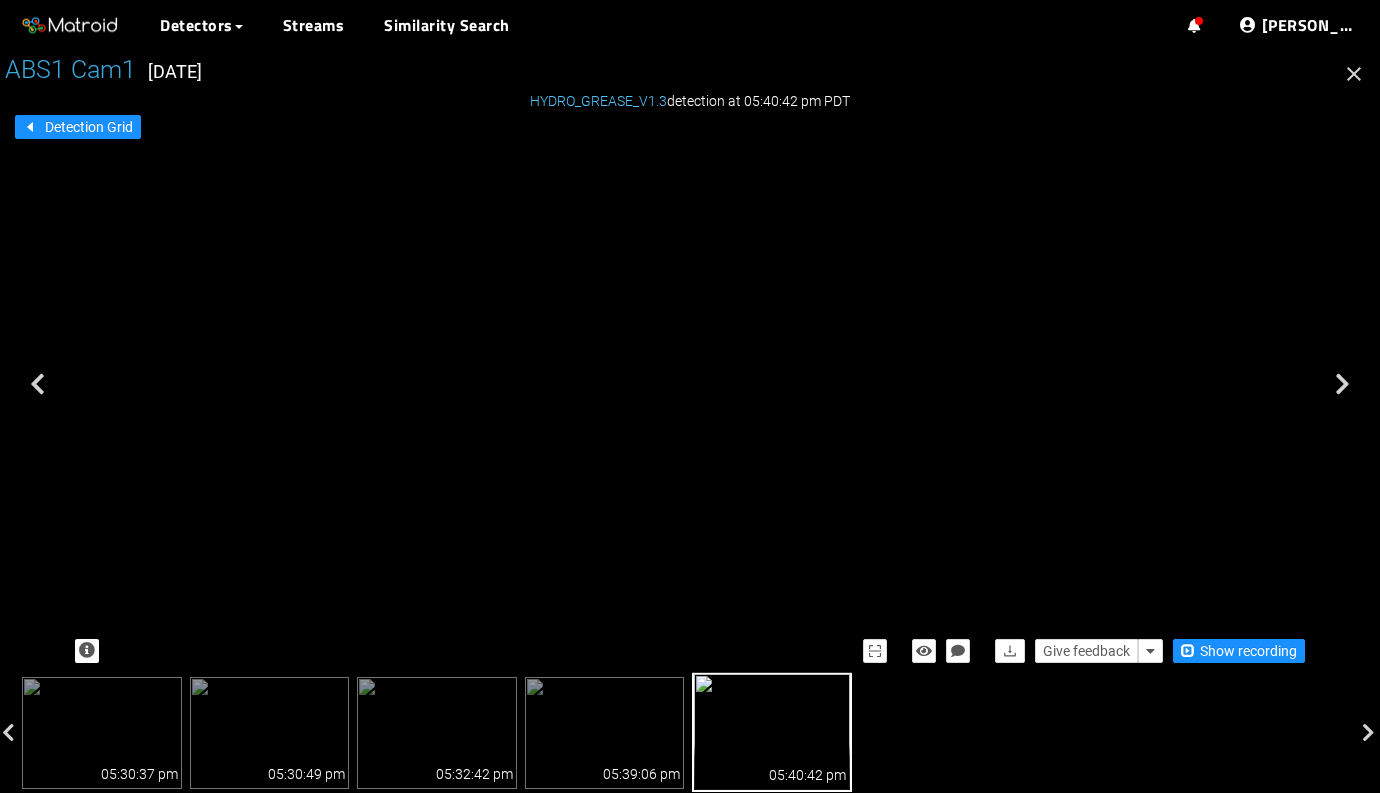 click at bounding box center [916, 651] 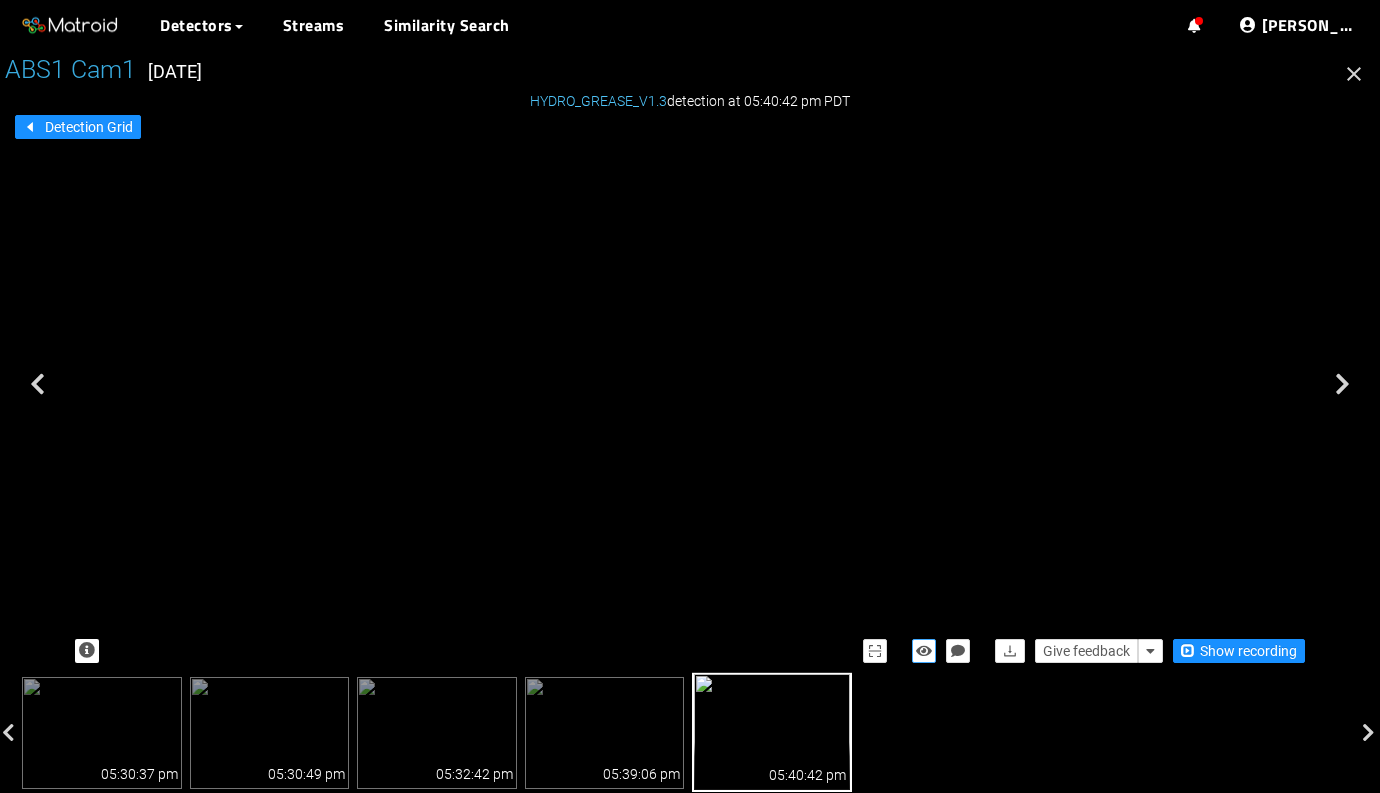 click at bounding box center [924, 651] 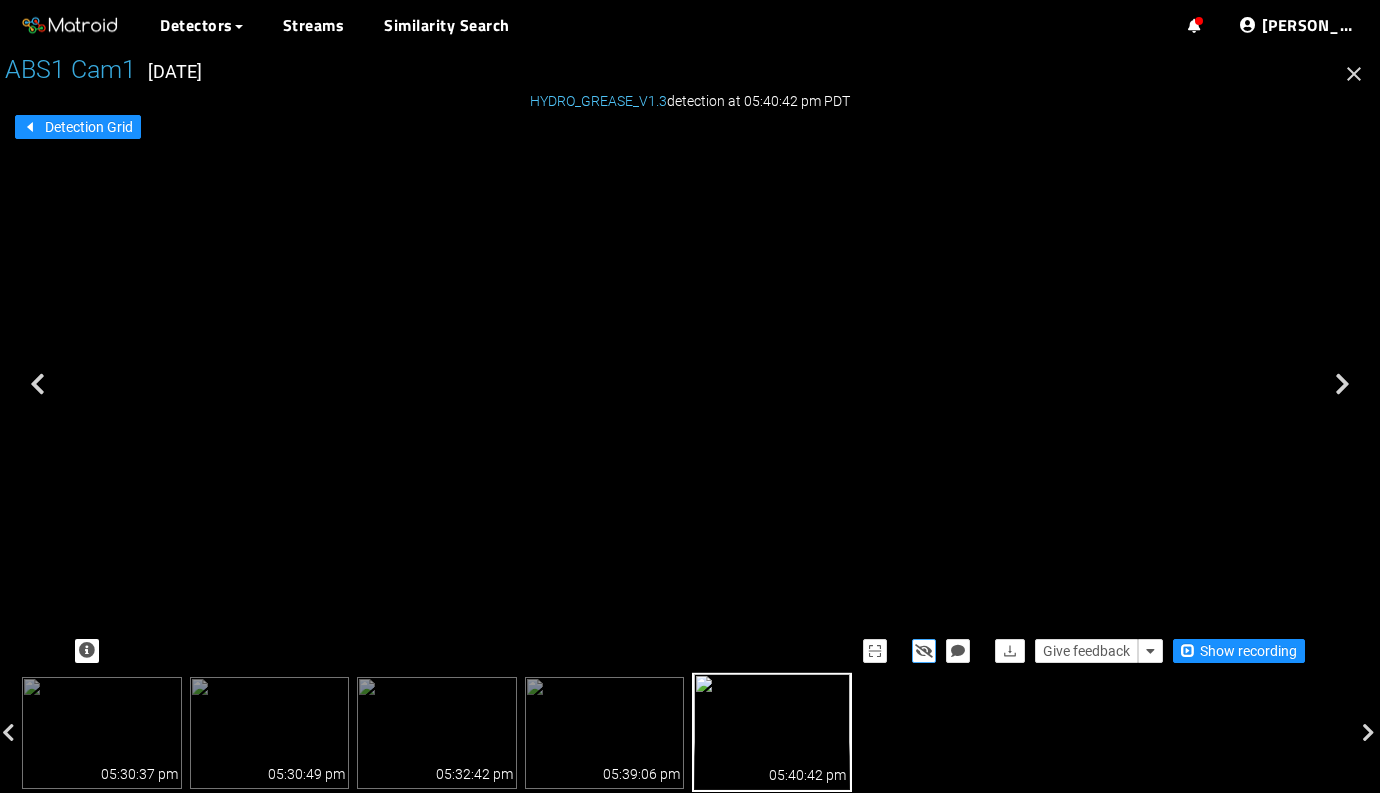 drag, startPoint x: 873, startPoint y: 440, endPoint x: 888, endPoint y: 305, distance: 135.83078 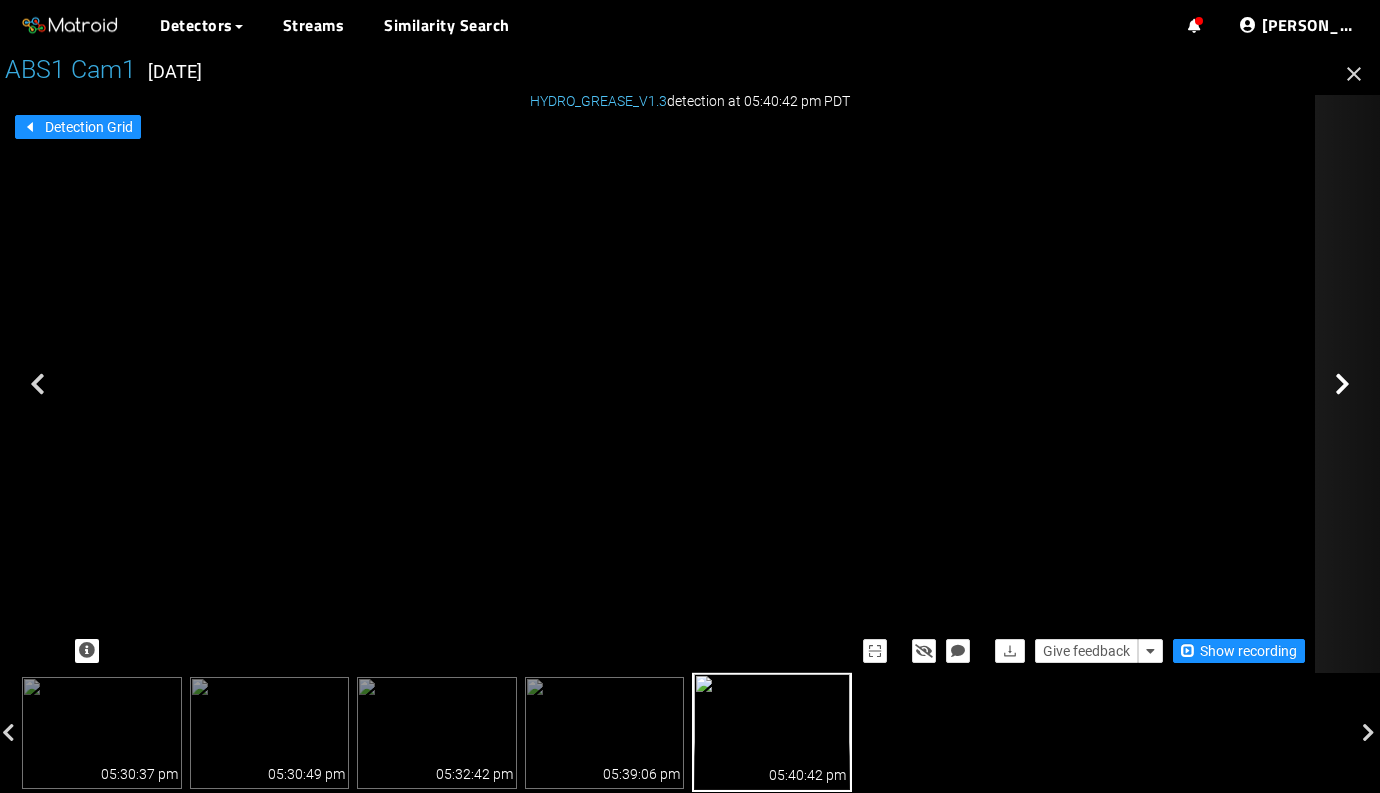 click at bounding box center [1415, 384] 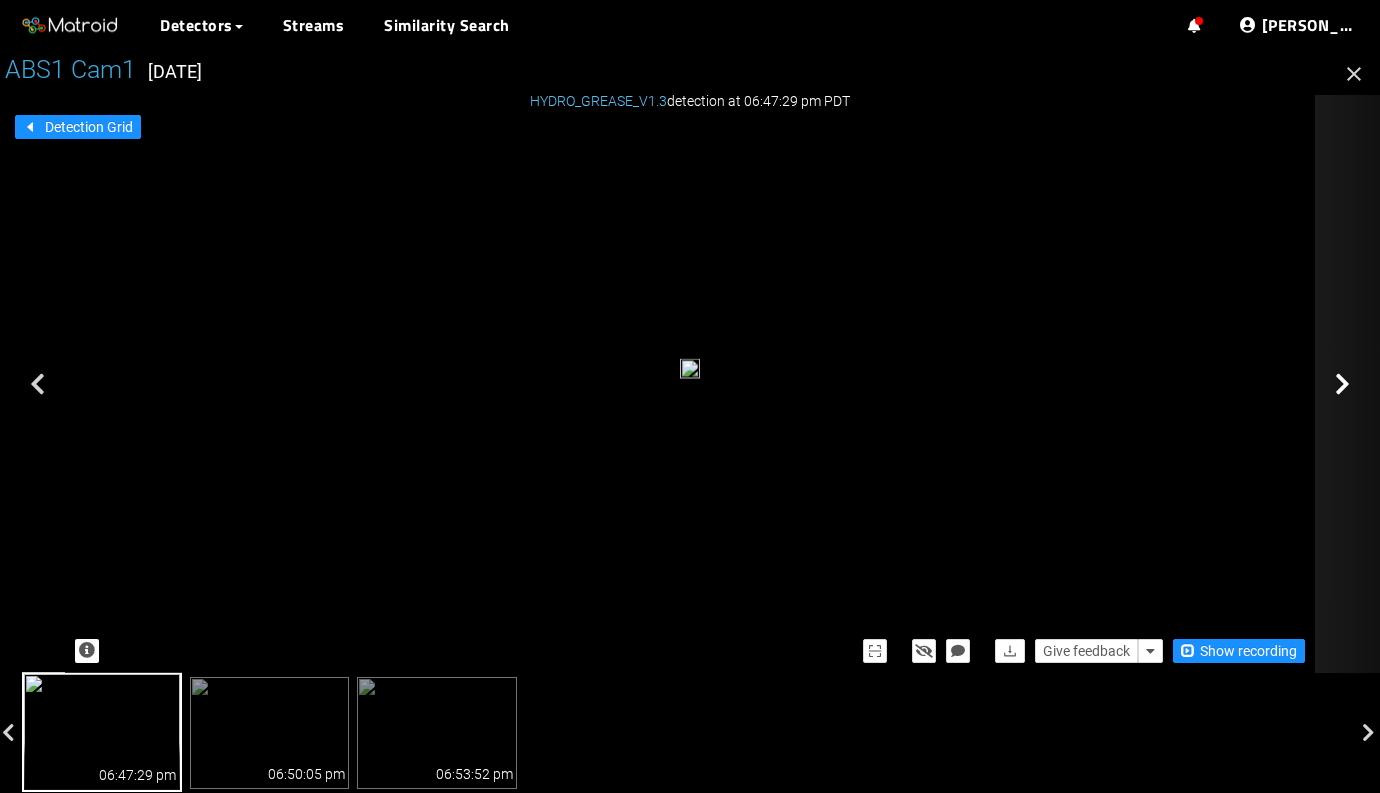 click at bounding box center (1415, 384) 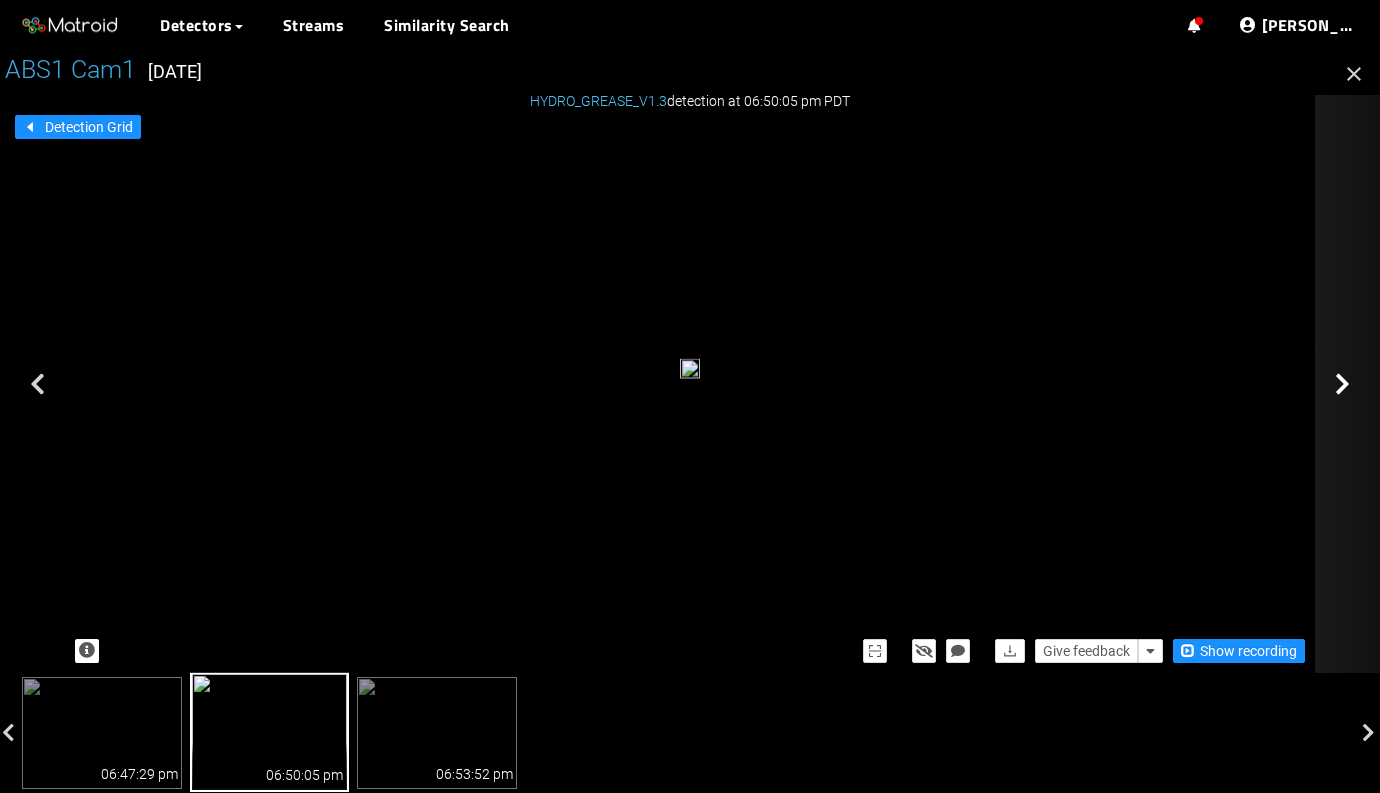 click at bounding box center [1415, 384] 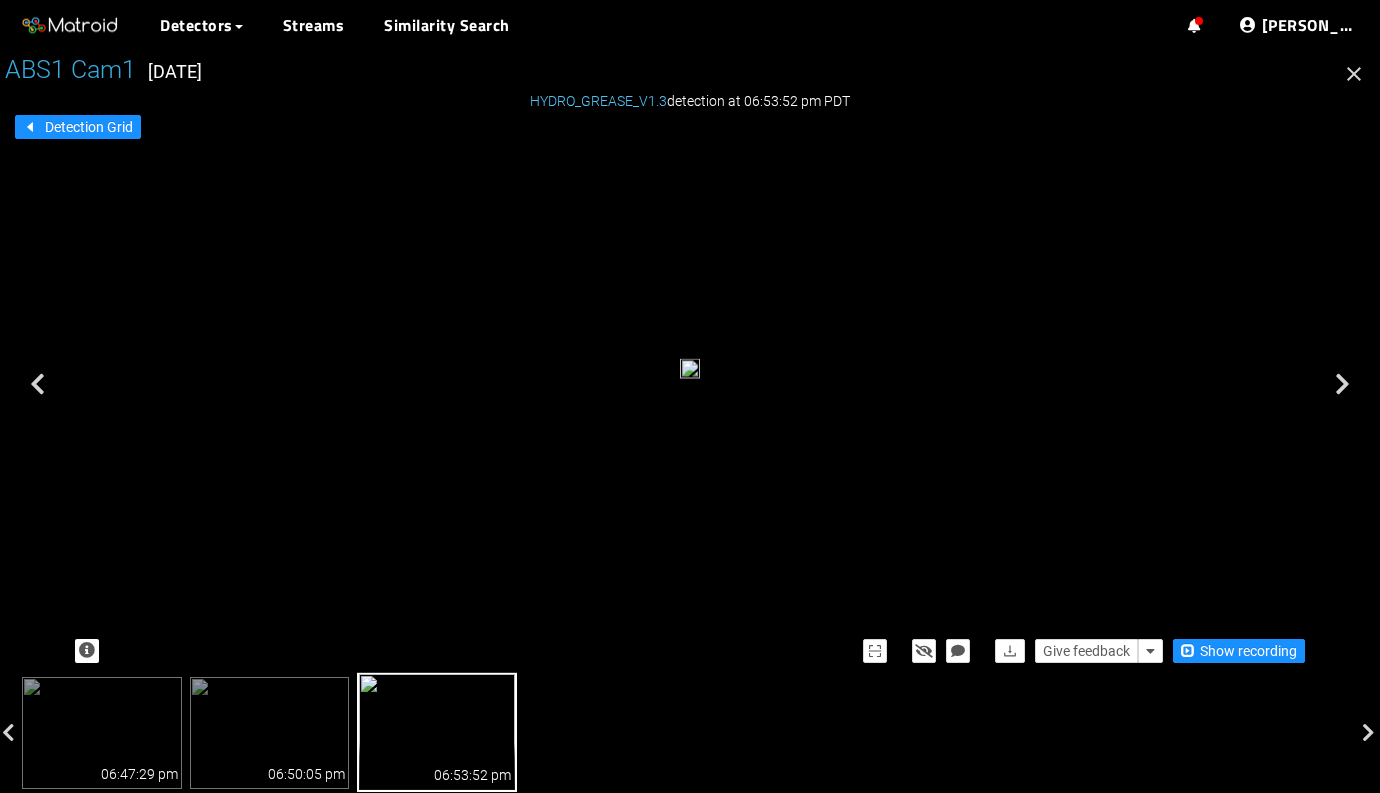 click at bounding box center [1415, 384] 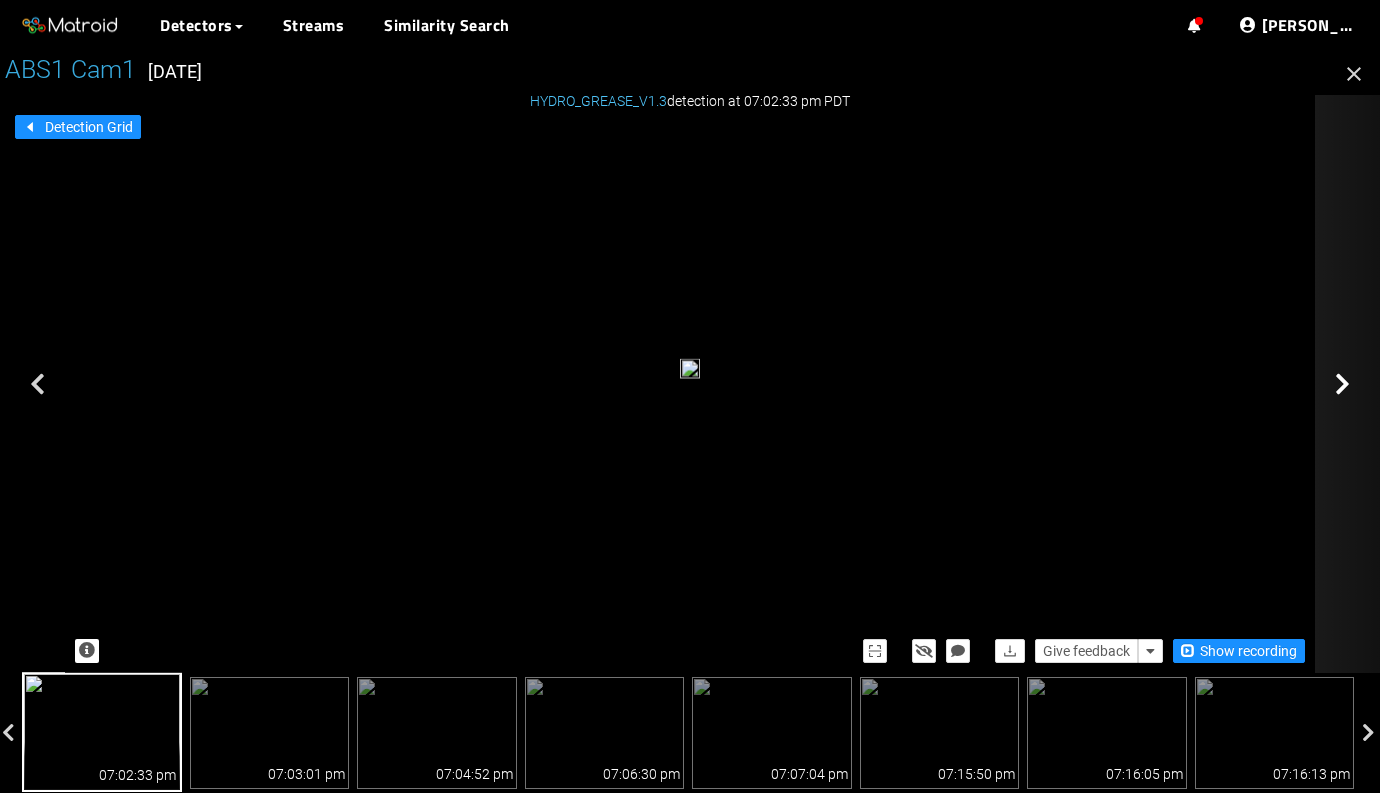 click at bounding box center [1415, 384] 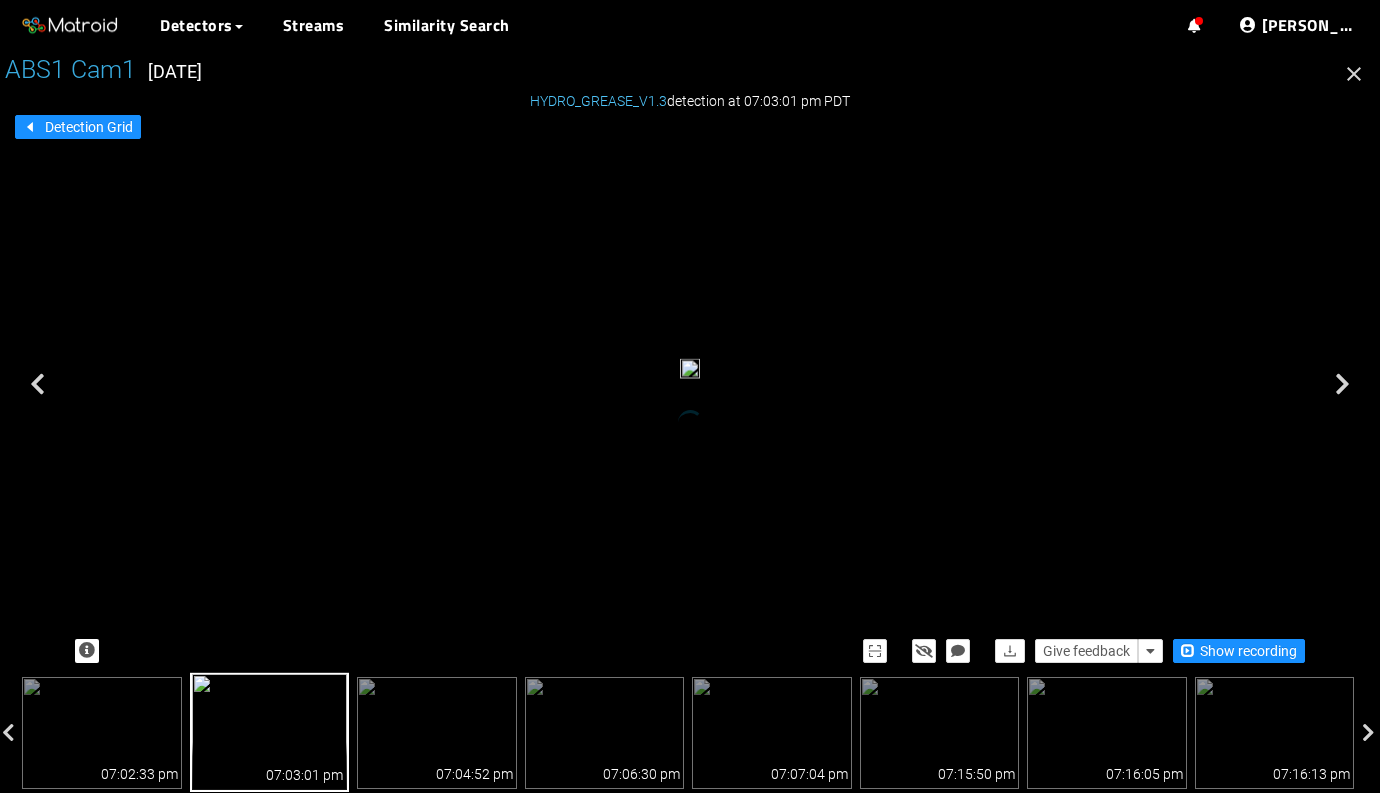 click at bounding box center (1415, 384) 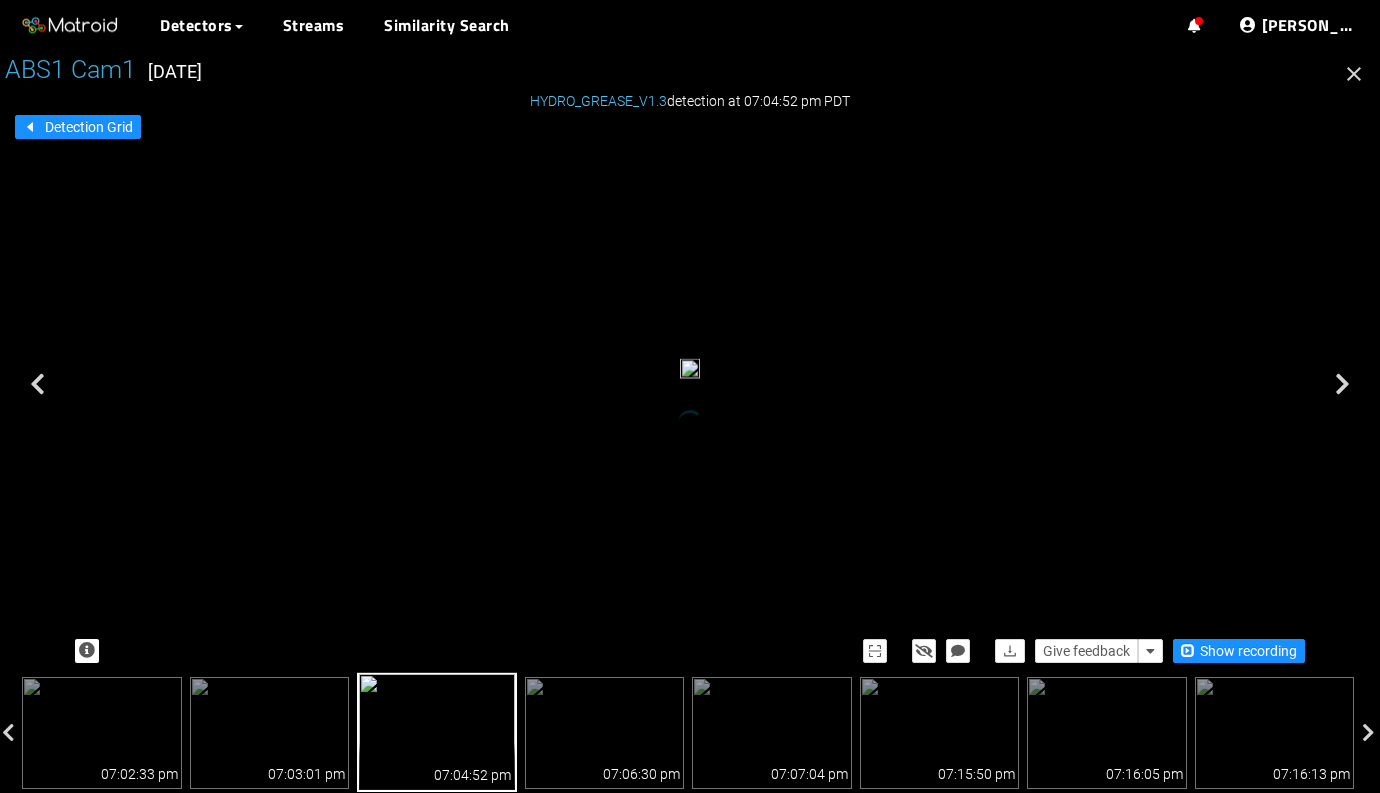 click at bounding box center (1415, 384) 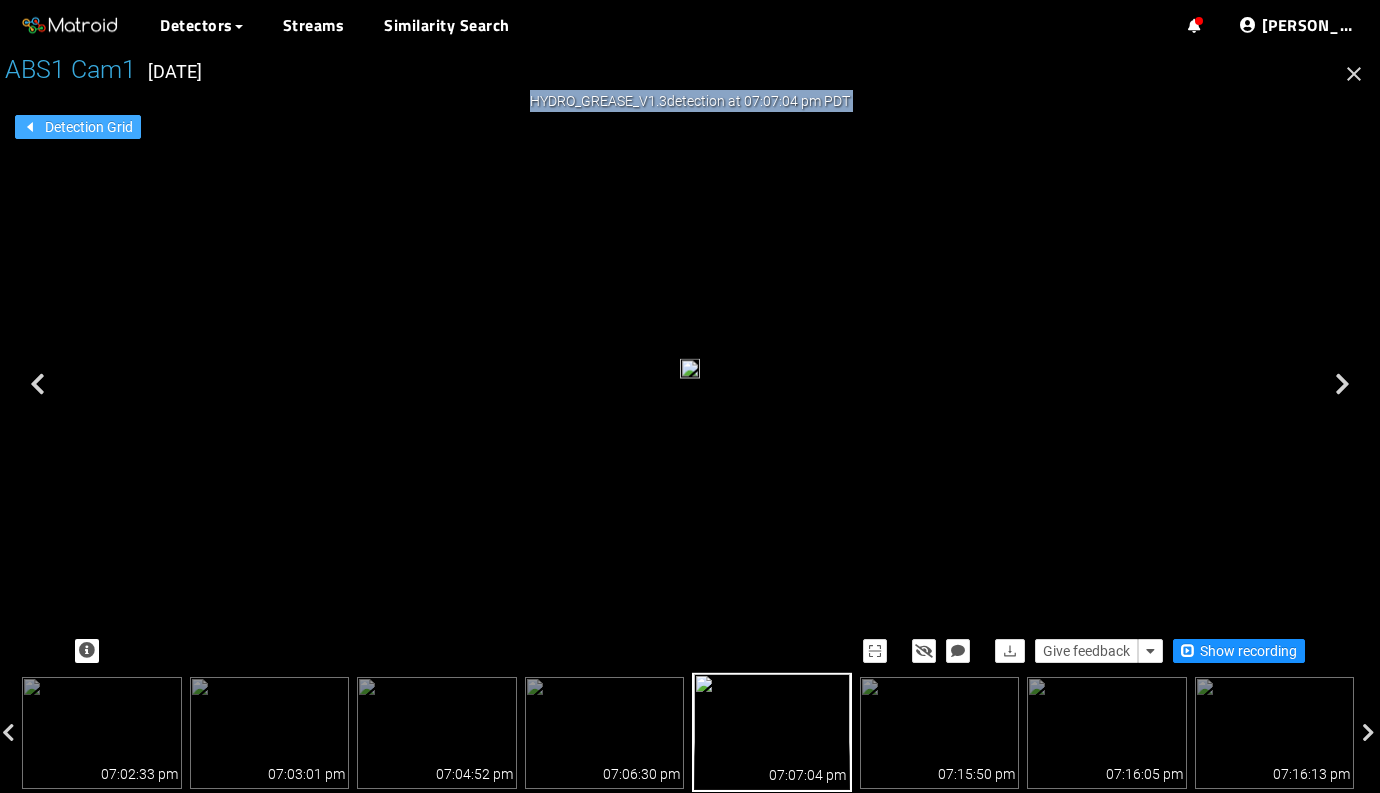 click on "Detection Grid" at bounding box center [78, 127] 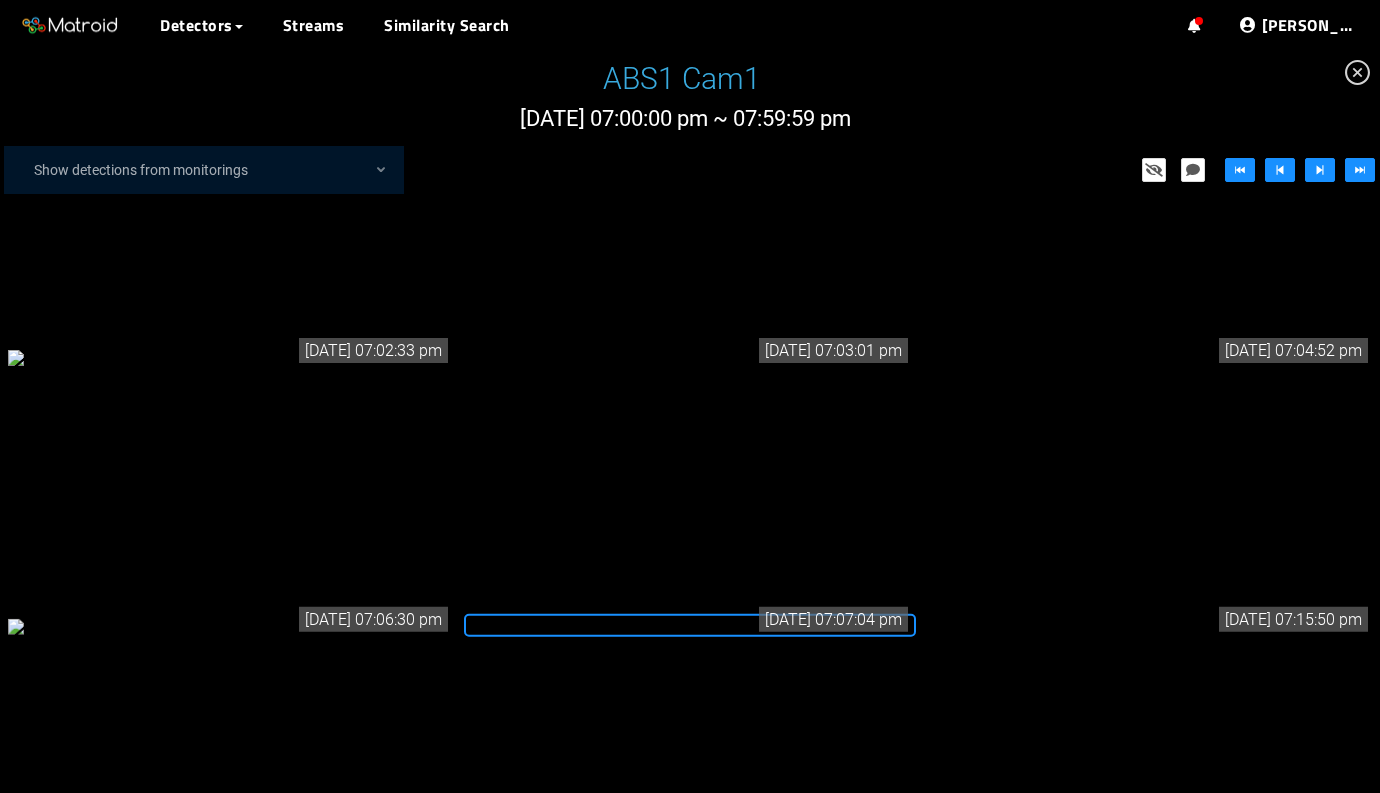 scroll, scrollTop: 214, scrollLeft: 0, axis: vertical 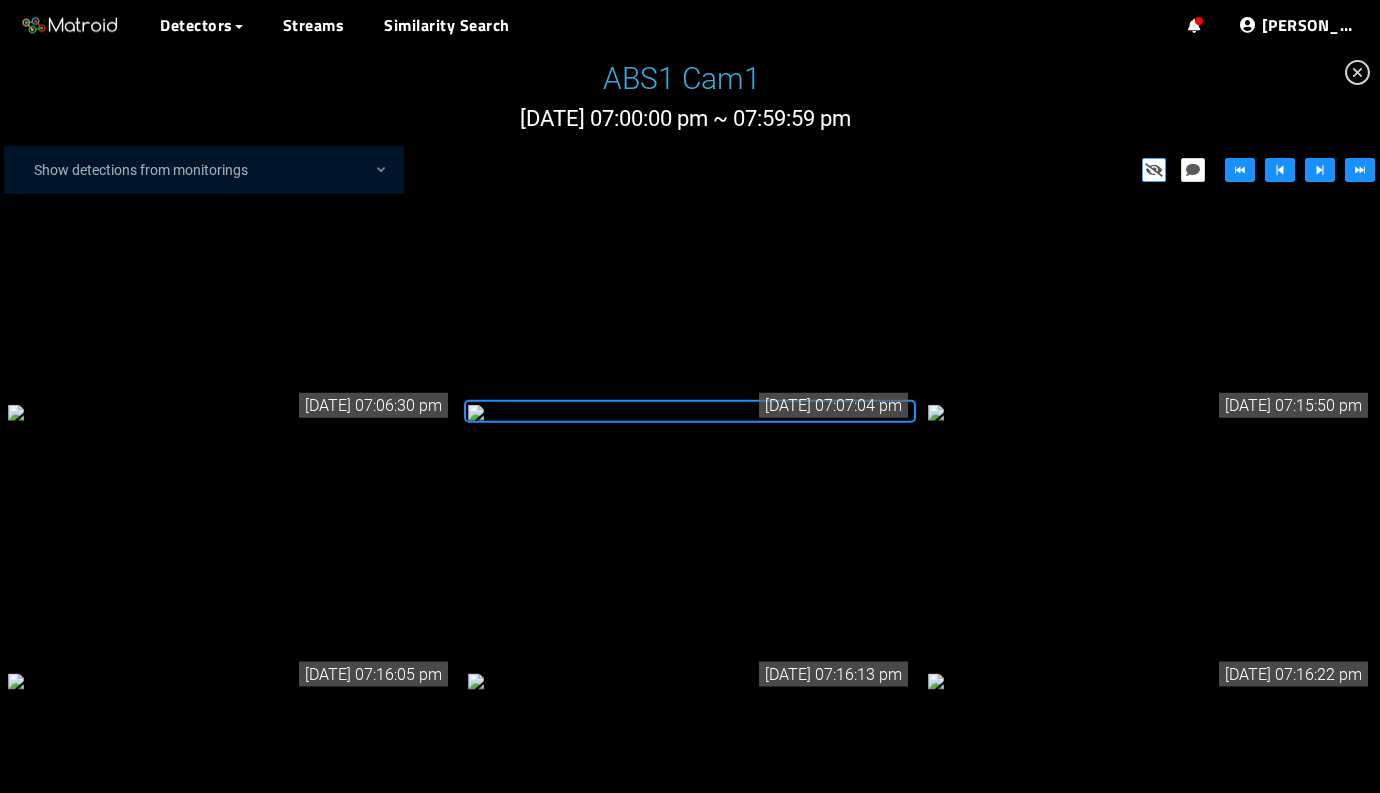 click at bounding box center (1154, 170) 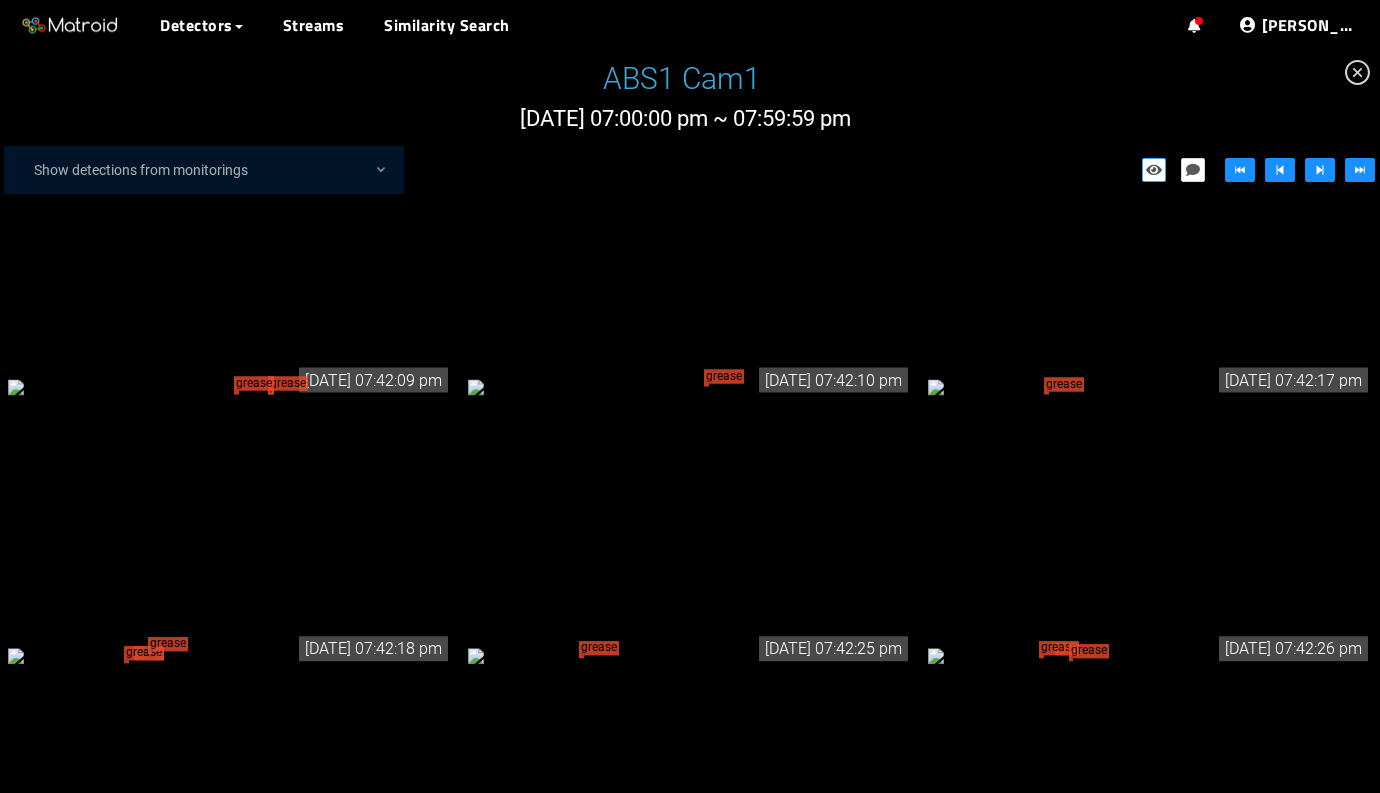 scroll, scrollTop: 4448, scrollLeft: 0, axis: vertical 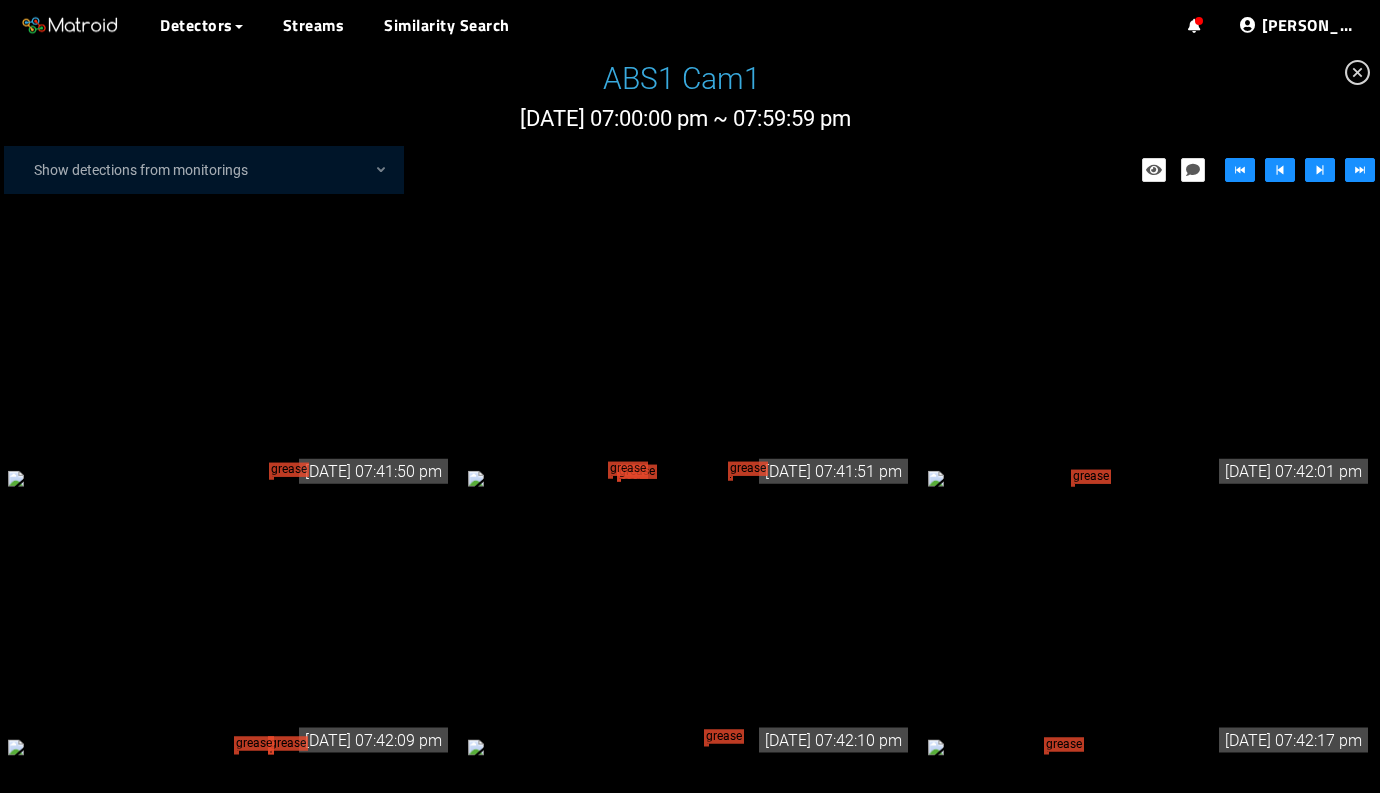 click on "grease tear grease tear grease tear" at bounding box center [690, 477] 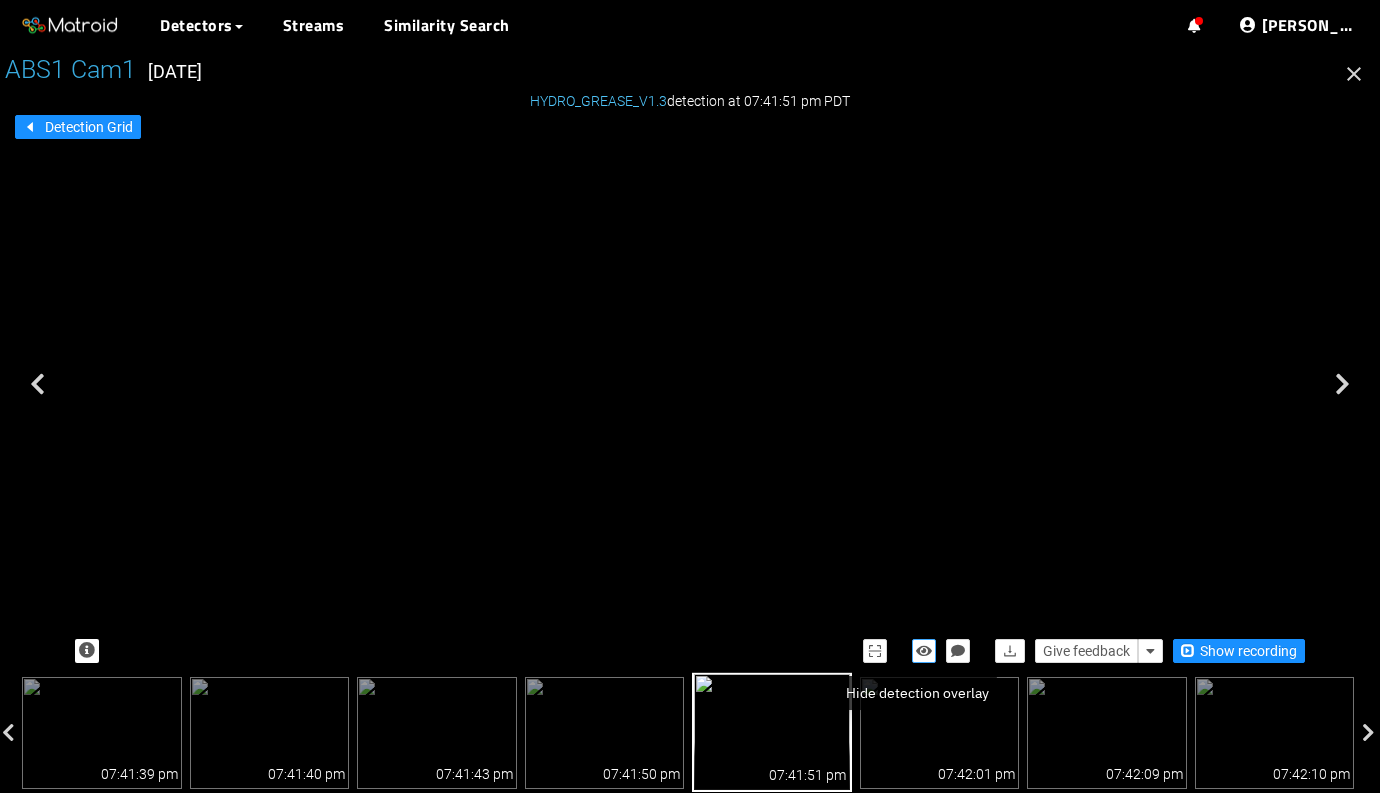 click at bounding box center (924, 651) 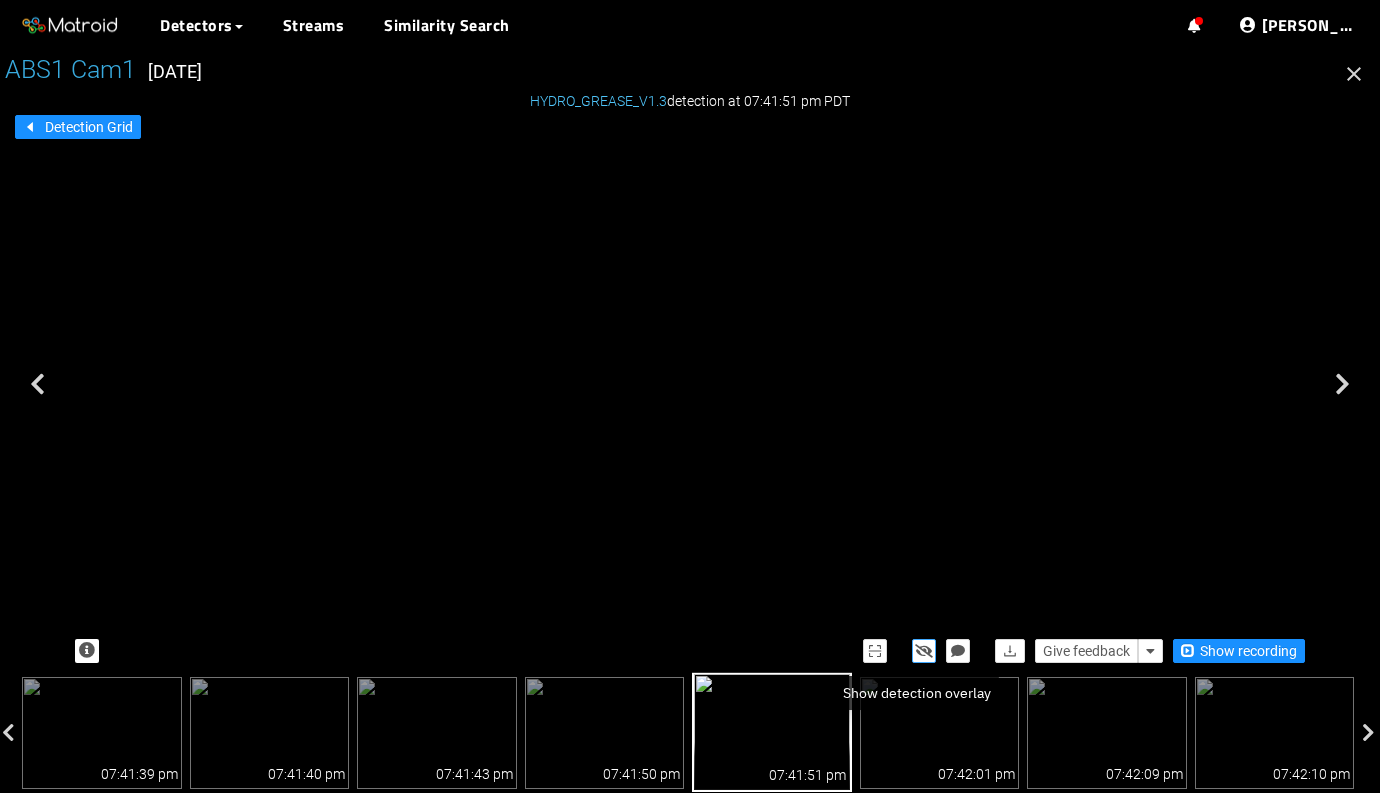 click at bounding box center (924, 651) 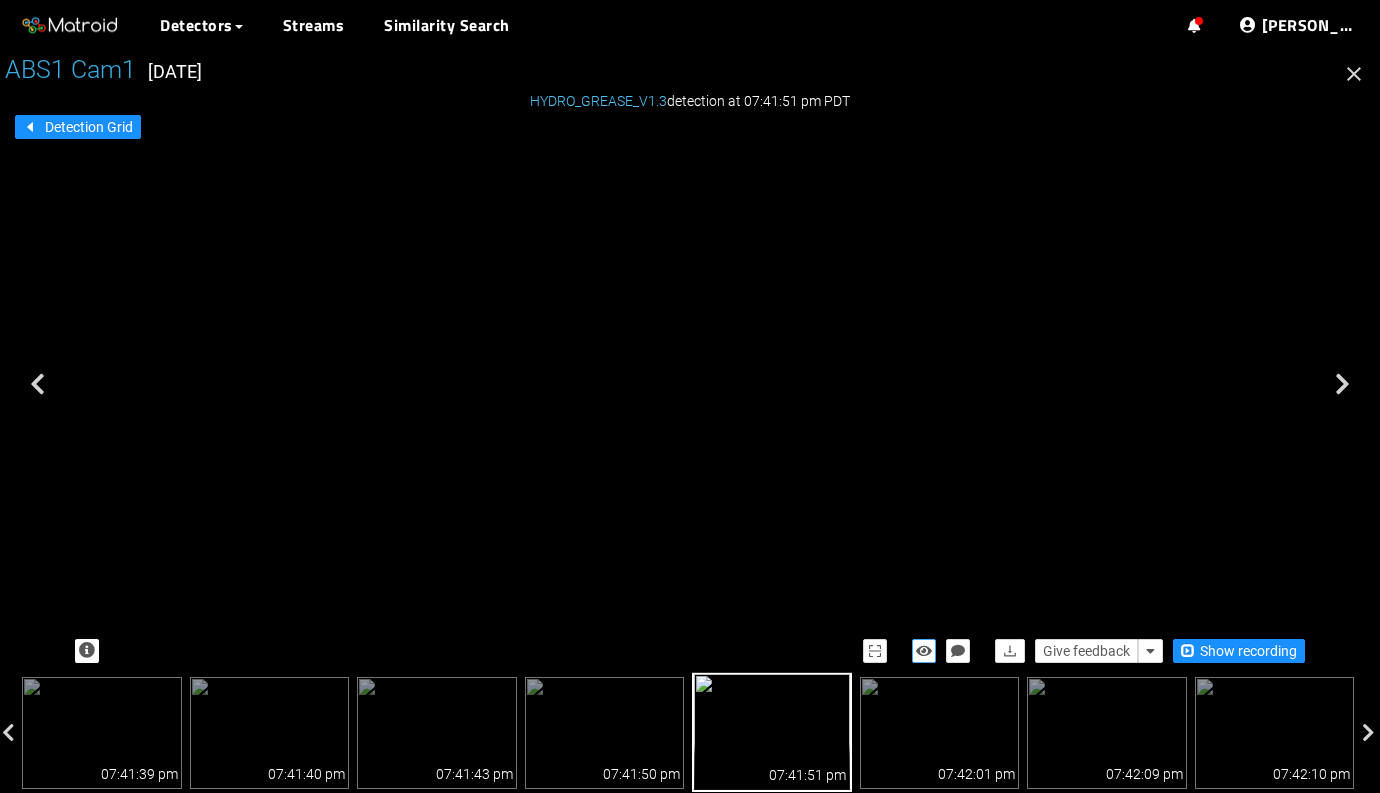 drag, startPoint x: 577, startPoint y: 355, endPoint x: 600, endPoint y: 409, distance: 58.694122 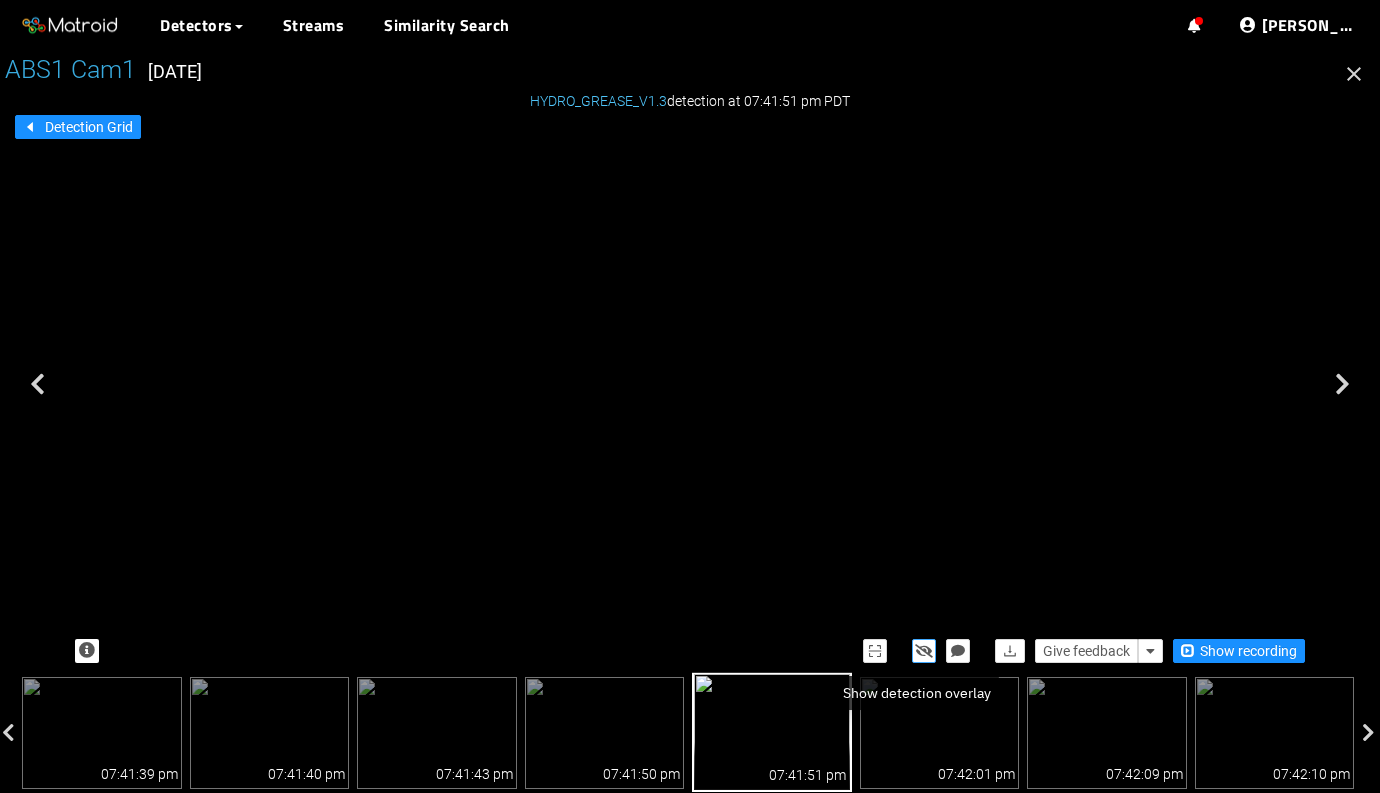 click at bounding box center (924, 651) 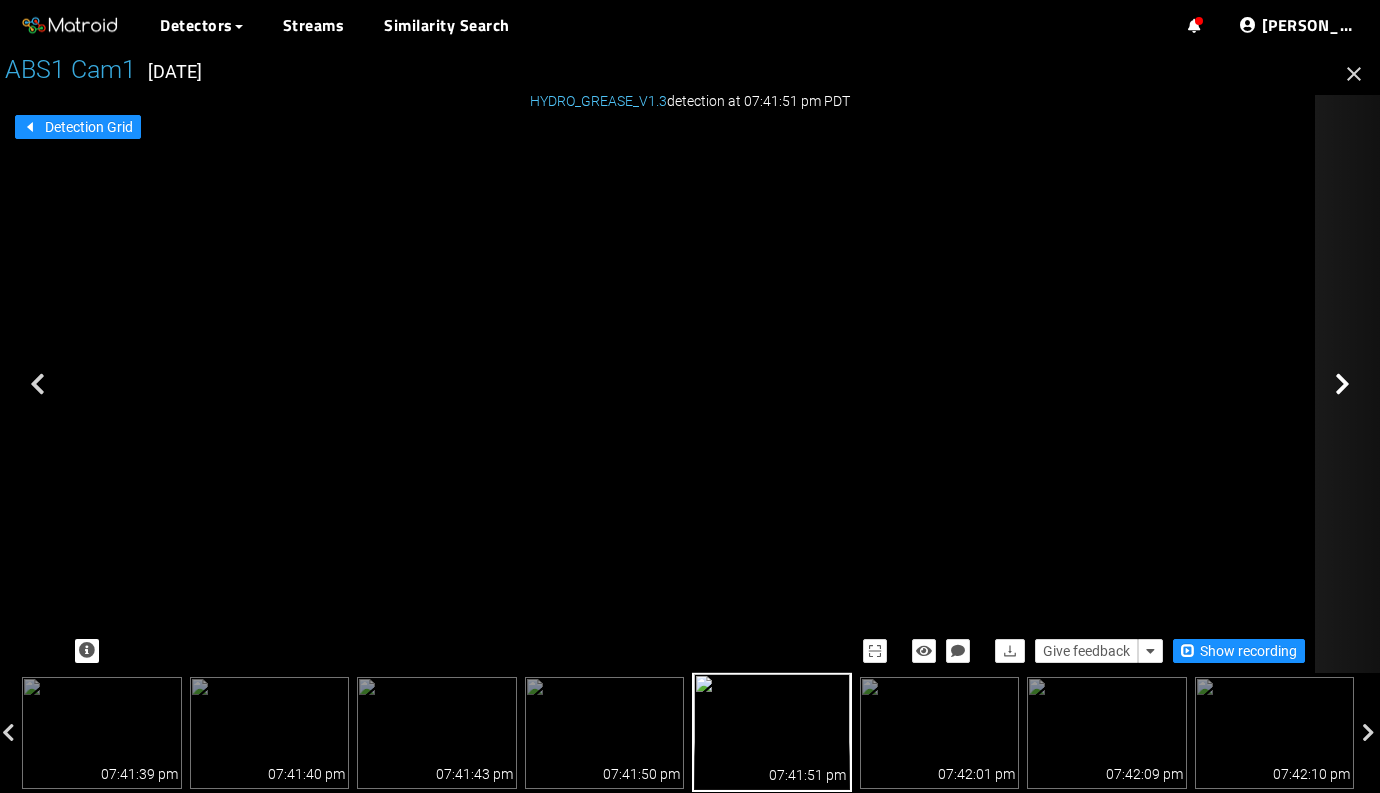 click at bounding box center (1415, 384) 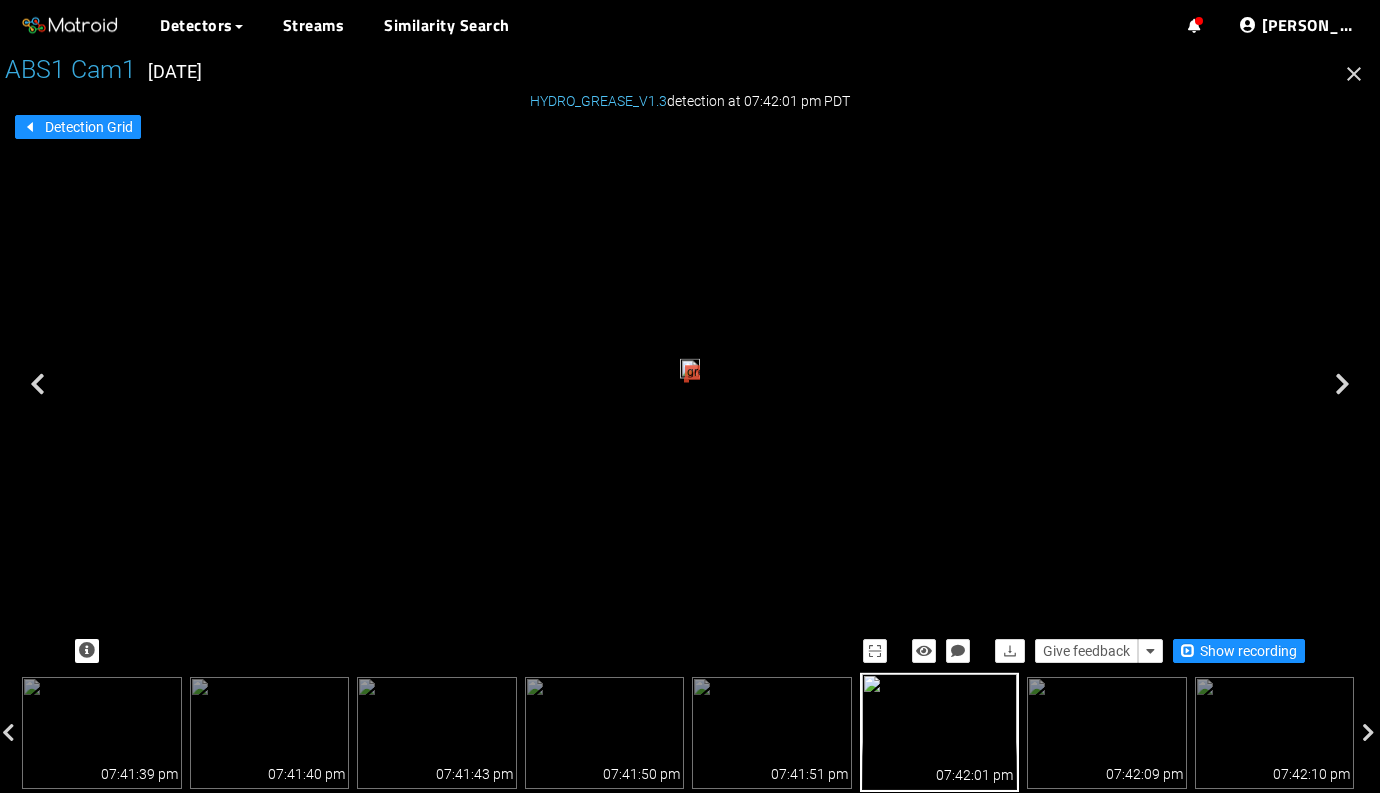 click at bounding box center (1415, 384) 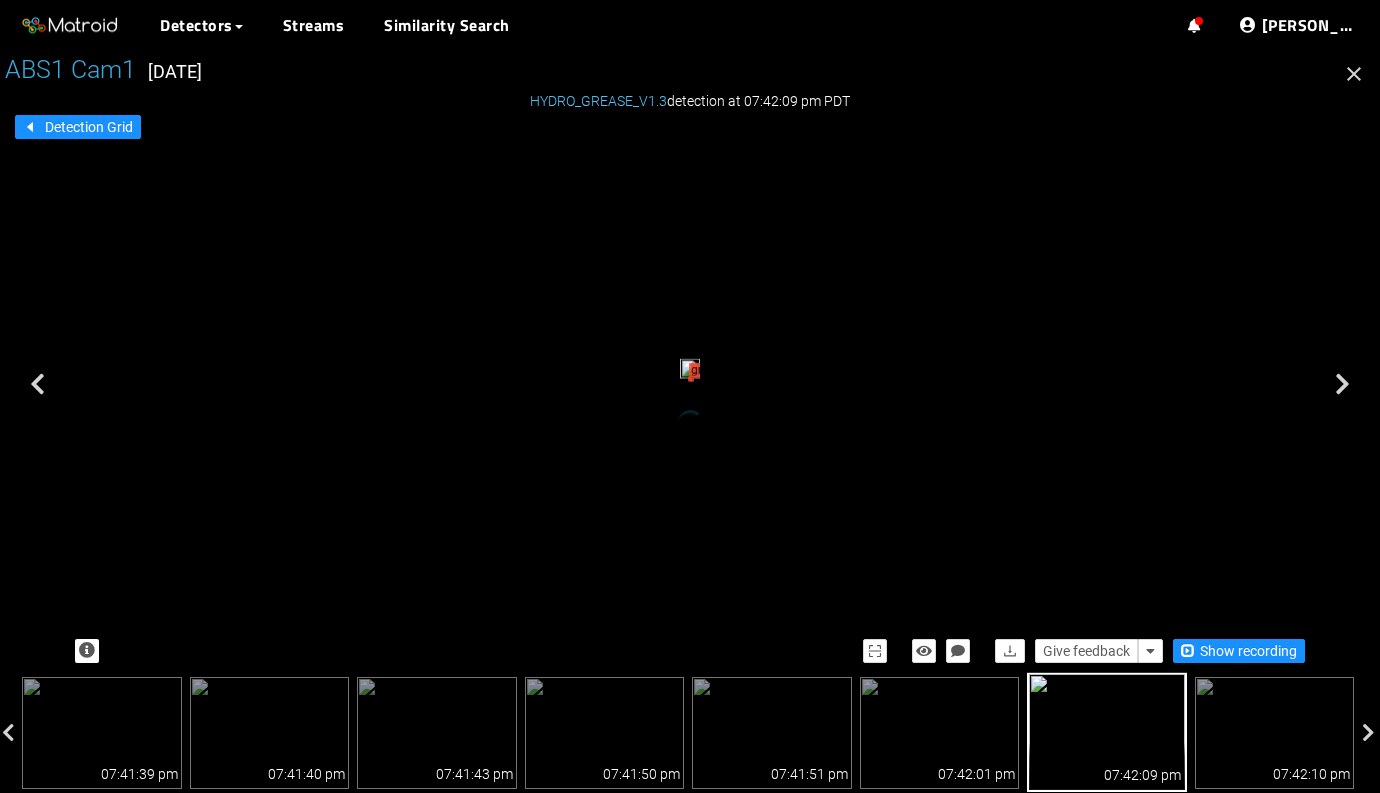 click at bounding box center (1415, 384) 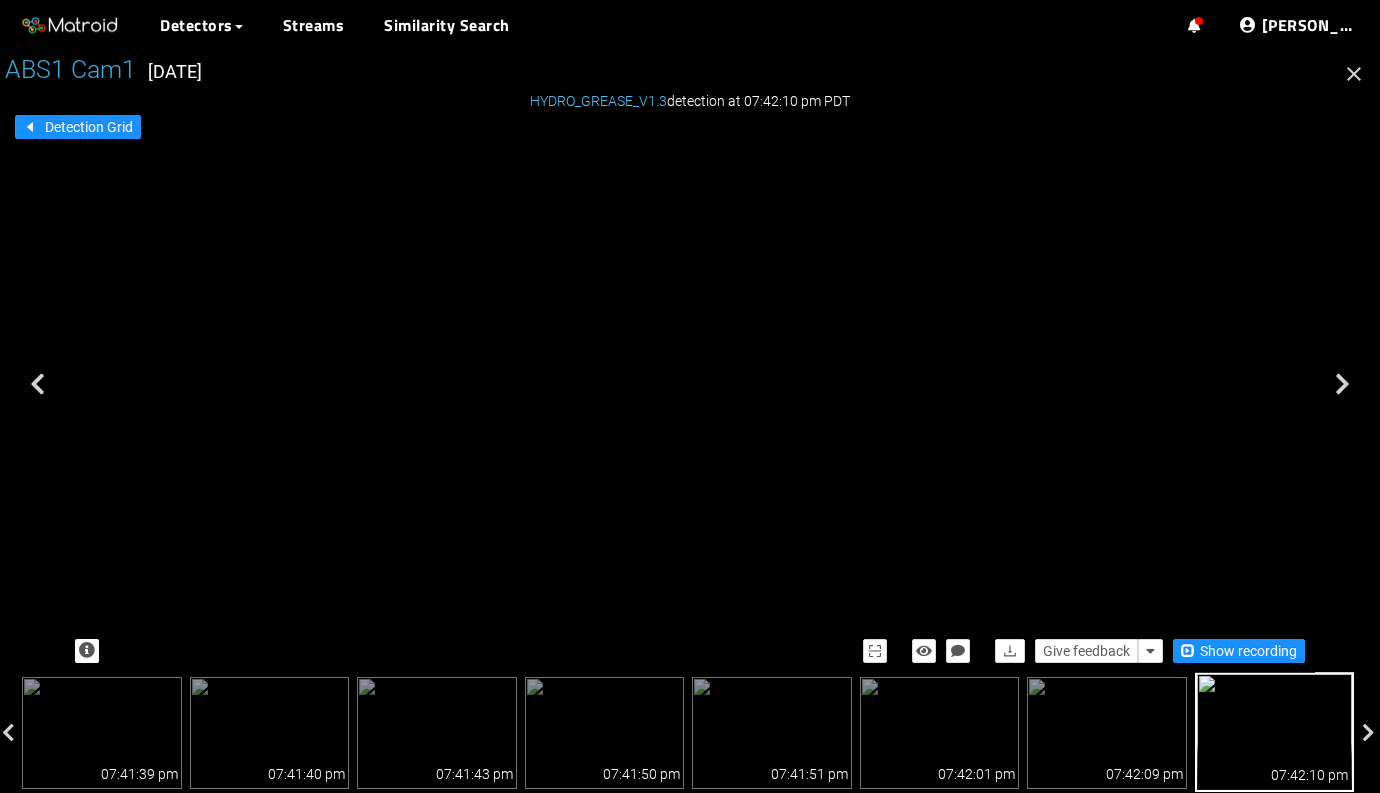 click at bounding box center (1415, 384) 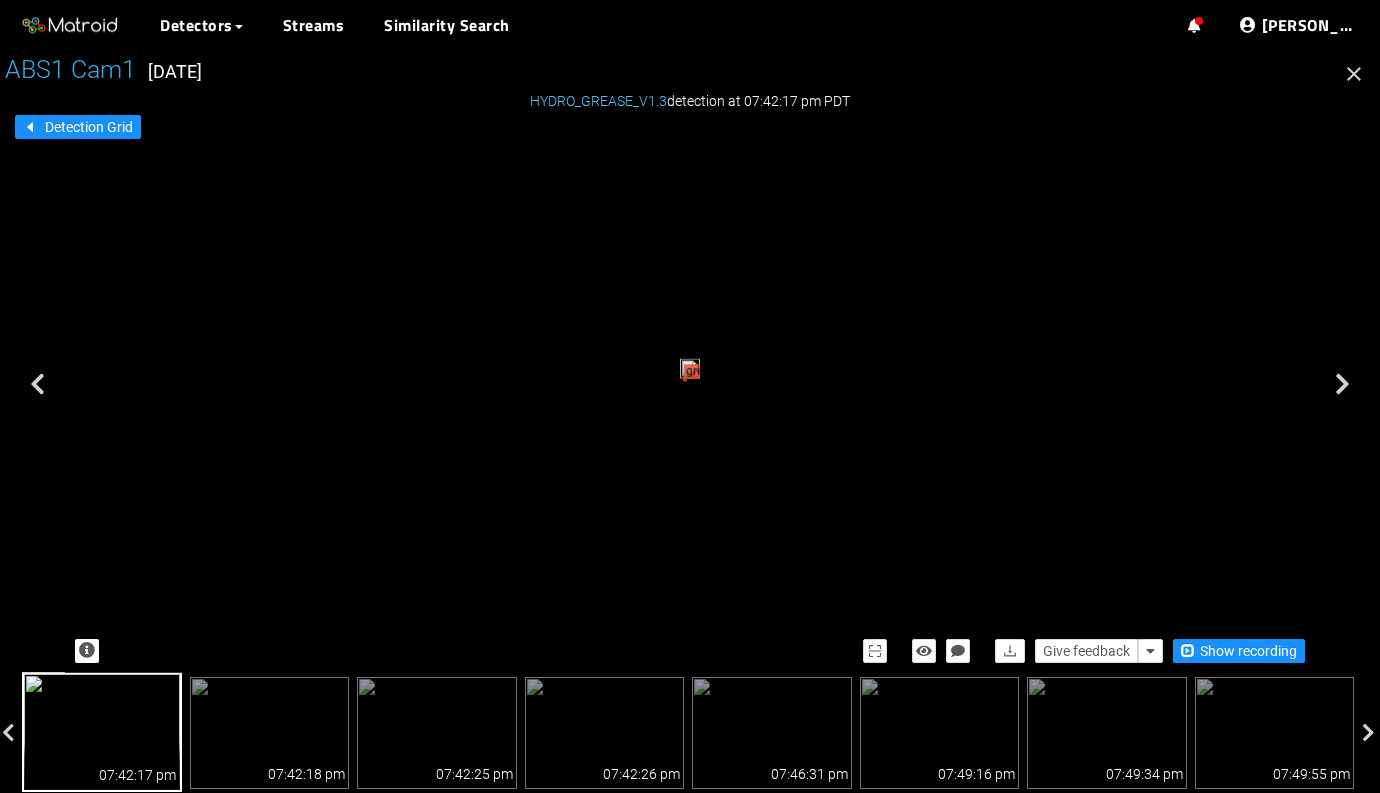 click at bounding box center (1415, 384) 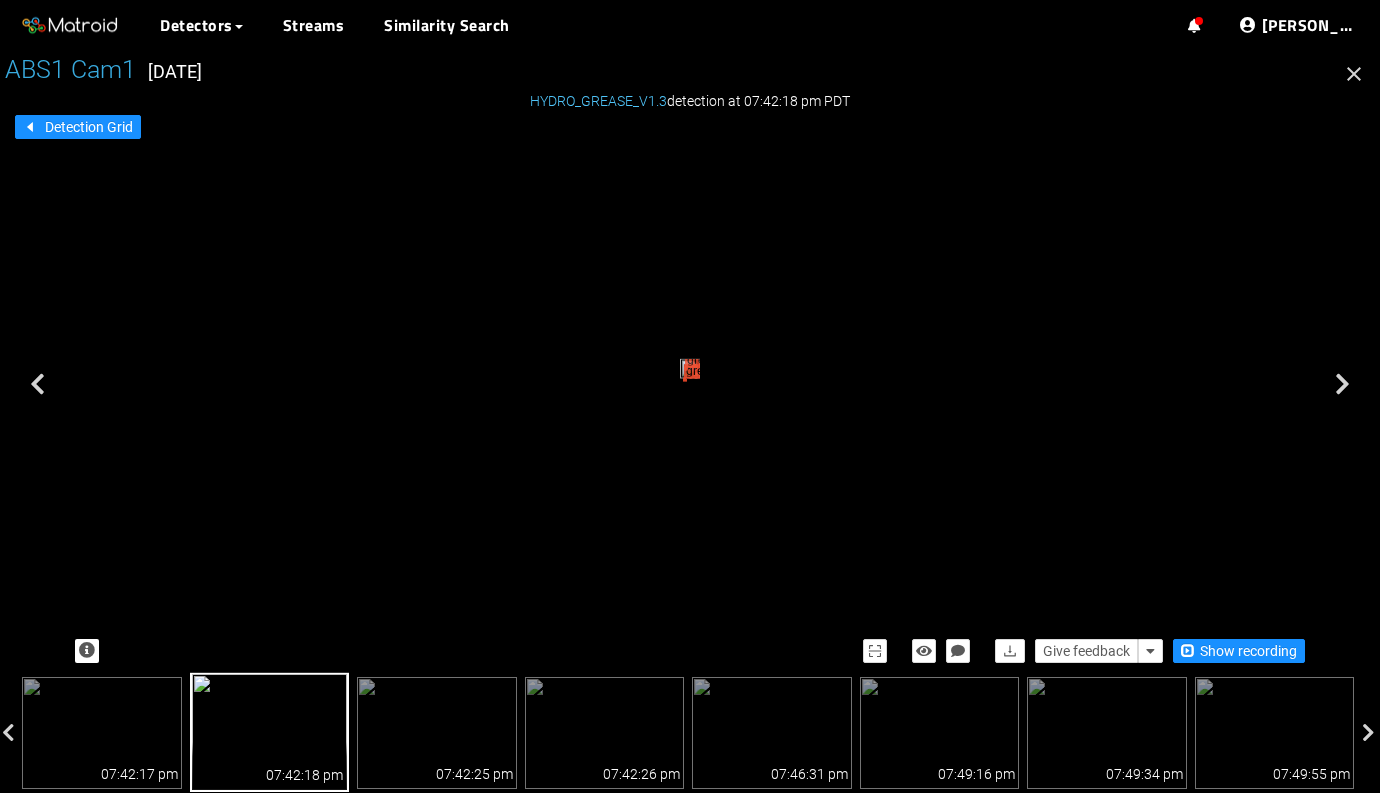 click at bounding box center (1415, 384) 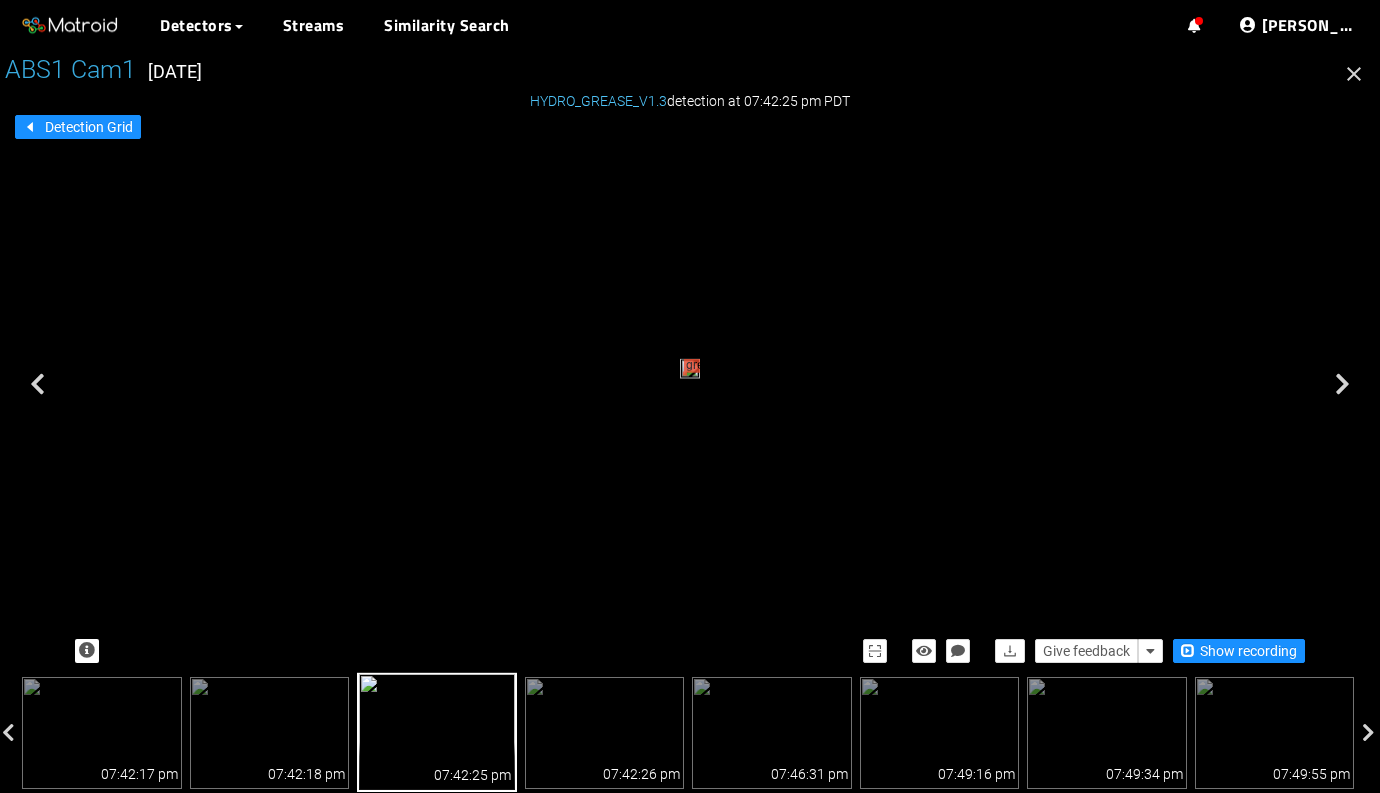 click at bounding box center (1415, 384) 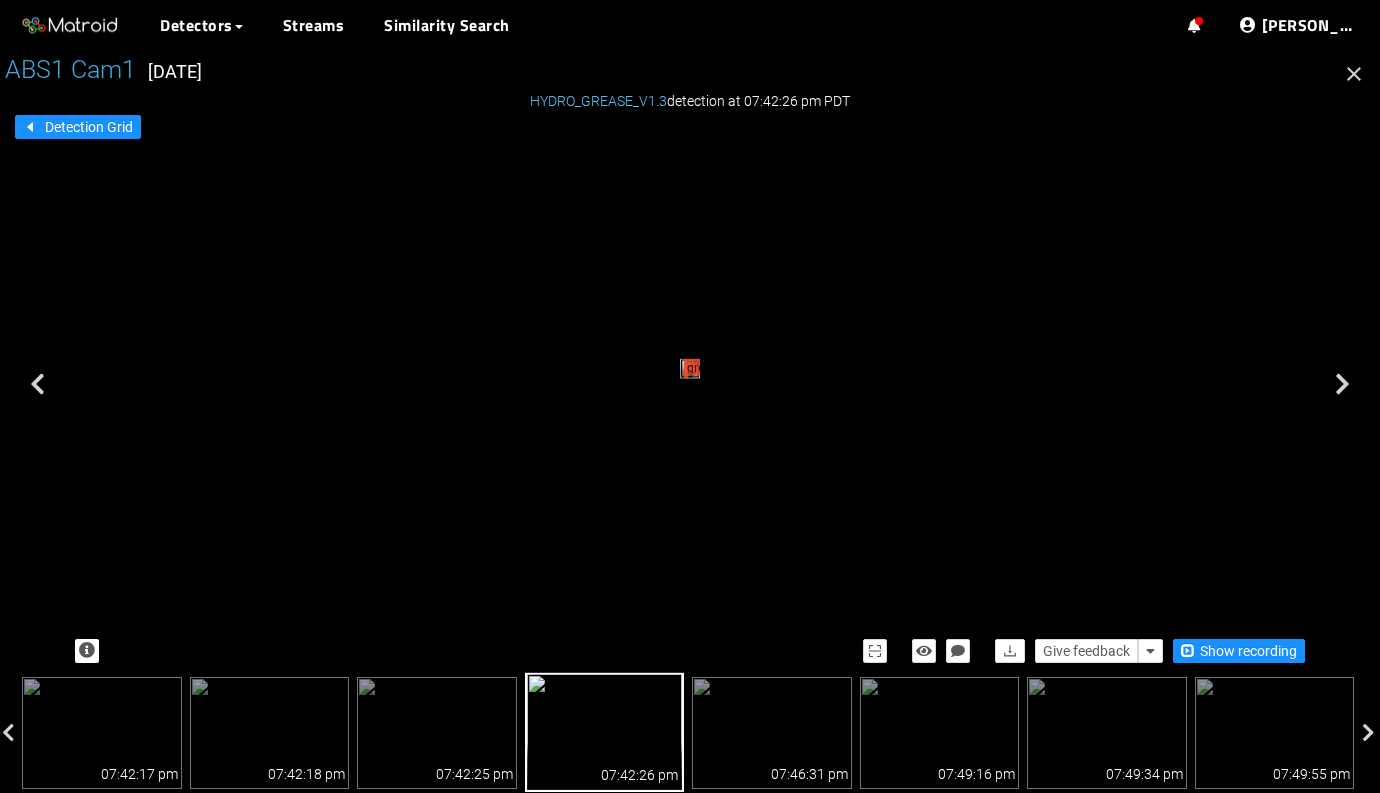 click at bounding box center (1415, 384) 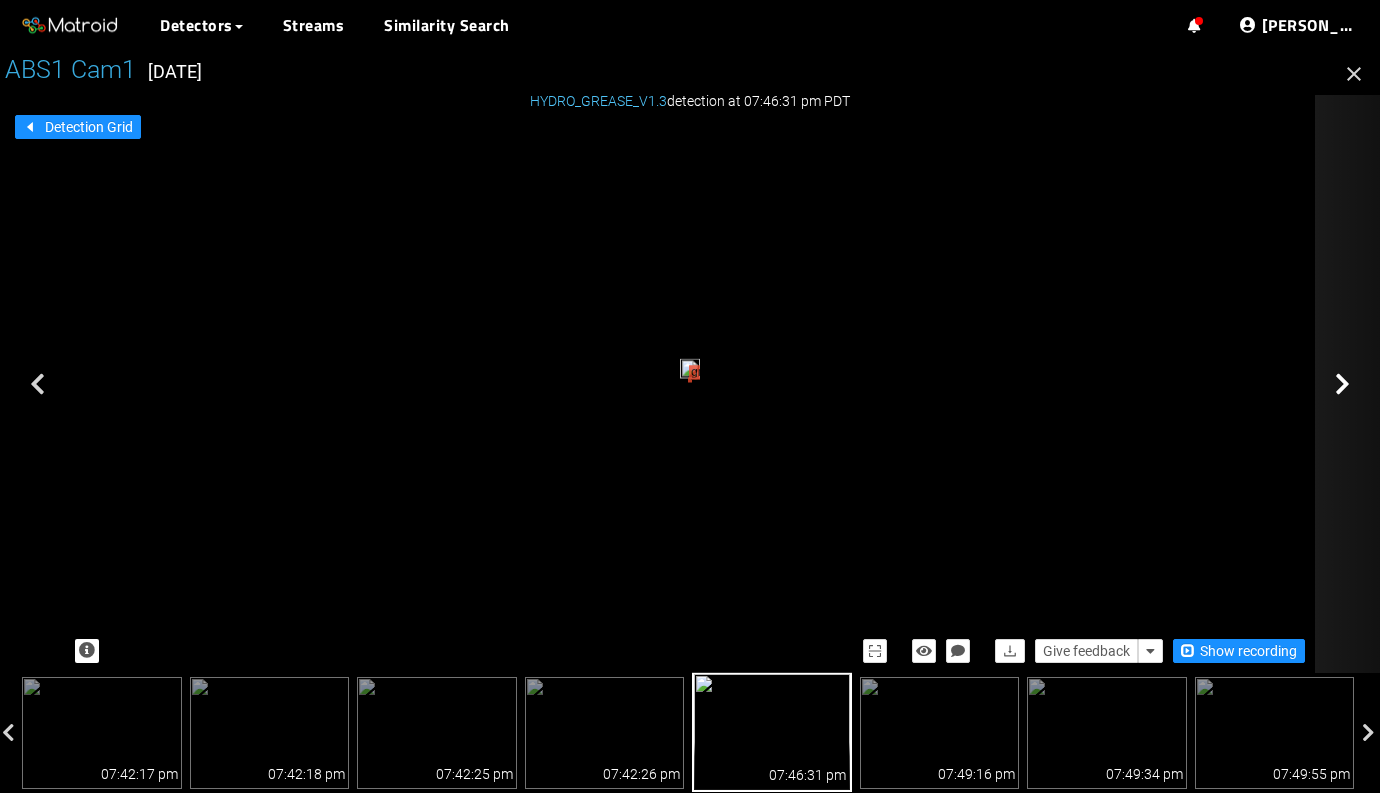 click at bounding box center (1415, 384) 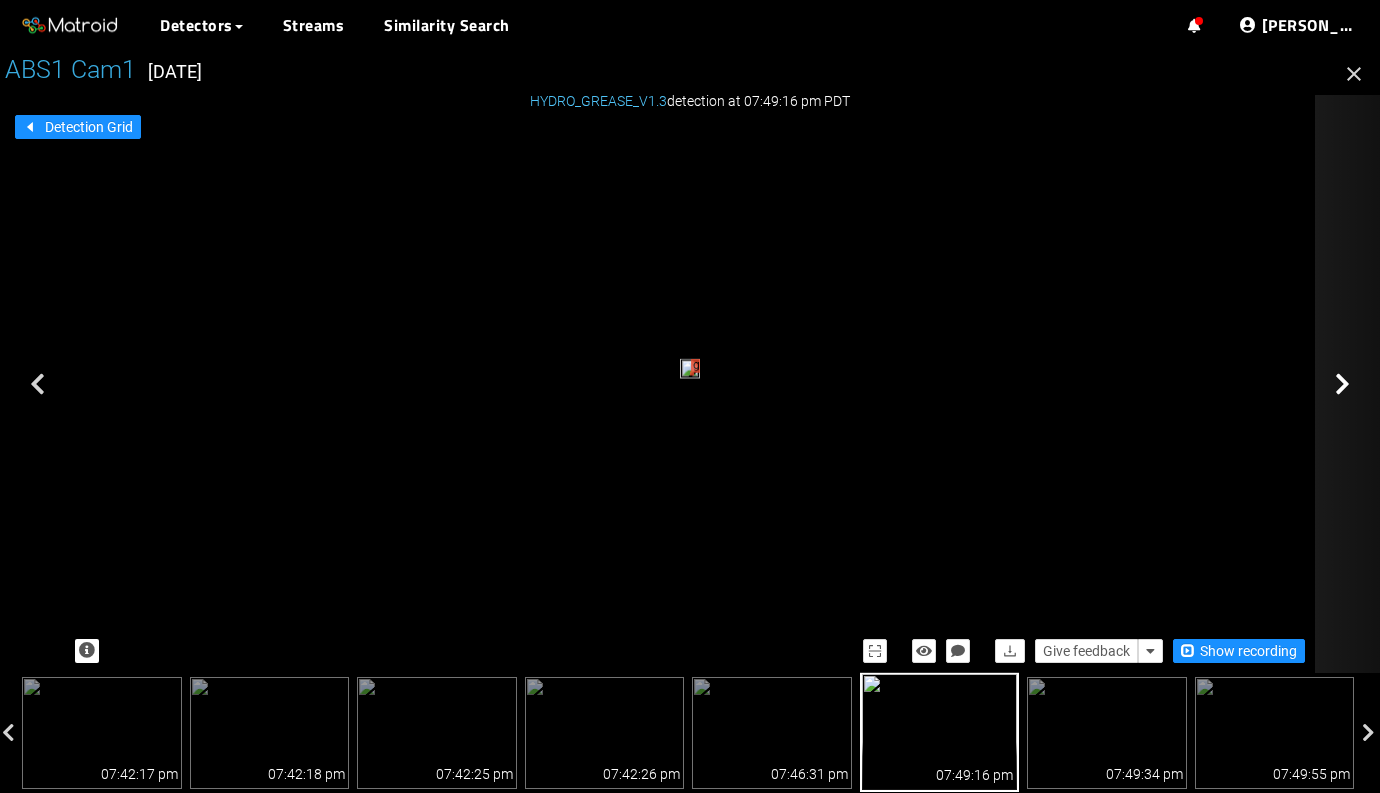 click at bounding box center [1415, 384] 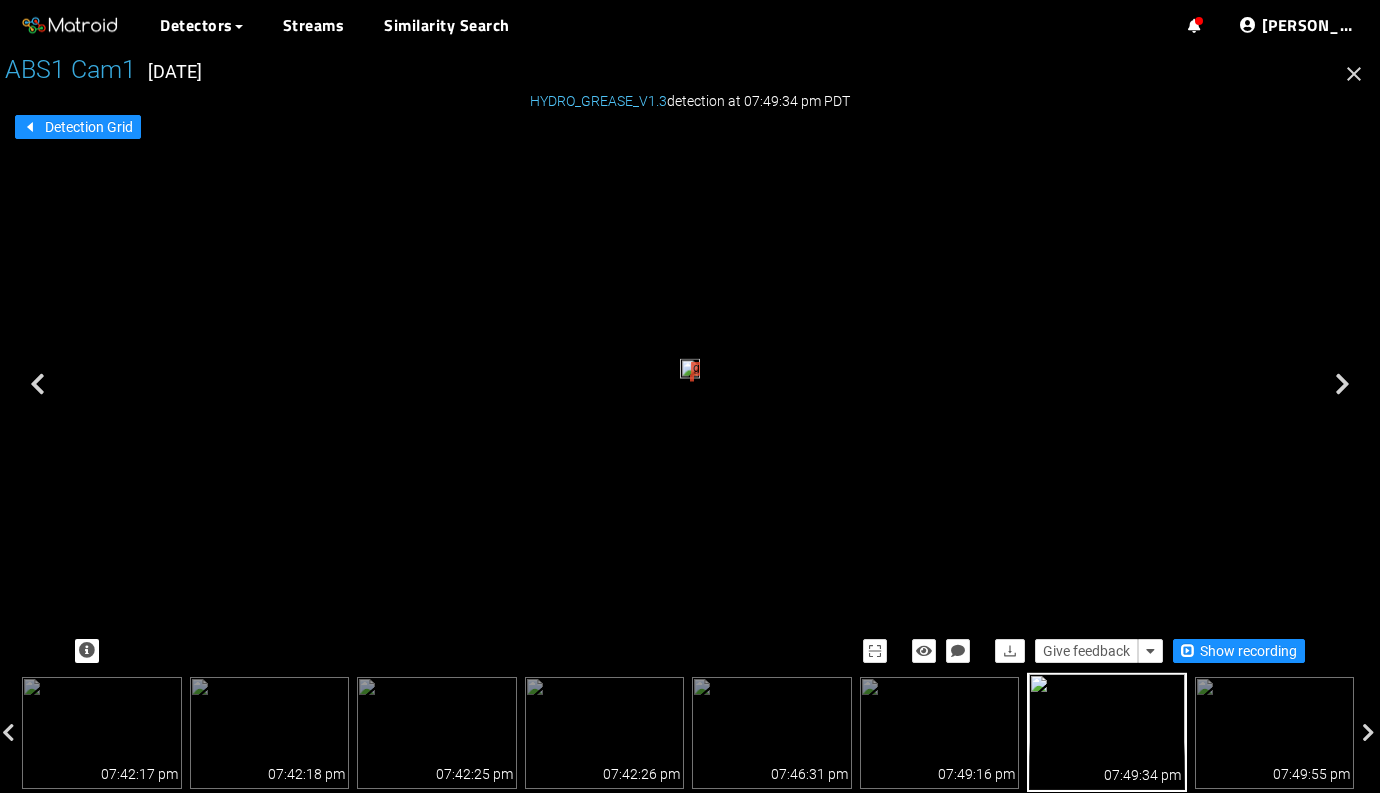click at bounding box center (1415, 384) 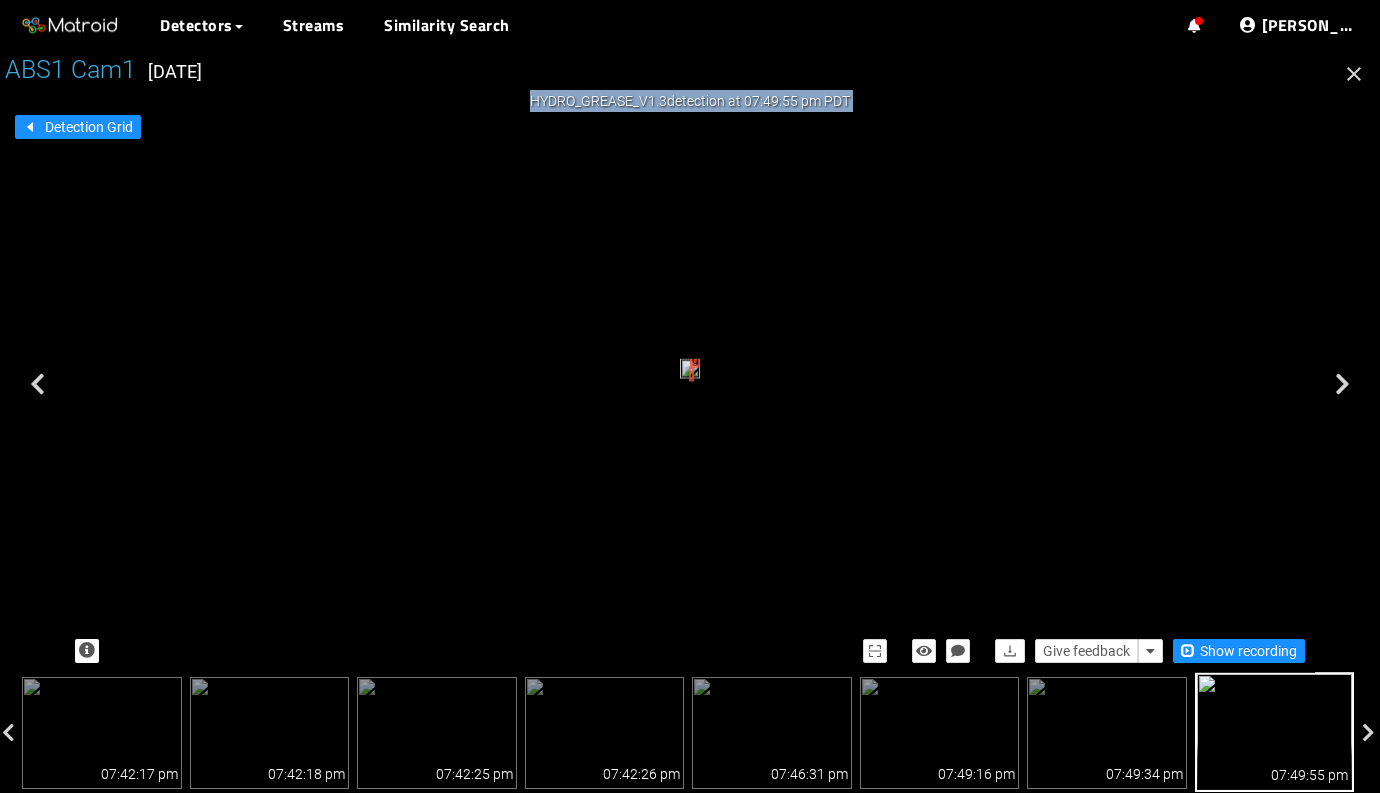 drag, startPoint x: 1342, startPoint y: 363, endPoint x: 795, endPoint y: 343, distance: 547.3655 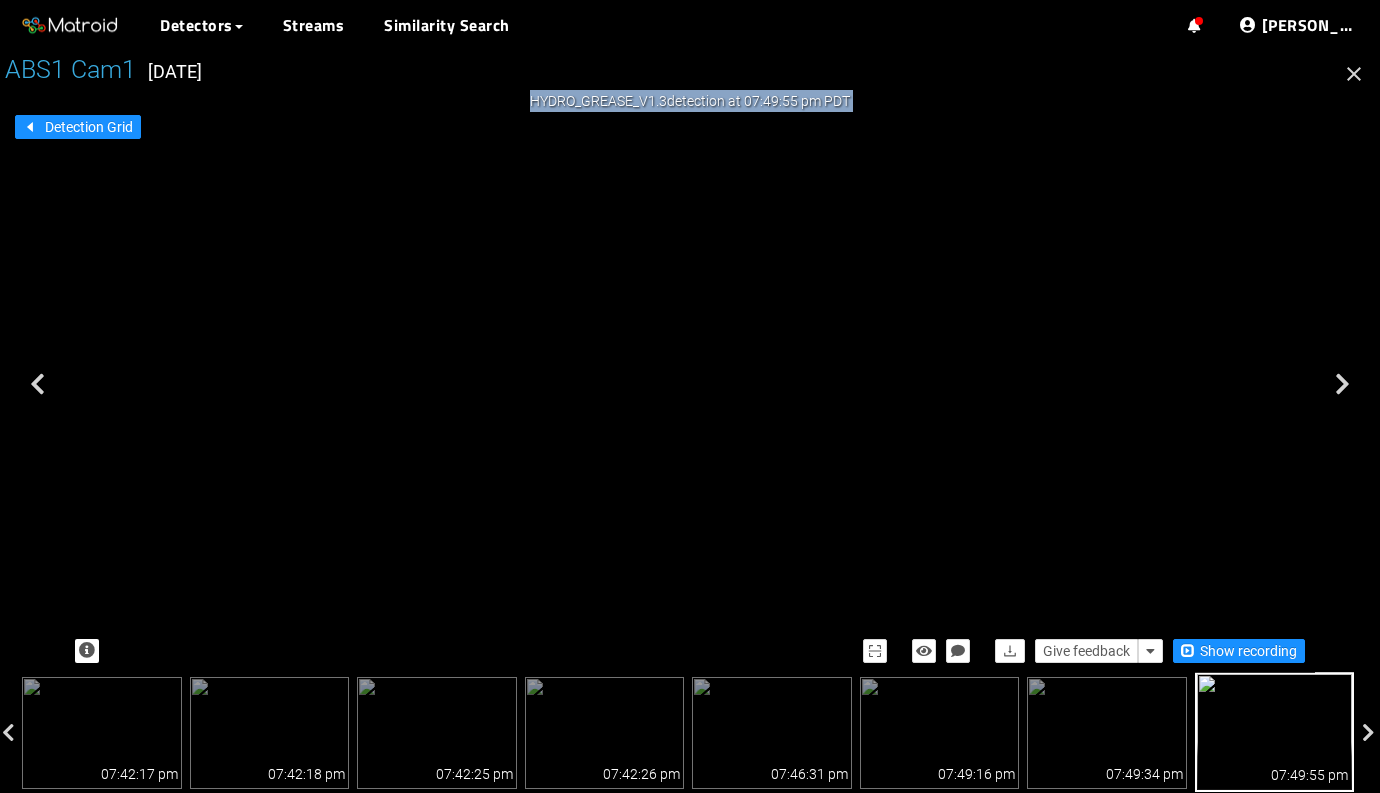 click on "grease tear" at bounding box center (690, 371) 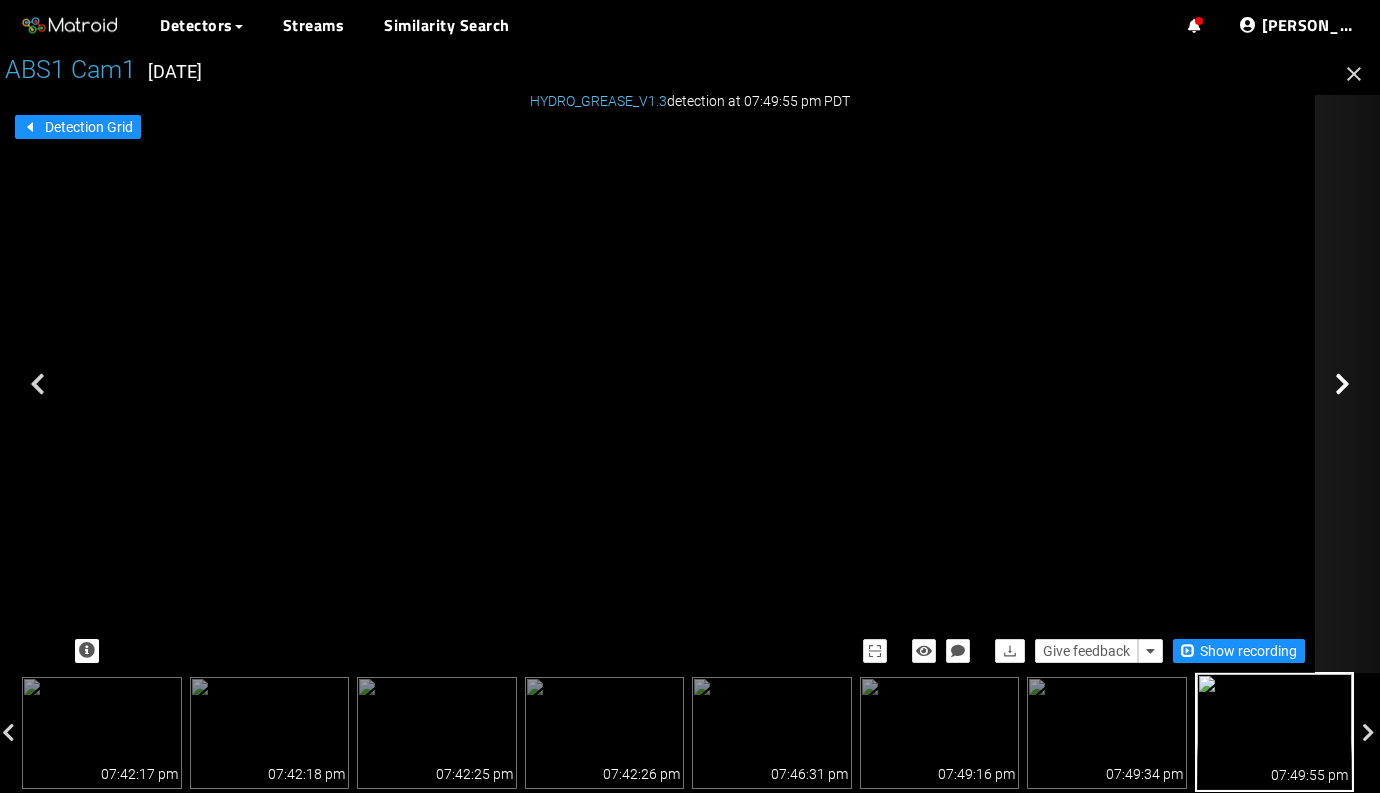 click at bounding box center (1415, 384) 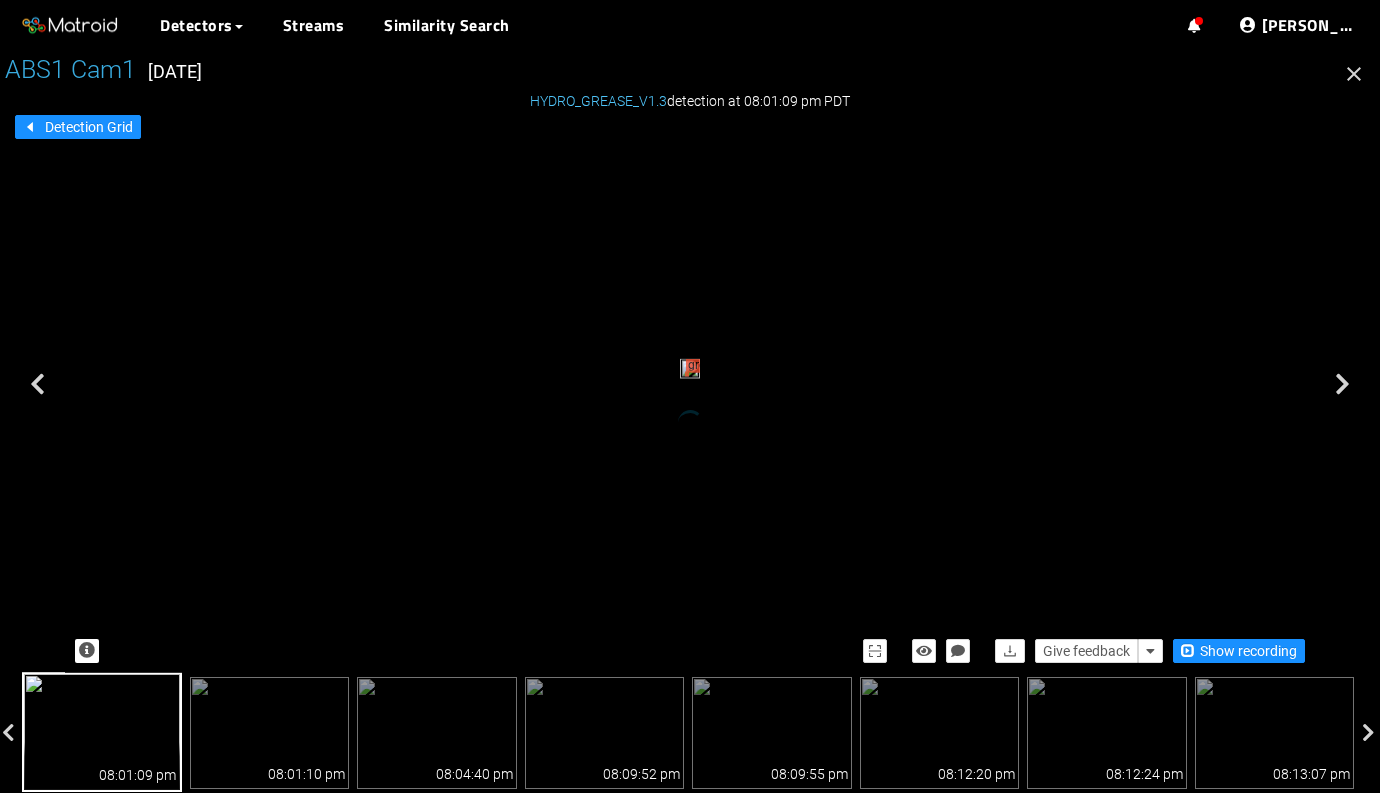 click at bounding box center [1415, 384] 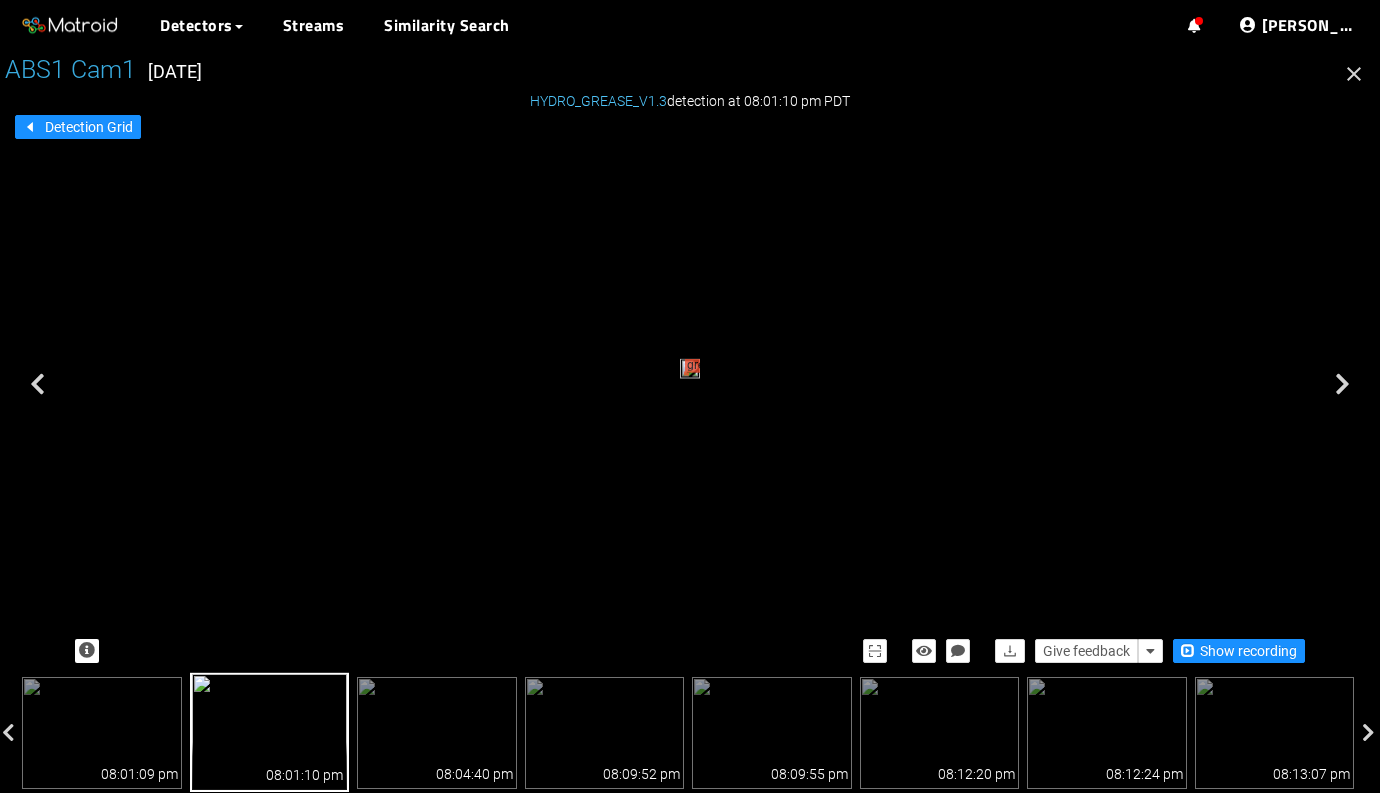 click at bounding box center (1415, 384) 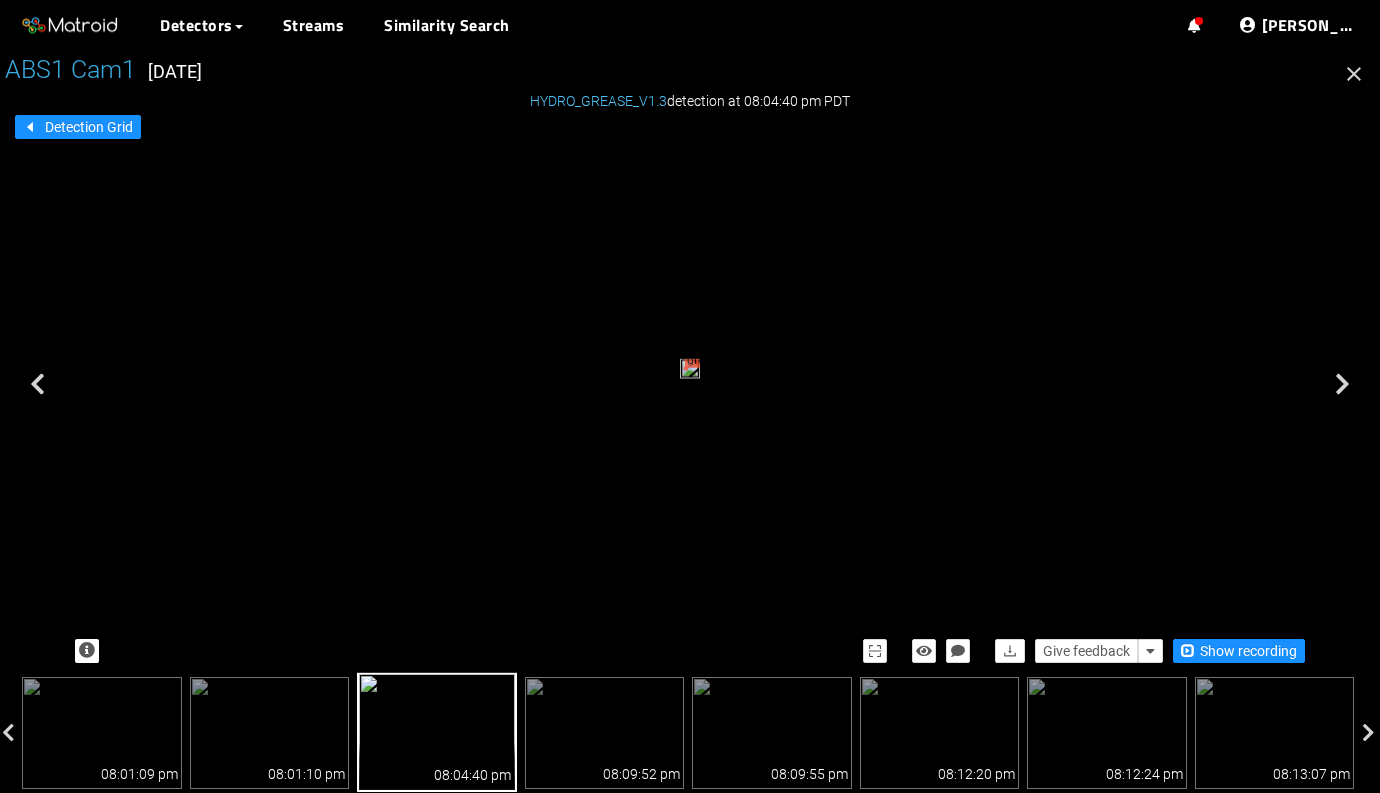 click at bounding box center (1415, 384) 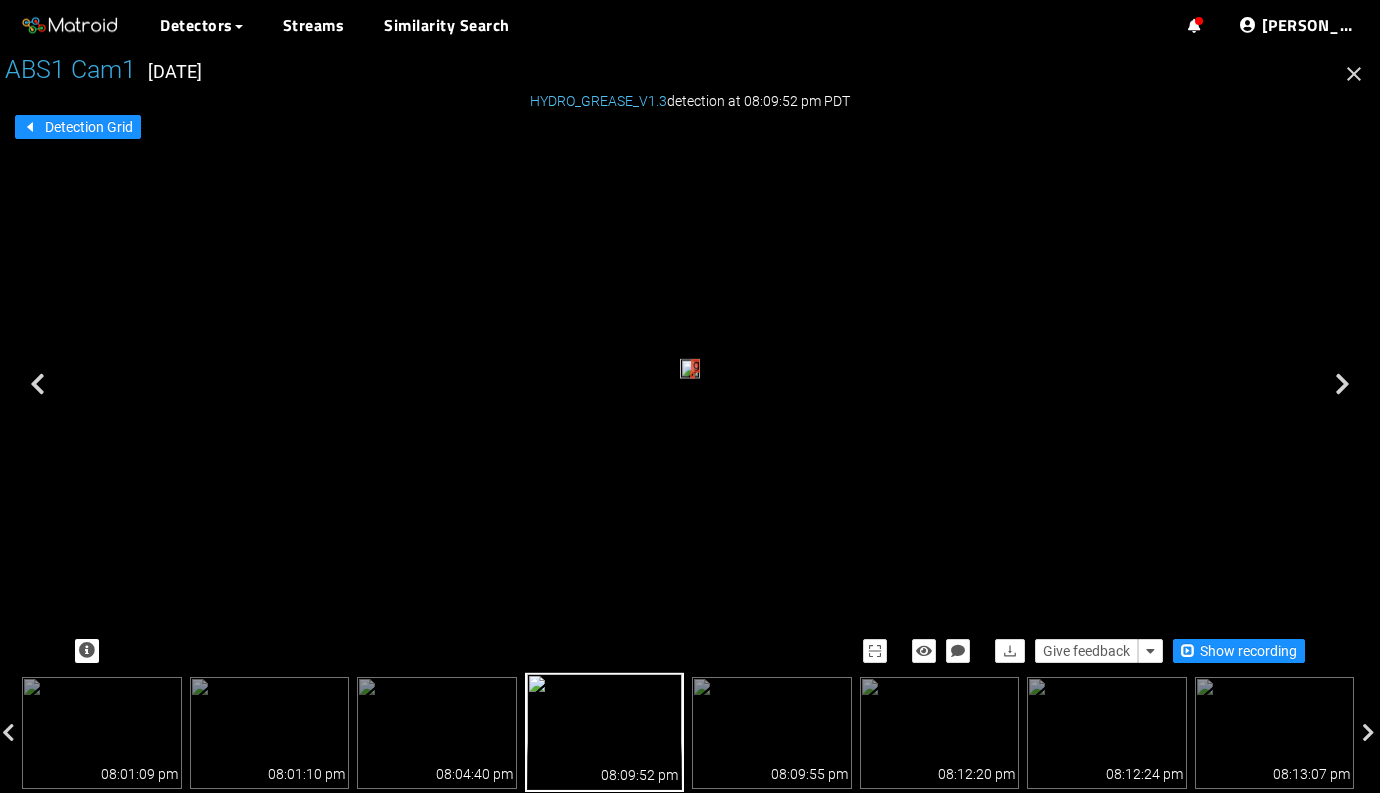 click at bounding box center [1415, 384] 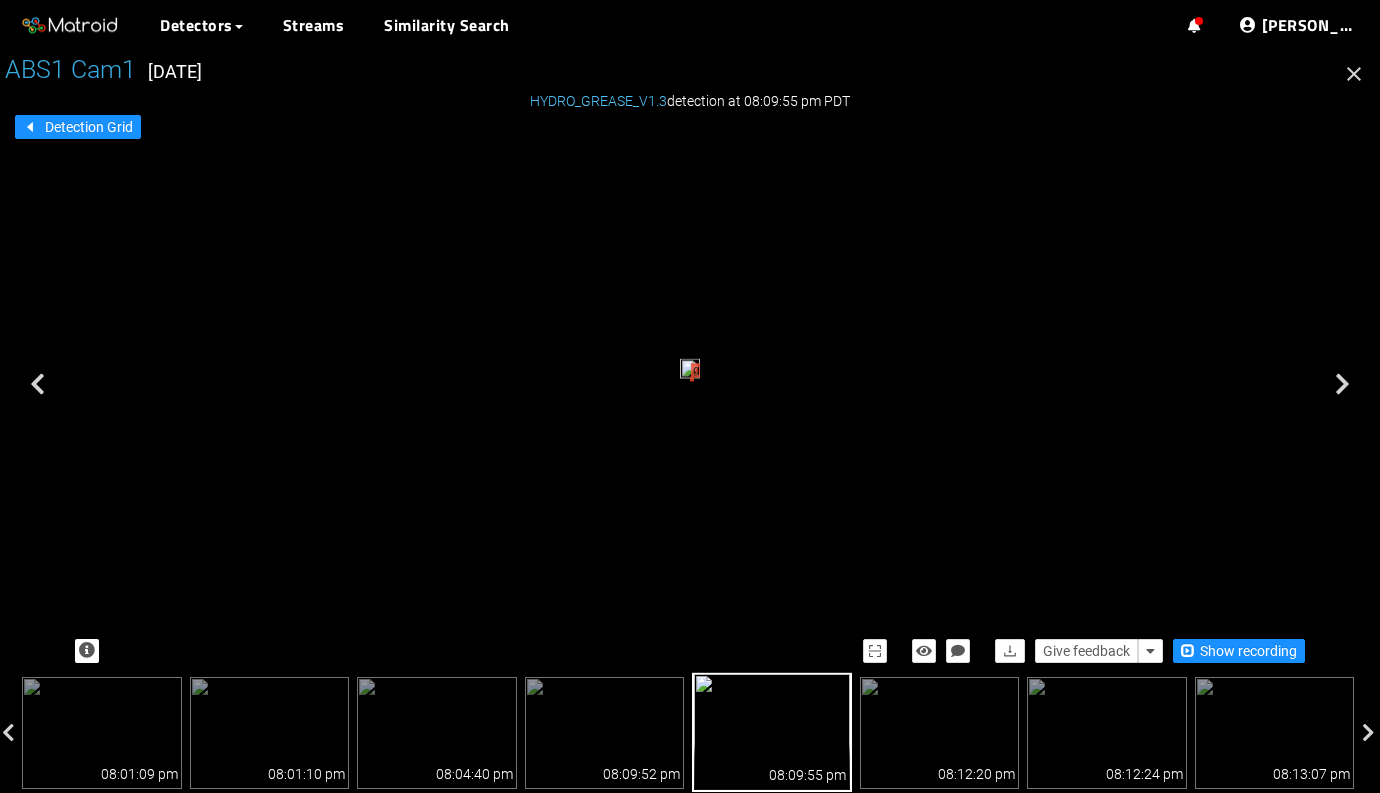 click at bounding box center (1415, 384) 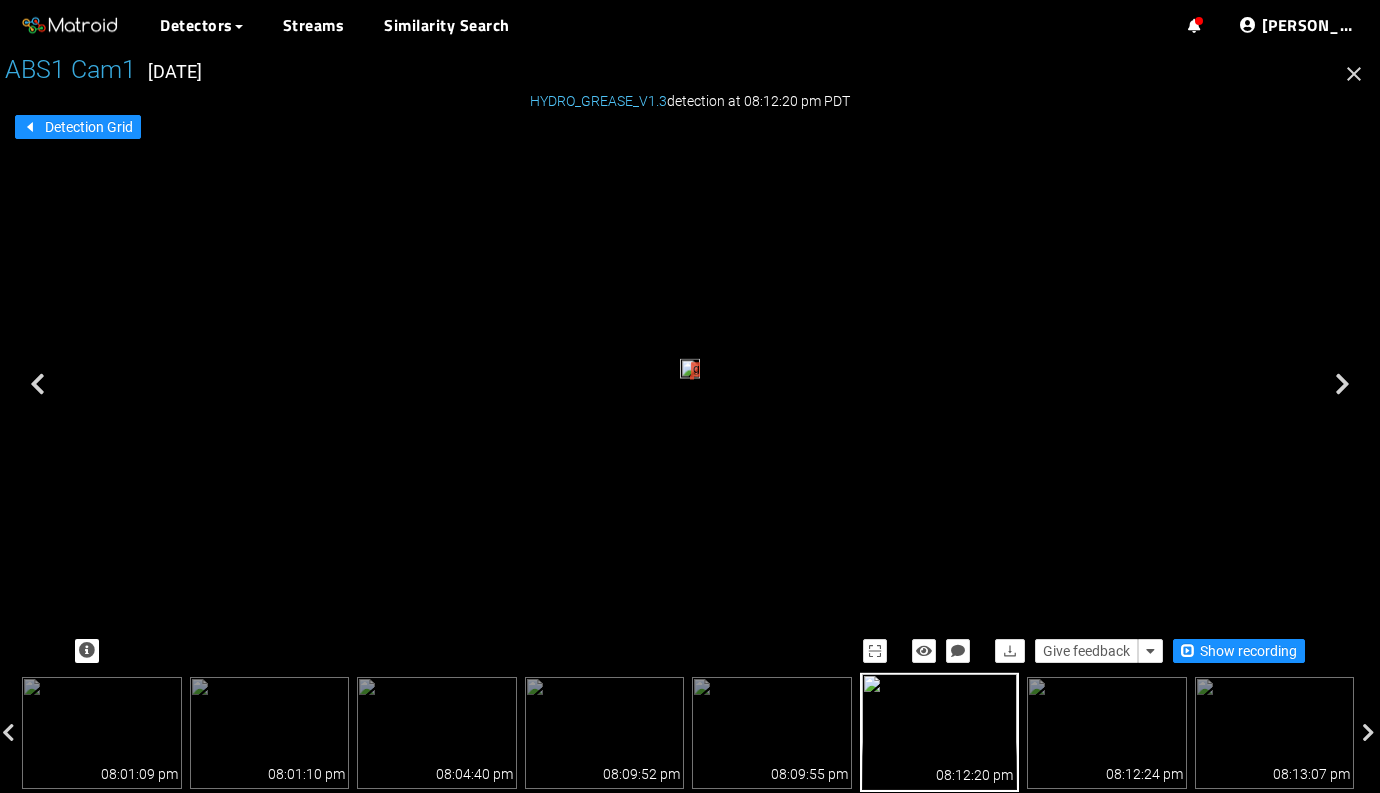 click at bounding box center [1415, 384] 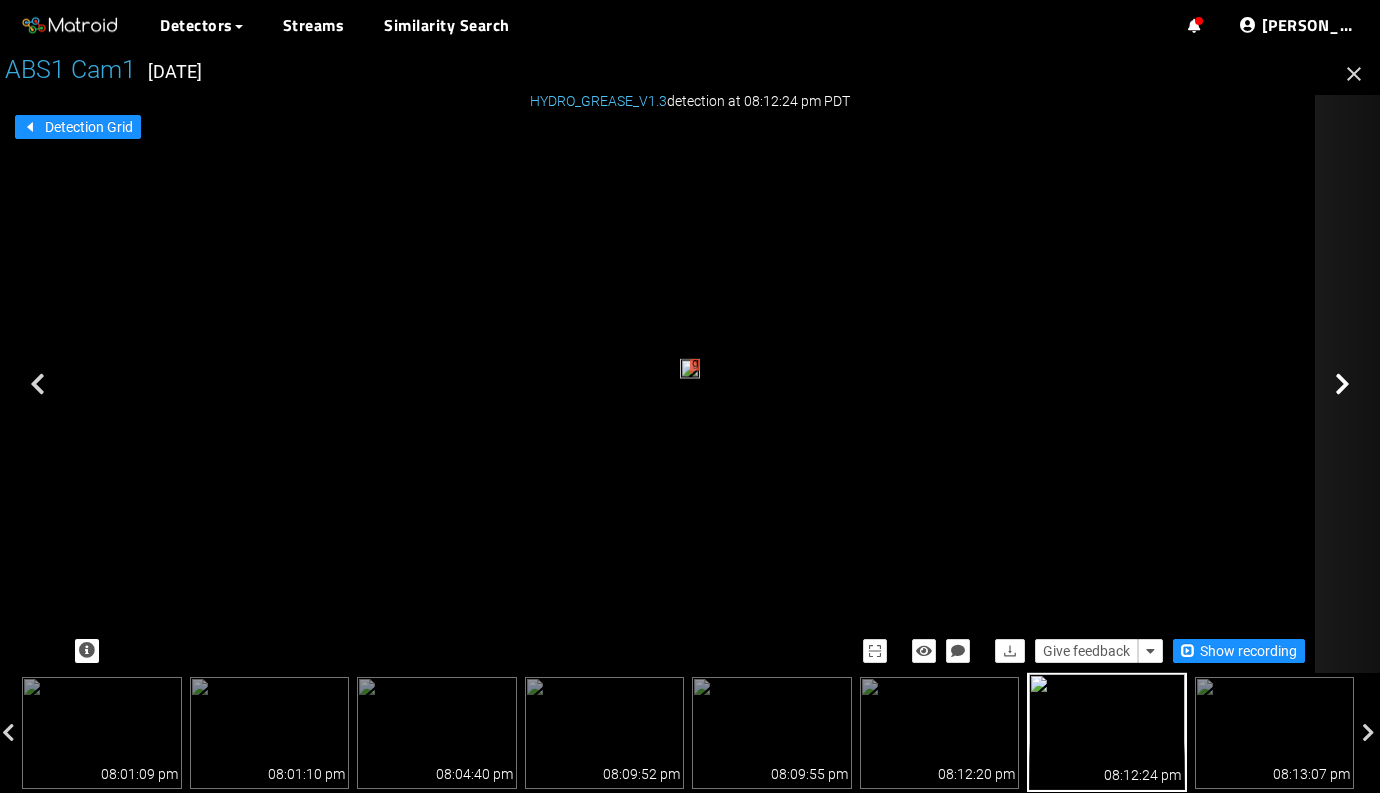 click at bounding box center [1415, 384] 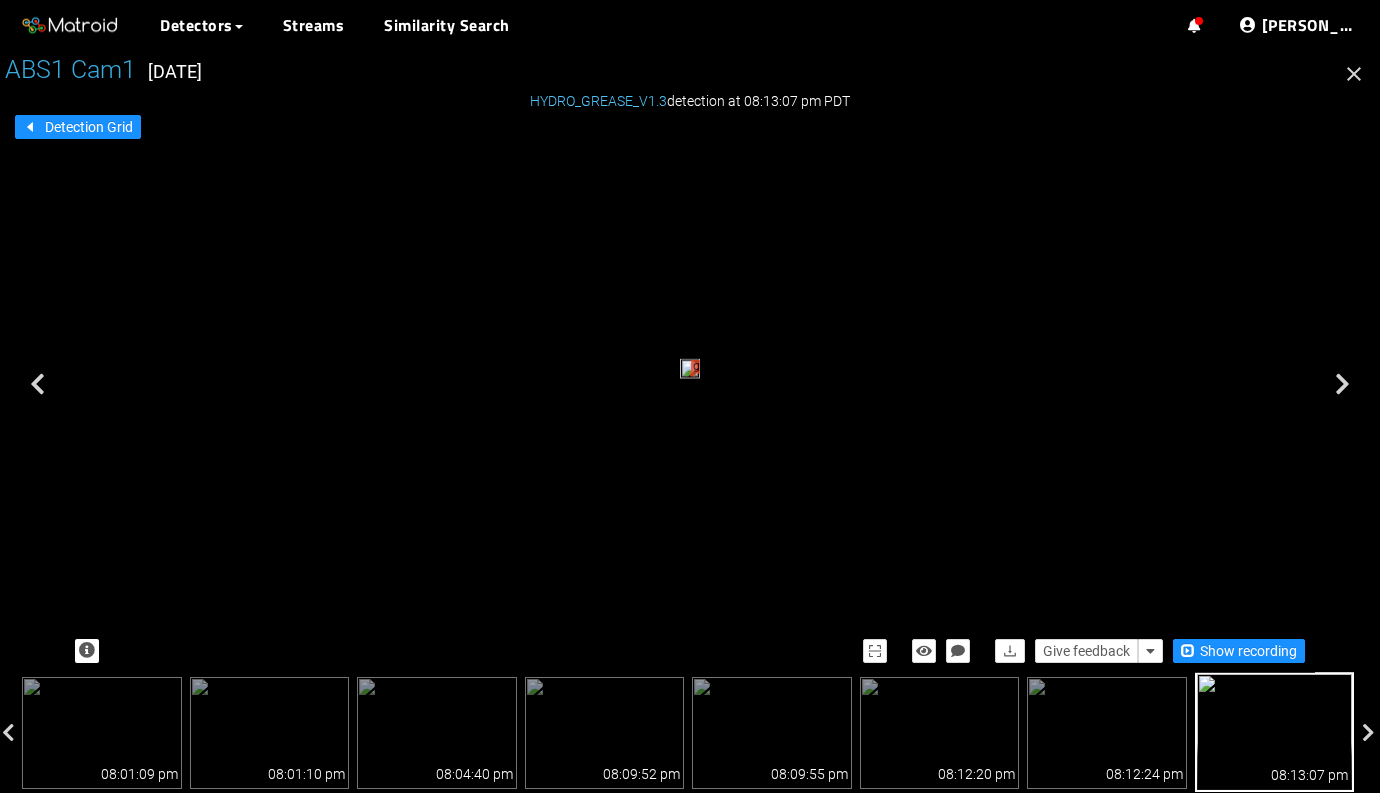 click at bounding box center (1415, 384) 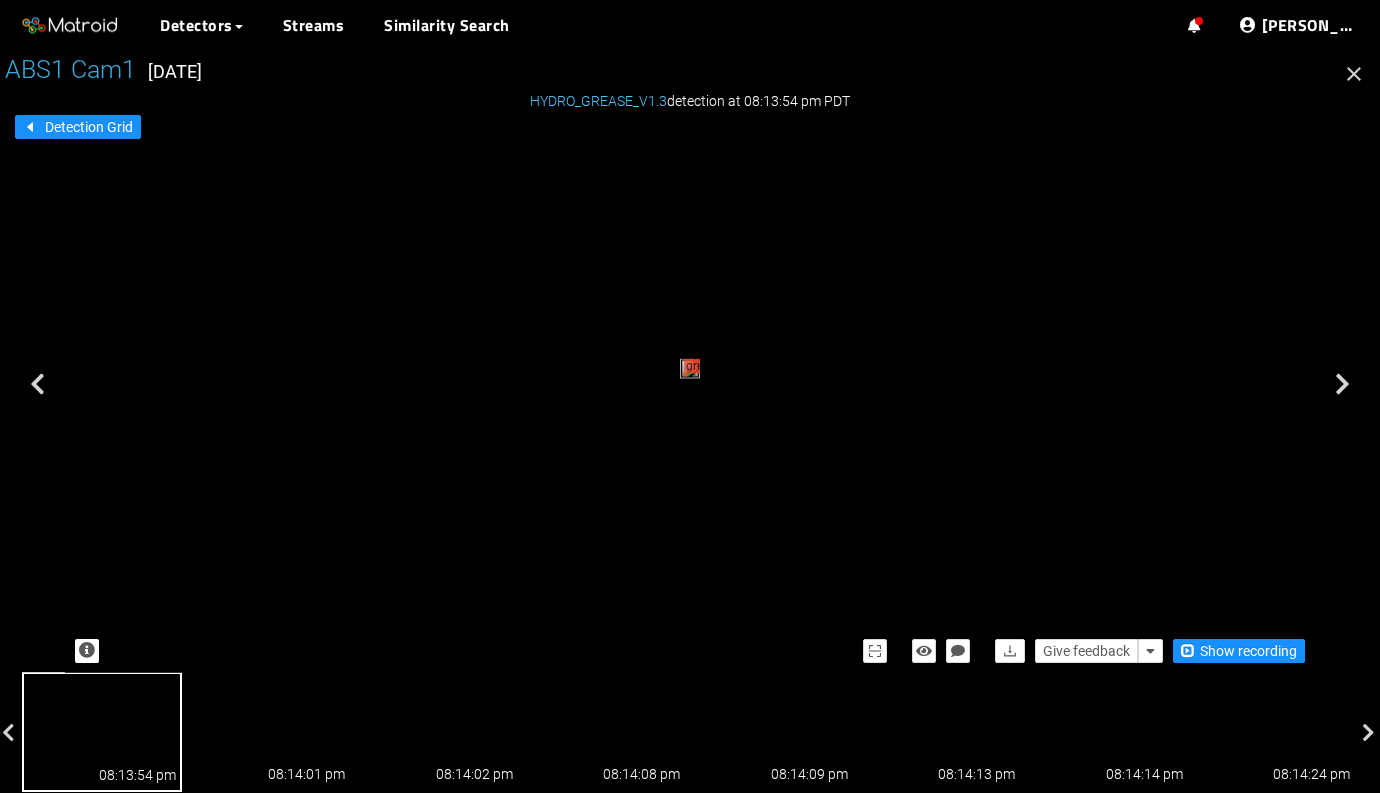 click at bounding box center (1415, 384) 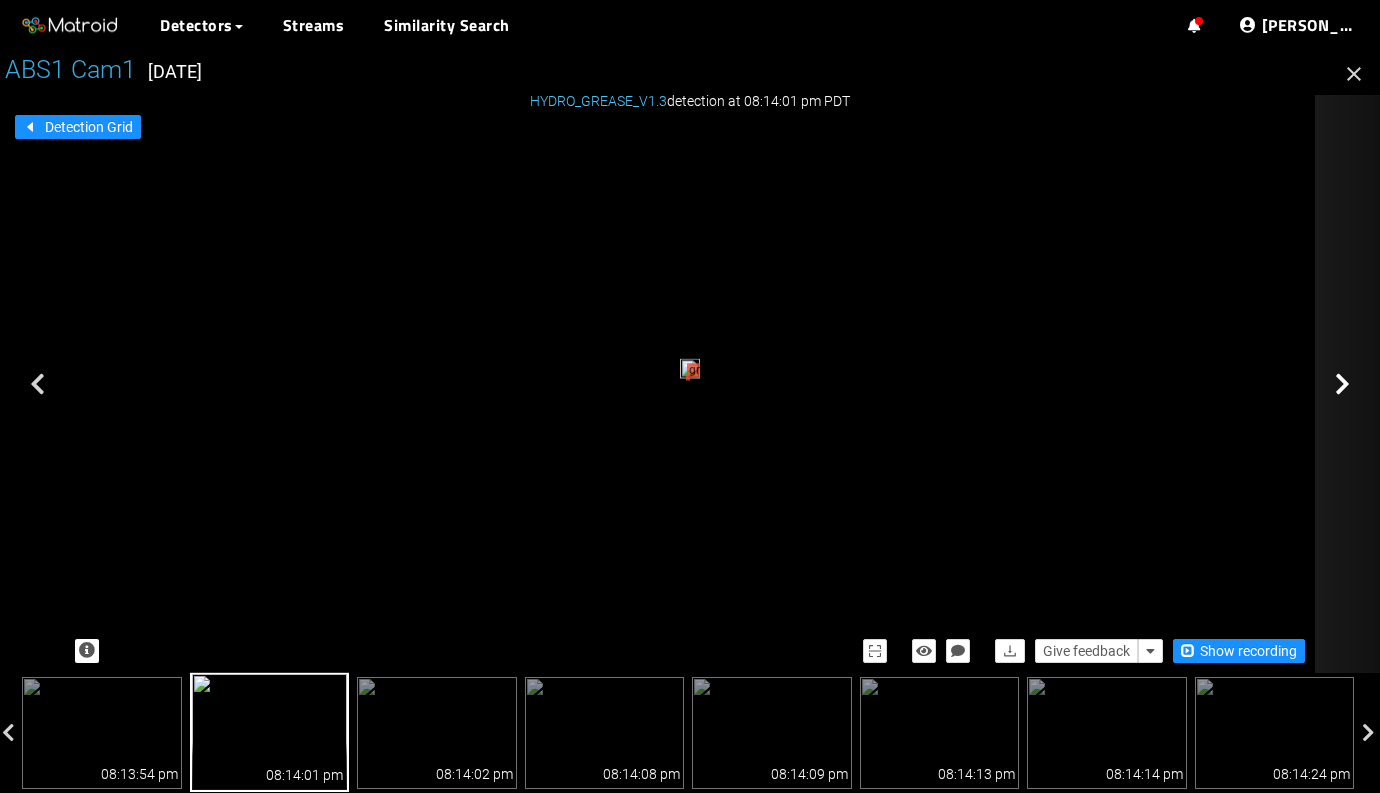 click at bounding box center (1415, 384) 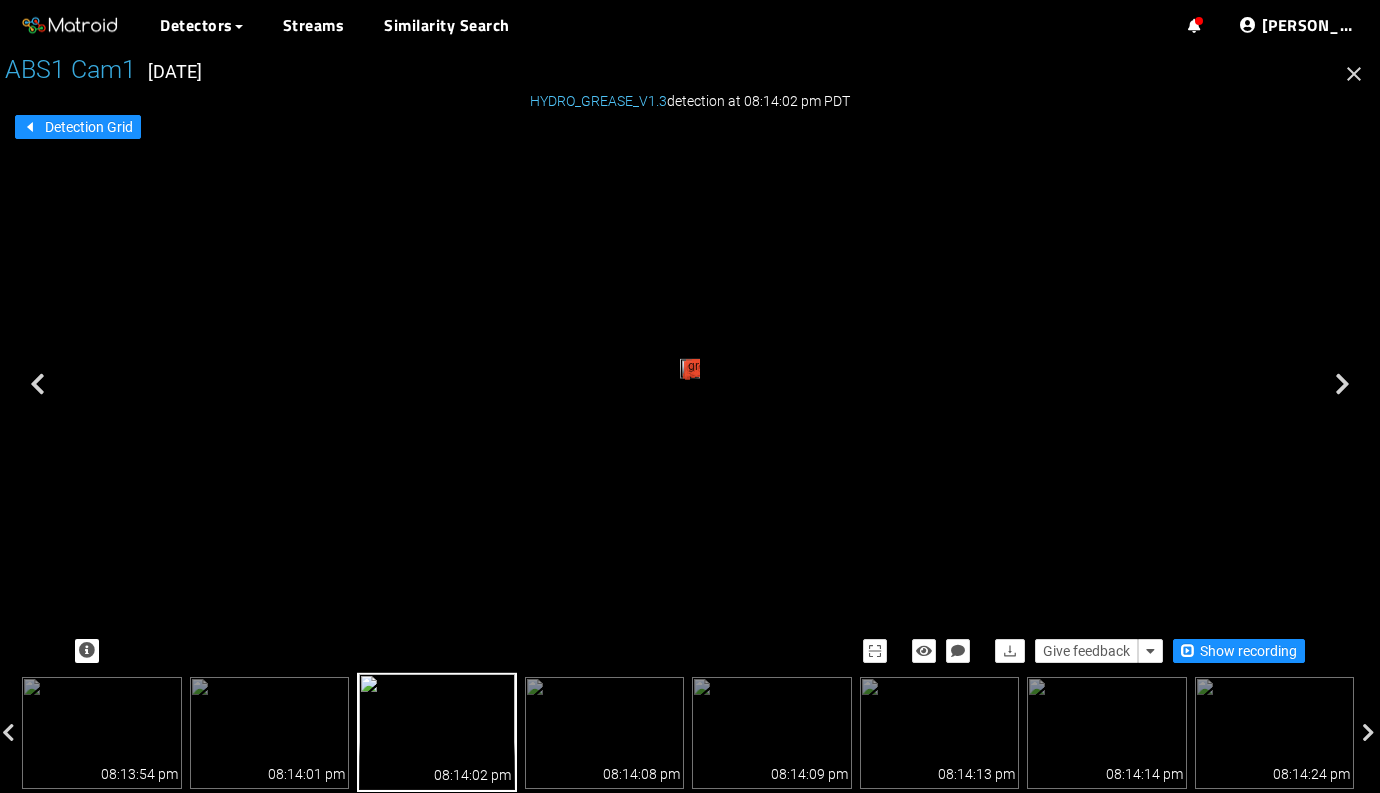 click on "grease tear grease tear grease tear grease tear" at bounding box center (690, 371) 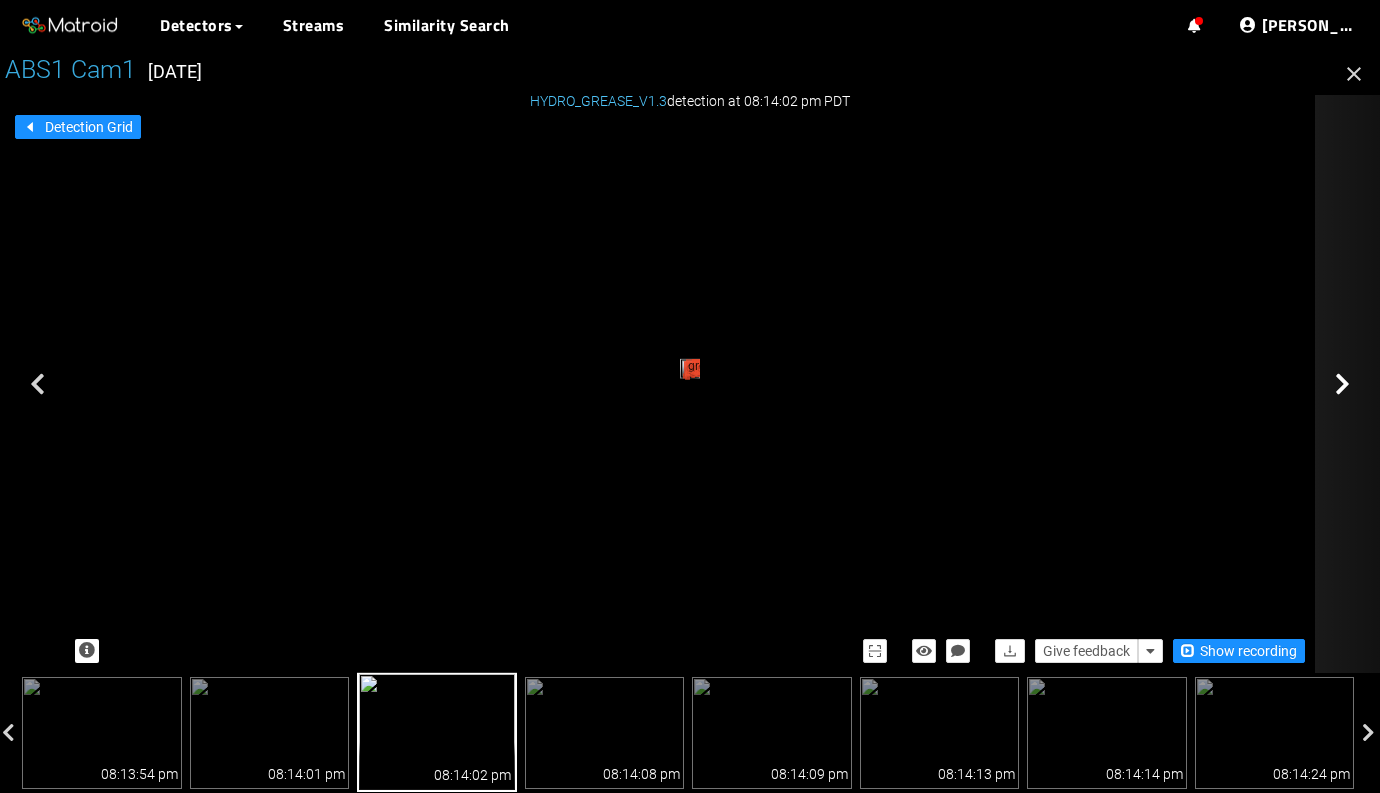 click at bounding box center [1415, 384] 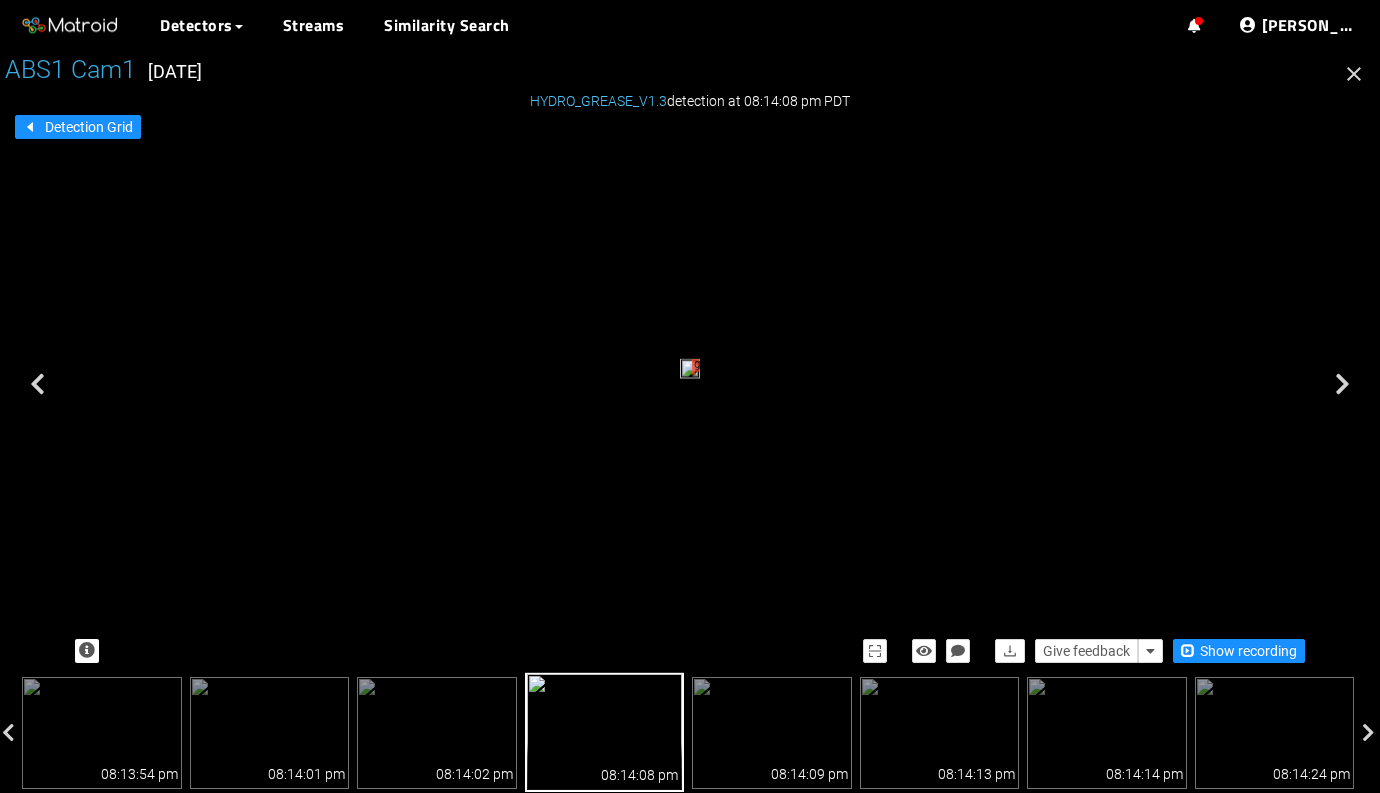 click at bounding box center [1415, 384] 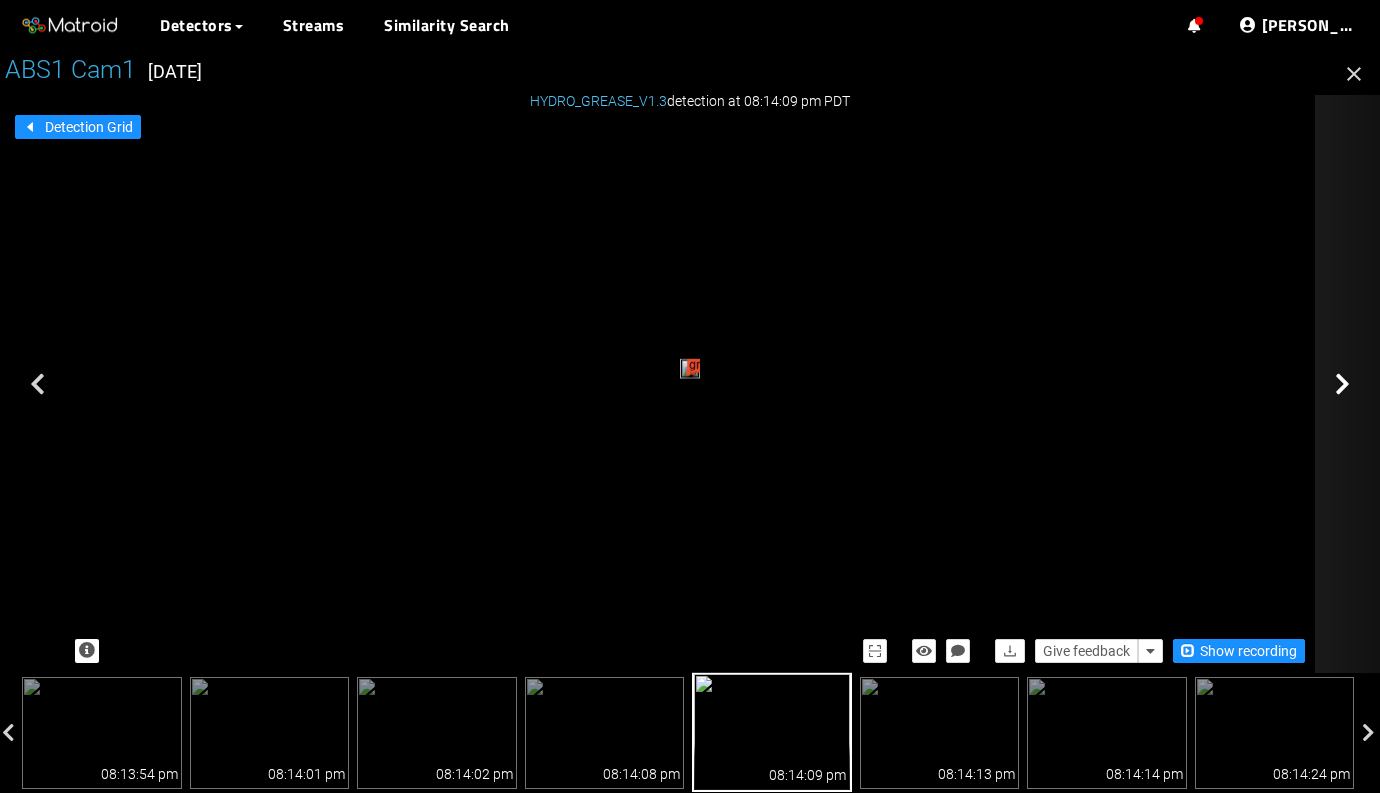 click at bounding box center (1342, 384) 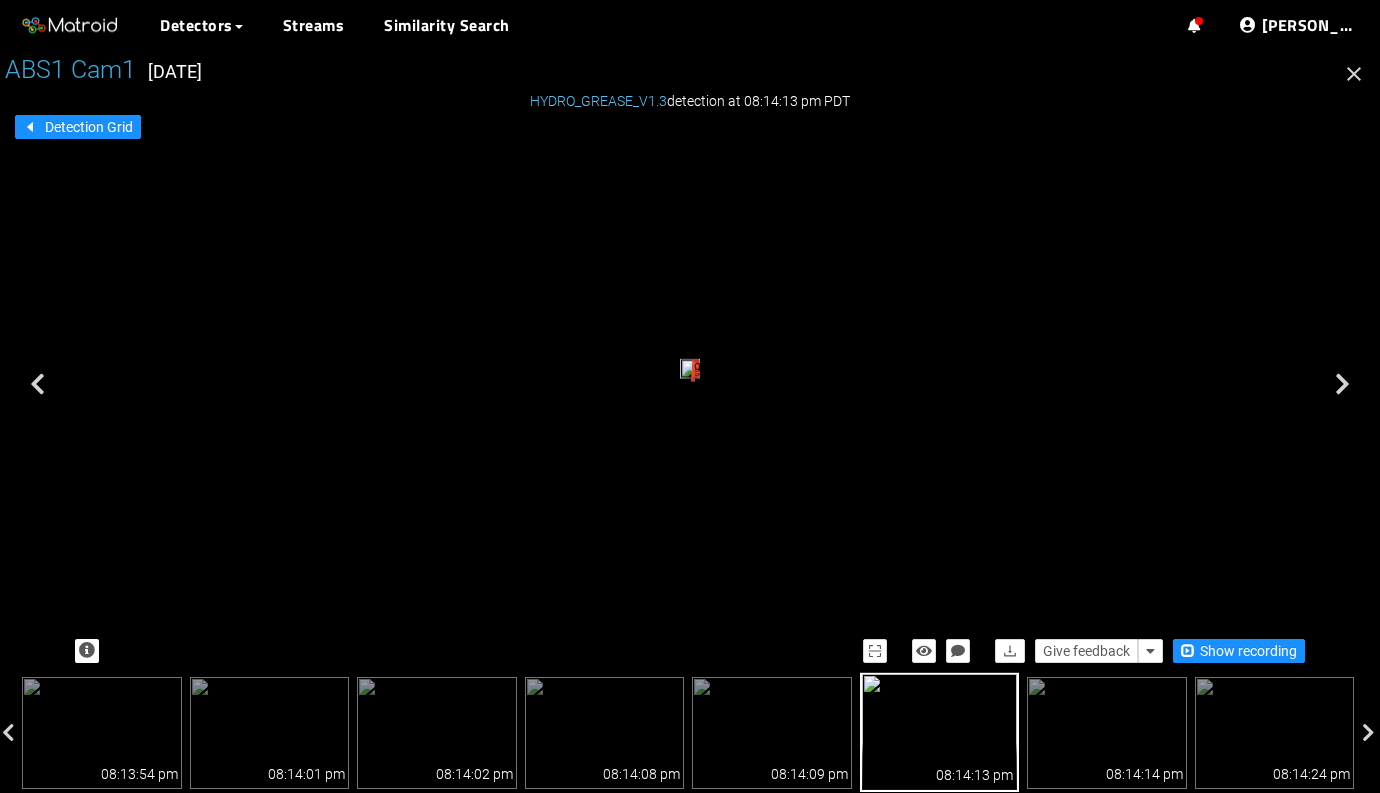 click at bounding box center [1342, 384] 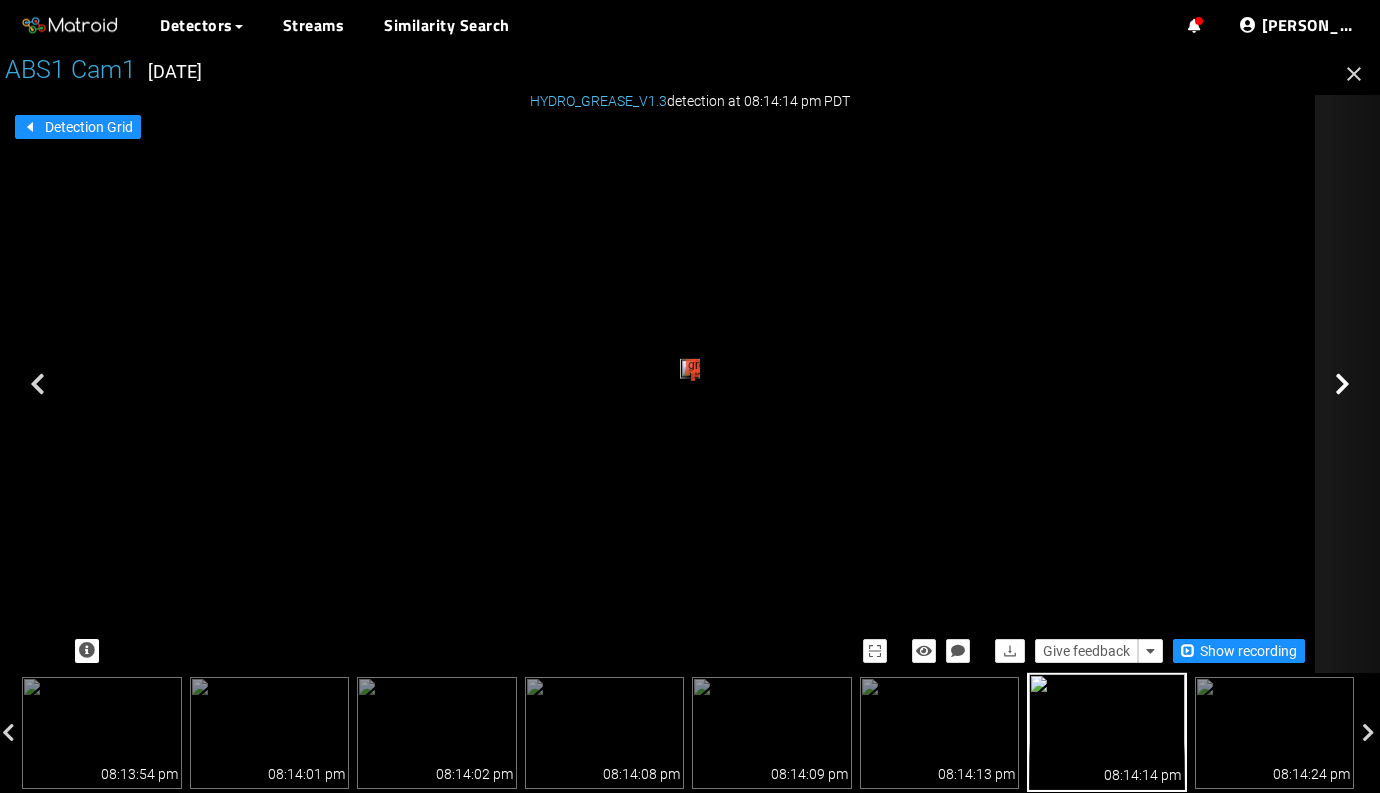 click at bounding box center [1342, 384] 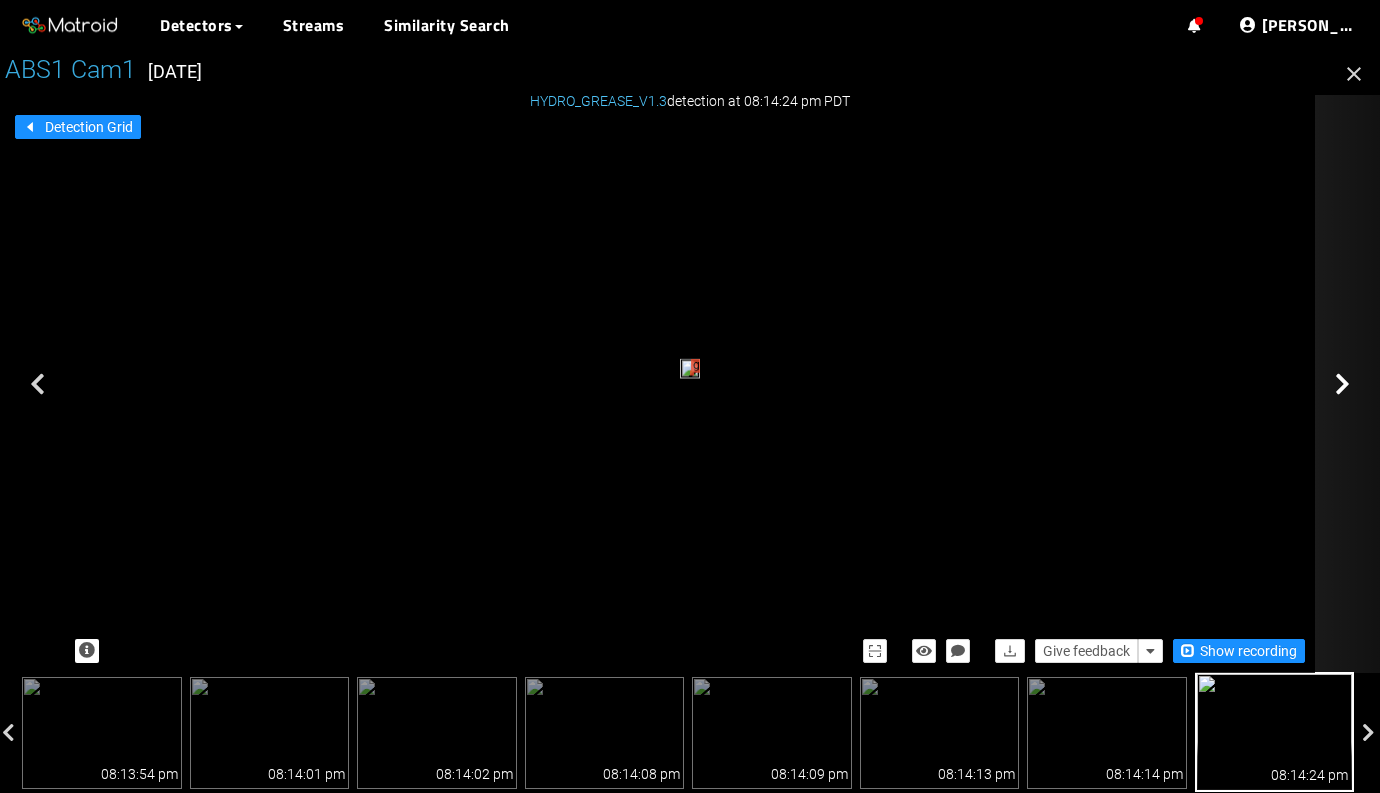 click at bounding box center (1342, 384) 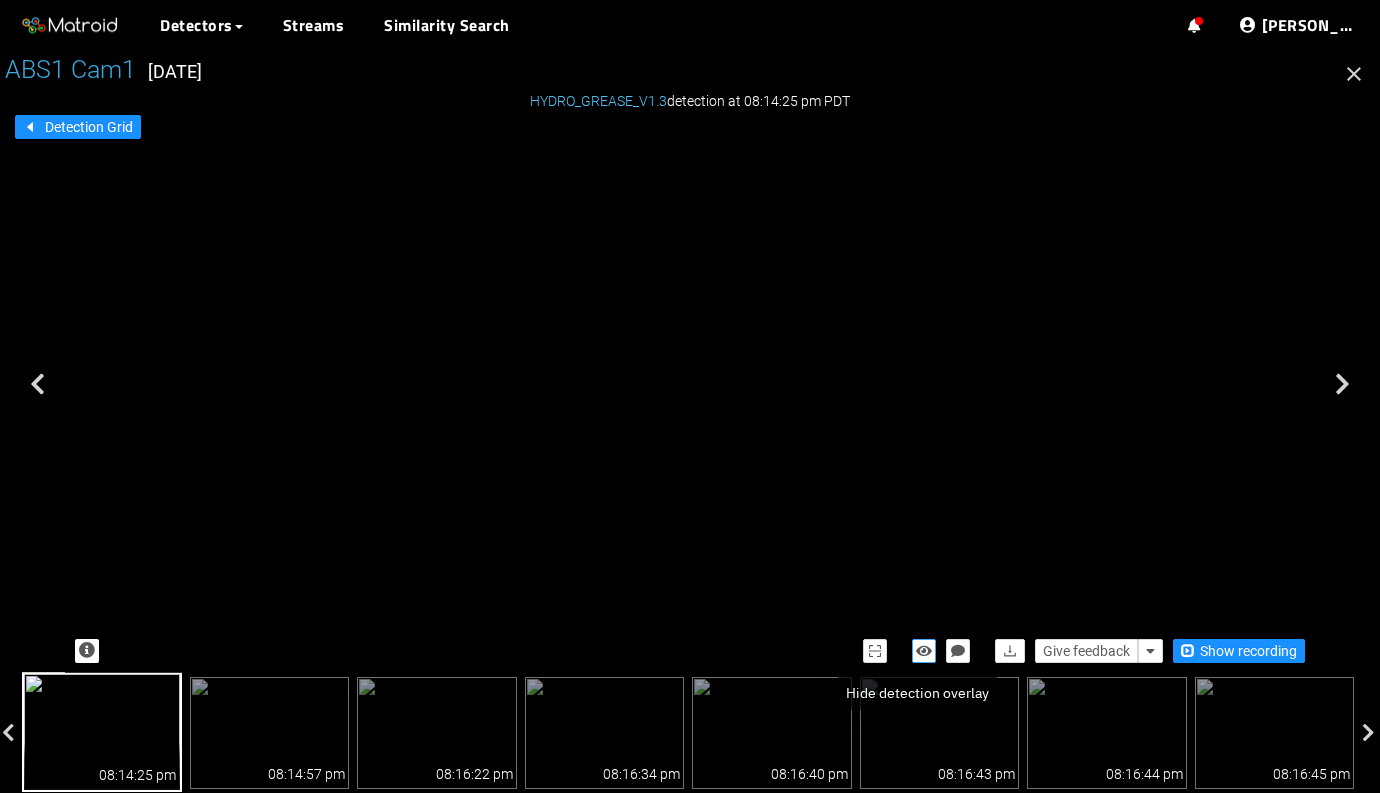 click at bounding box center [924, 651] 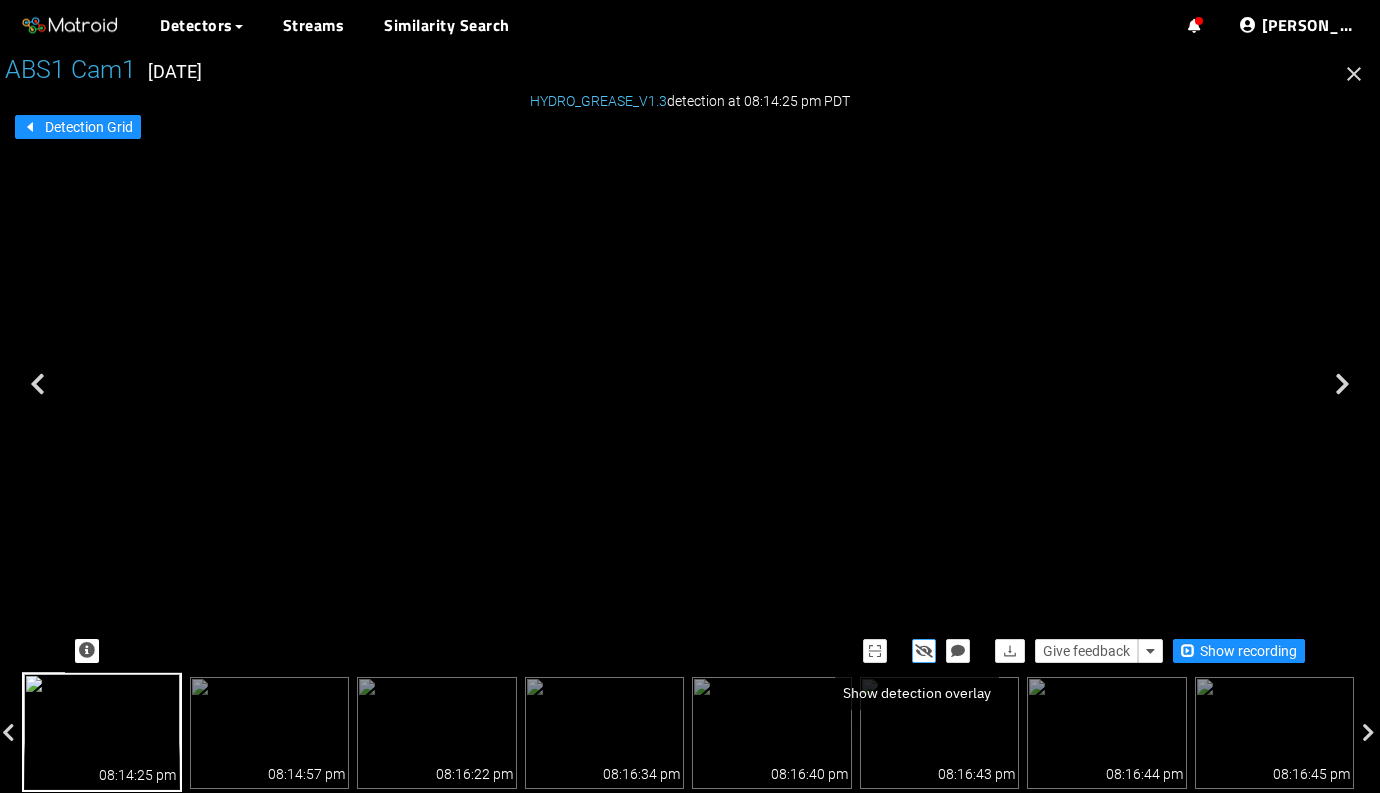 click at bounding box center (924, 651) 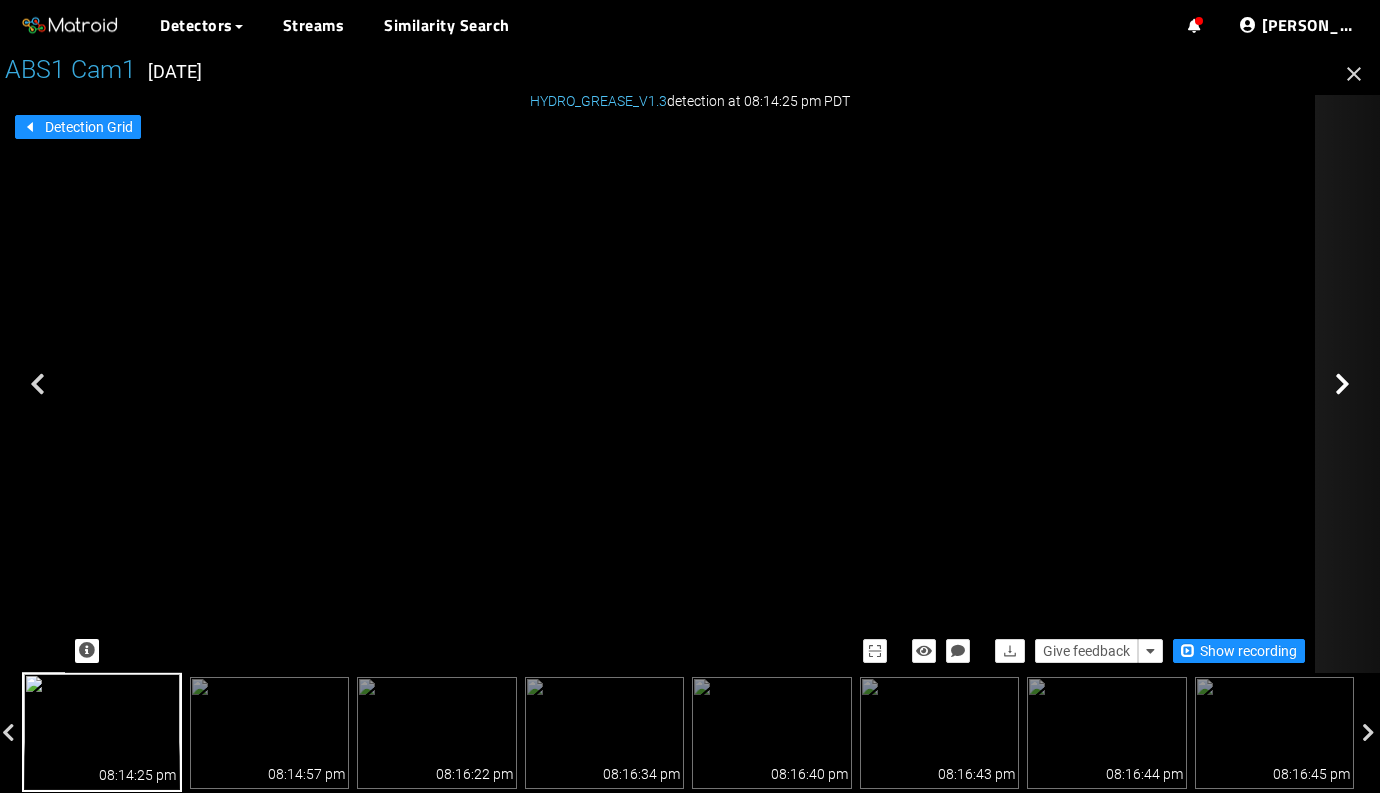 click at bounding box center (1415, 384) 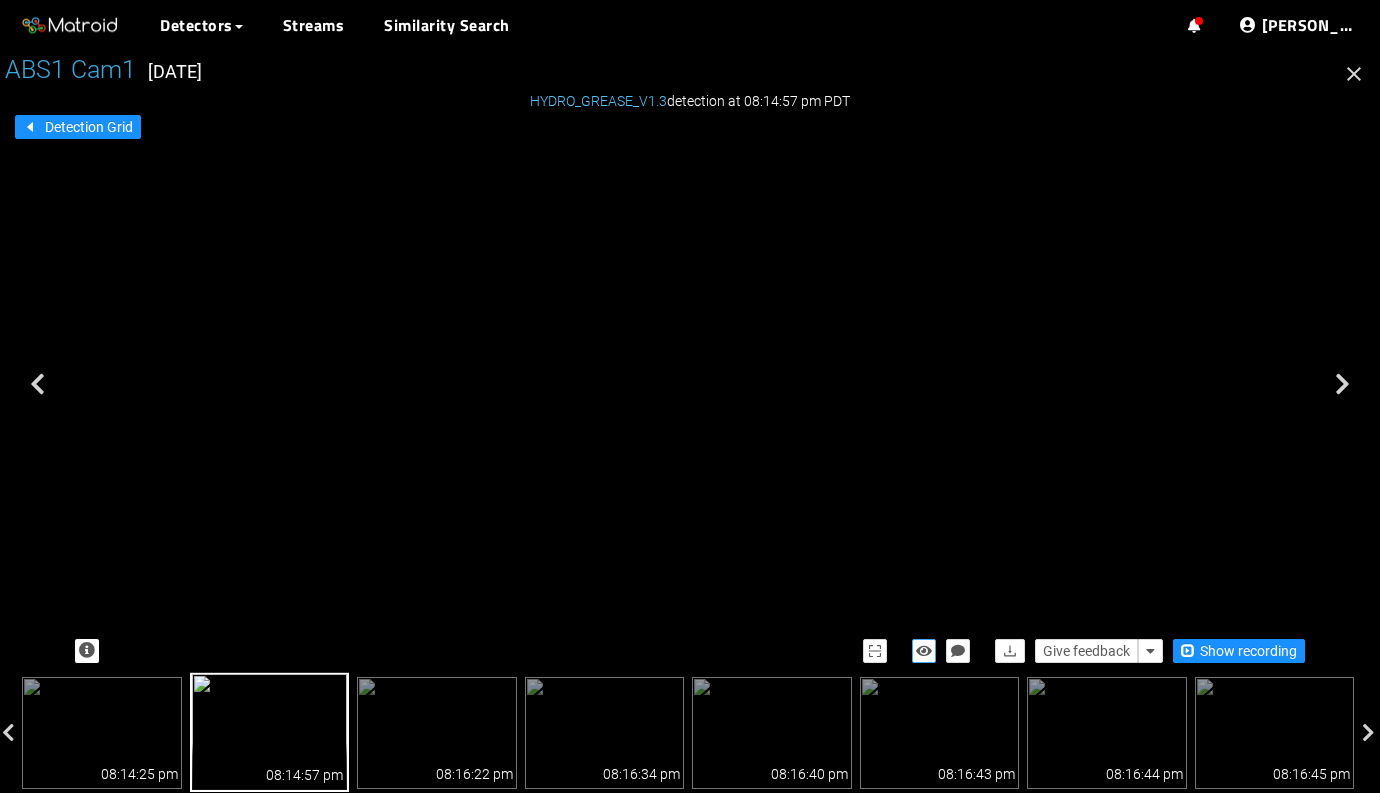 click at bounding box center [924, 651] 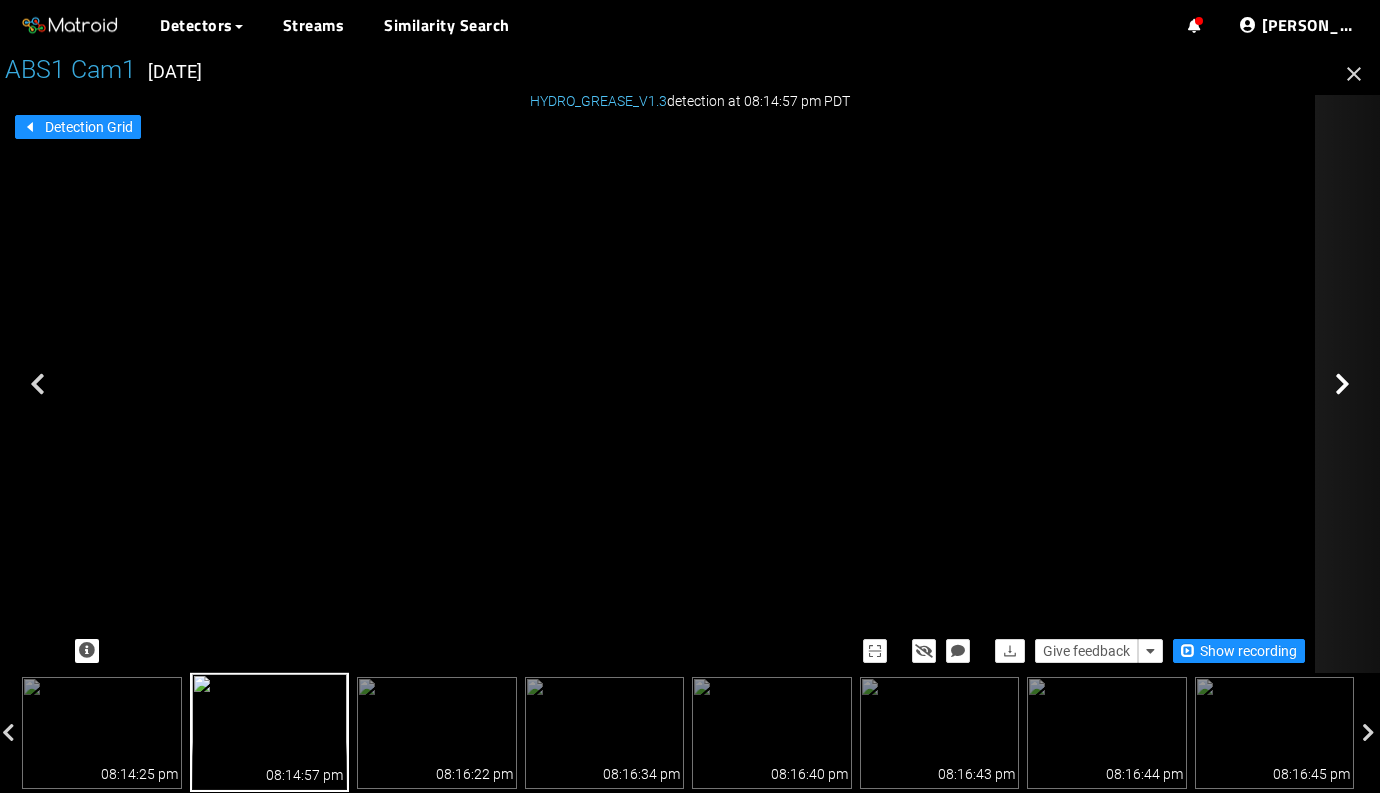 click at bounding box center [1415, 384] 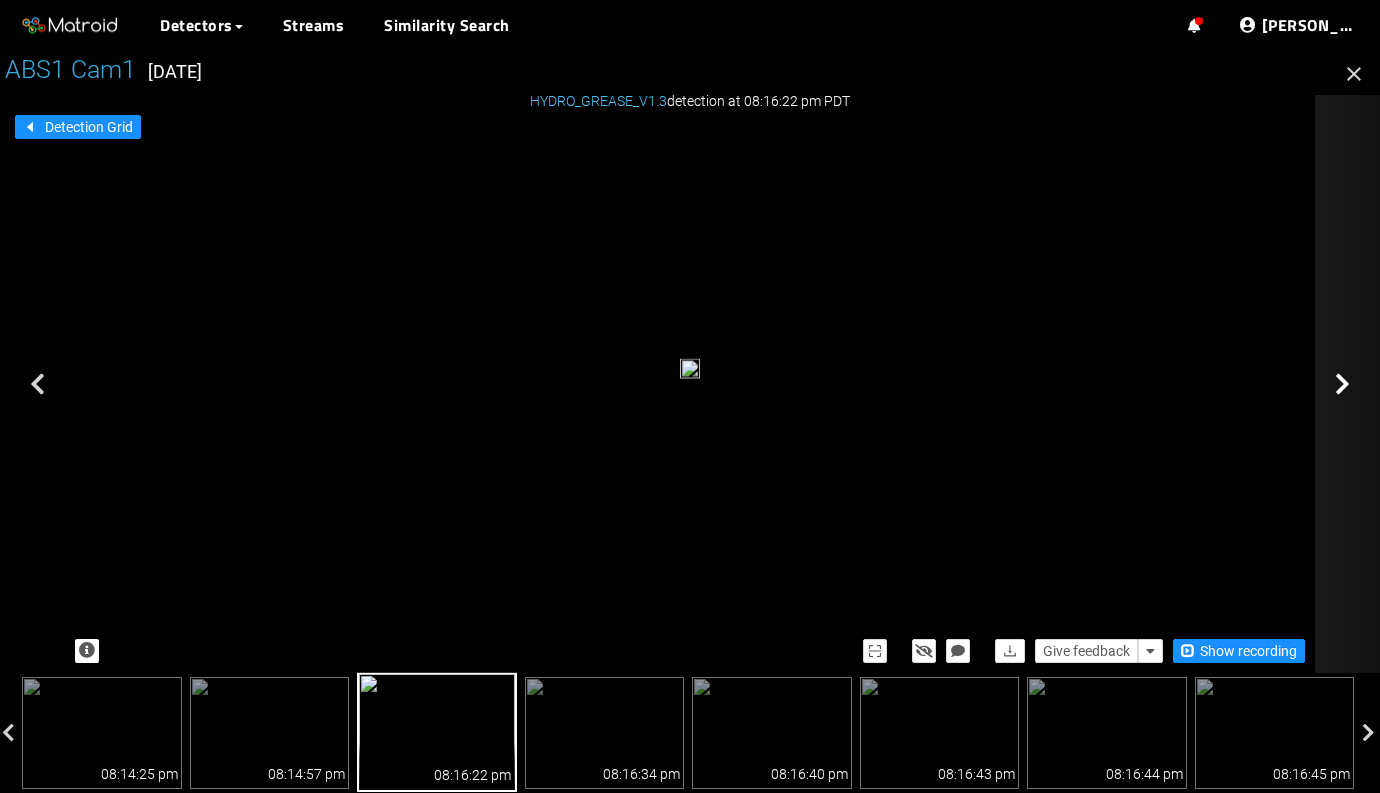 click at bounding box center (1415, 384) 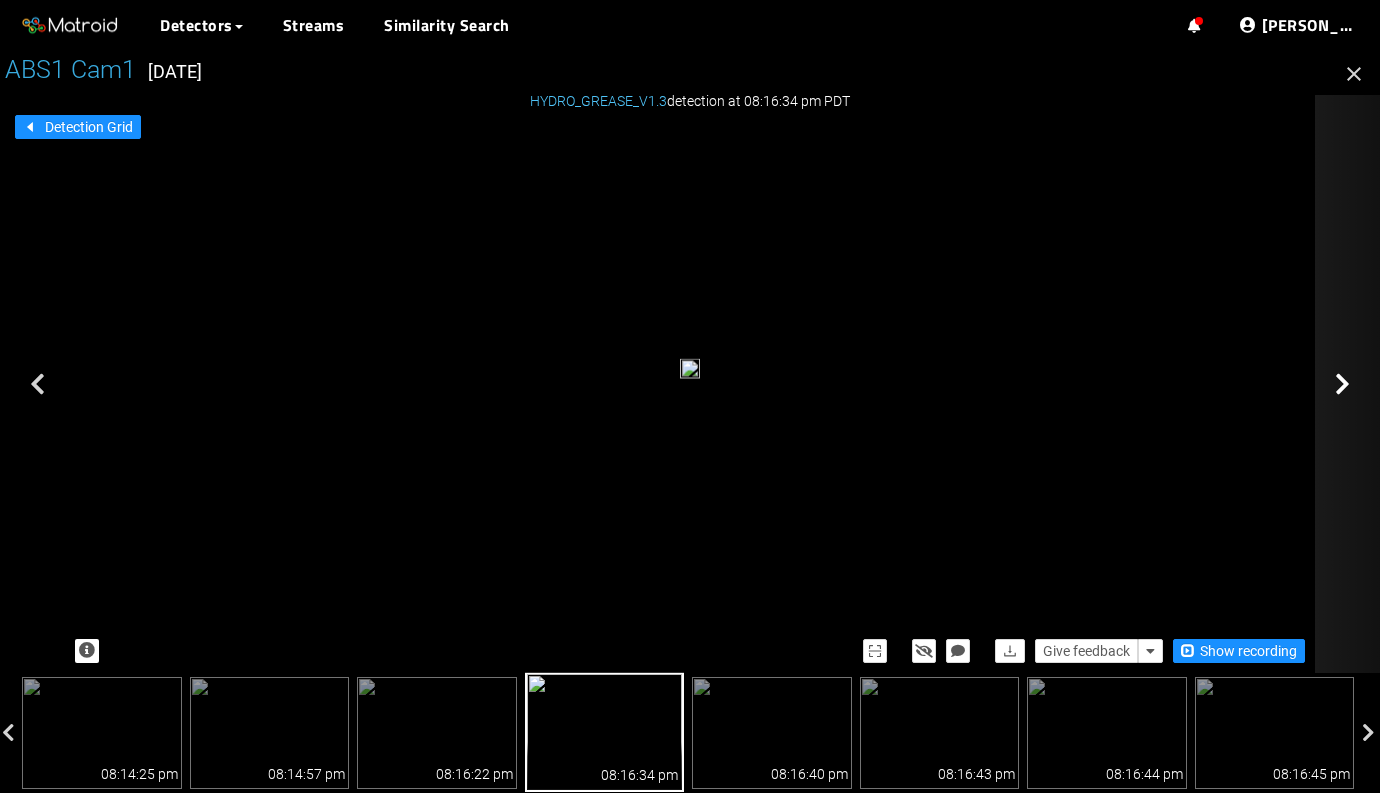 click at bounding box center [1415, 384] 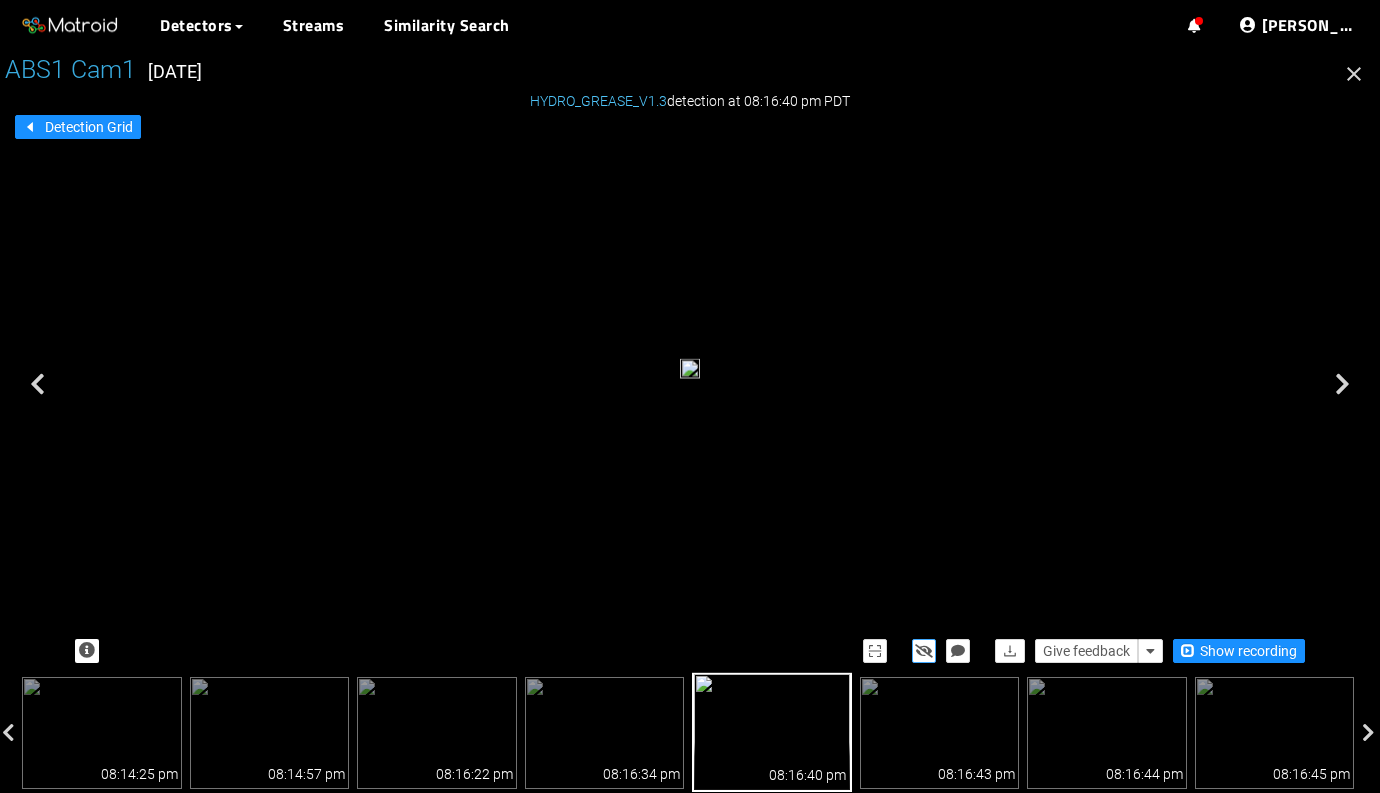 click at bounding box center [924, 651] 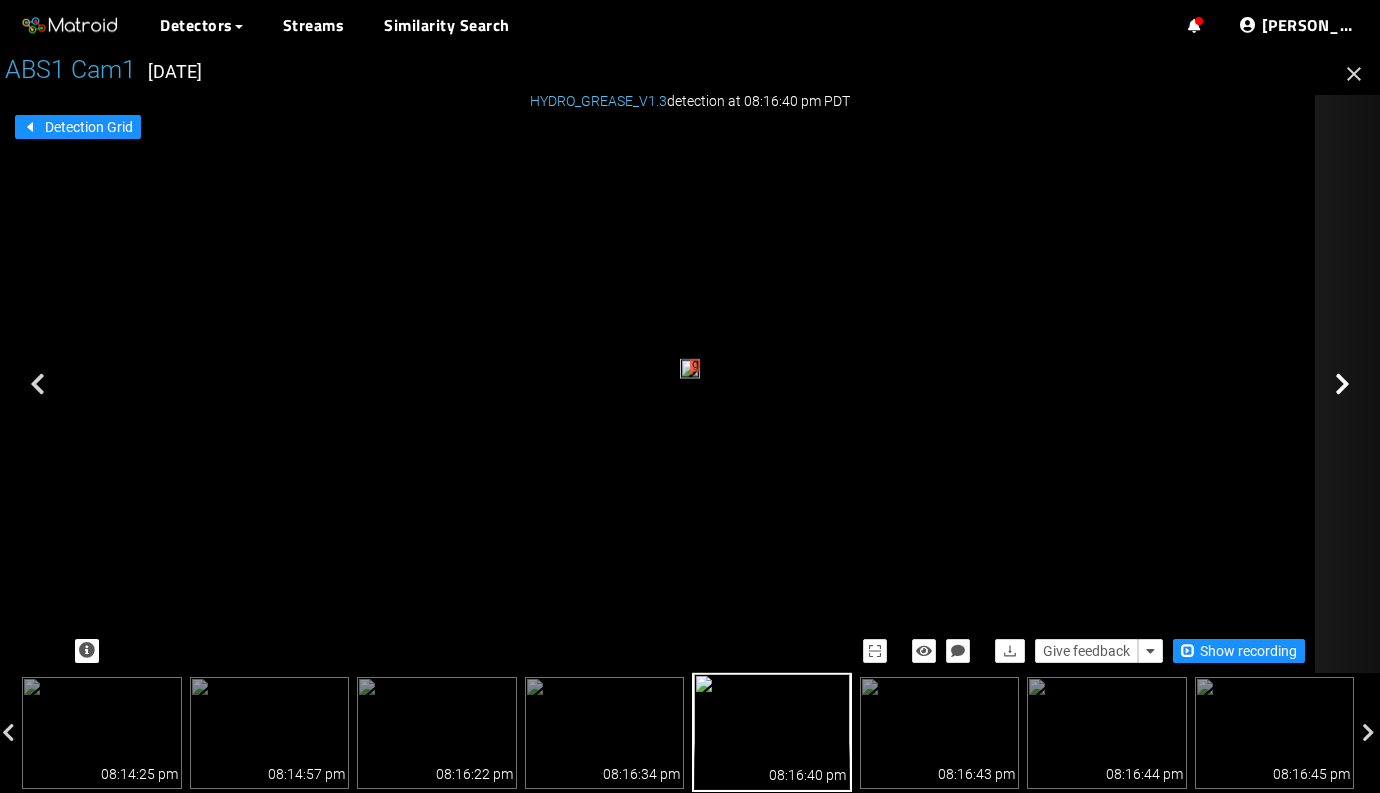click at bounding box center (1415, 384) 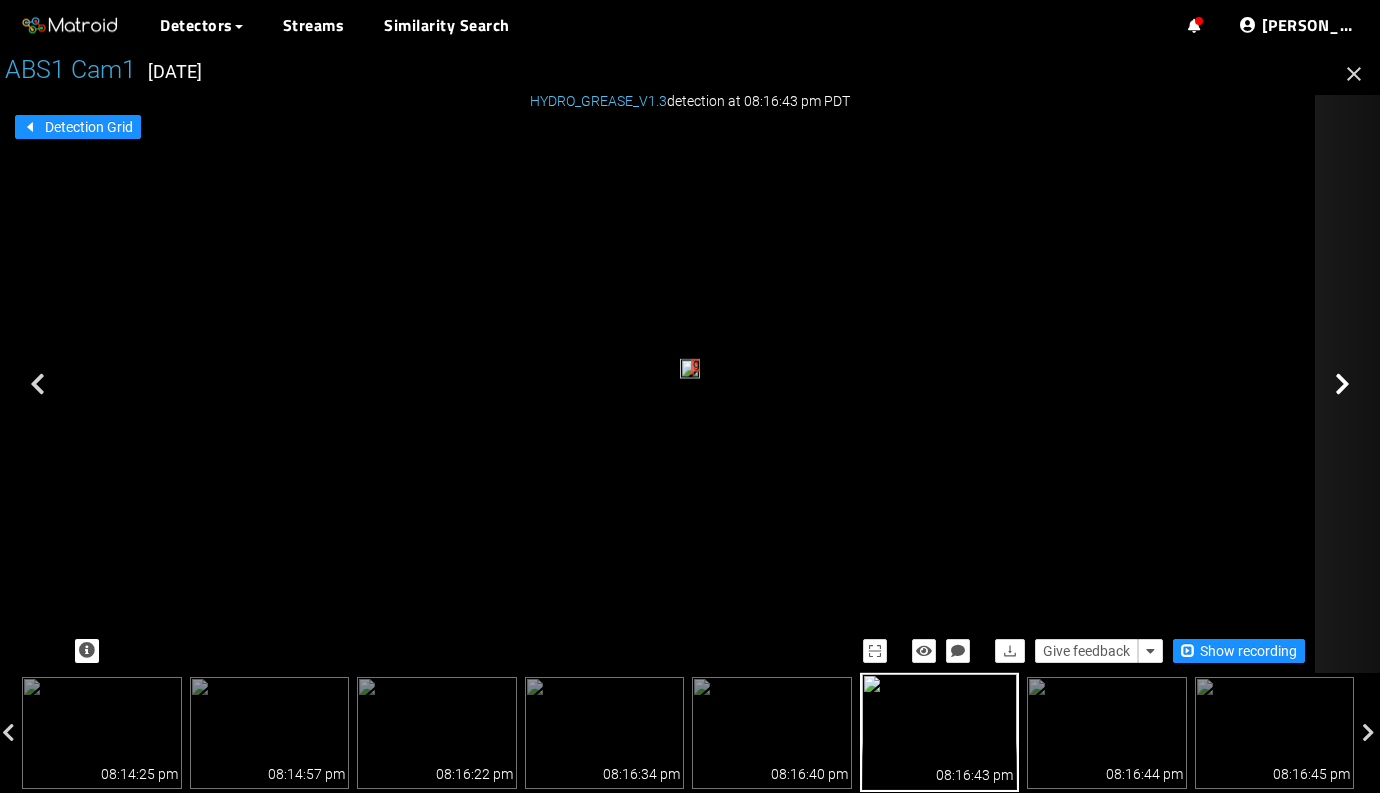 click at bounding box center (1415, 384) 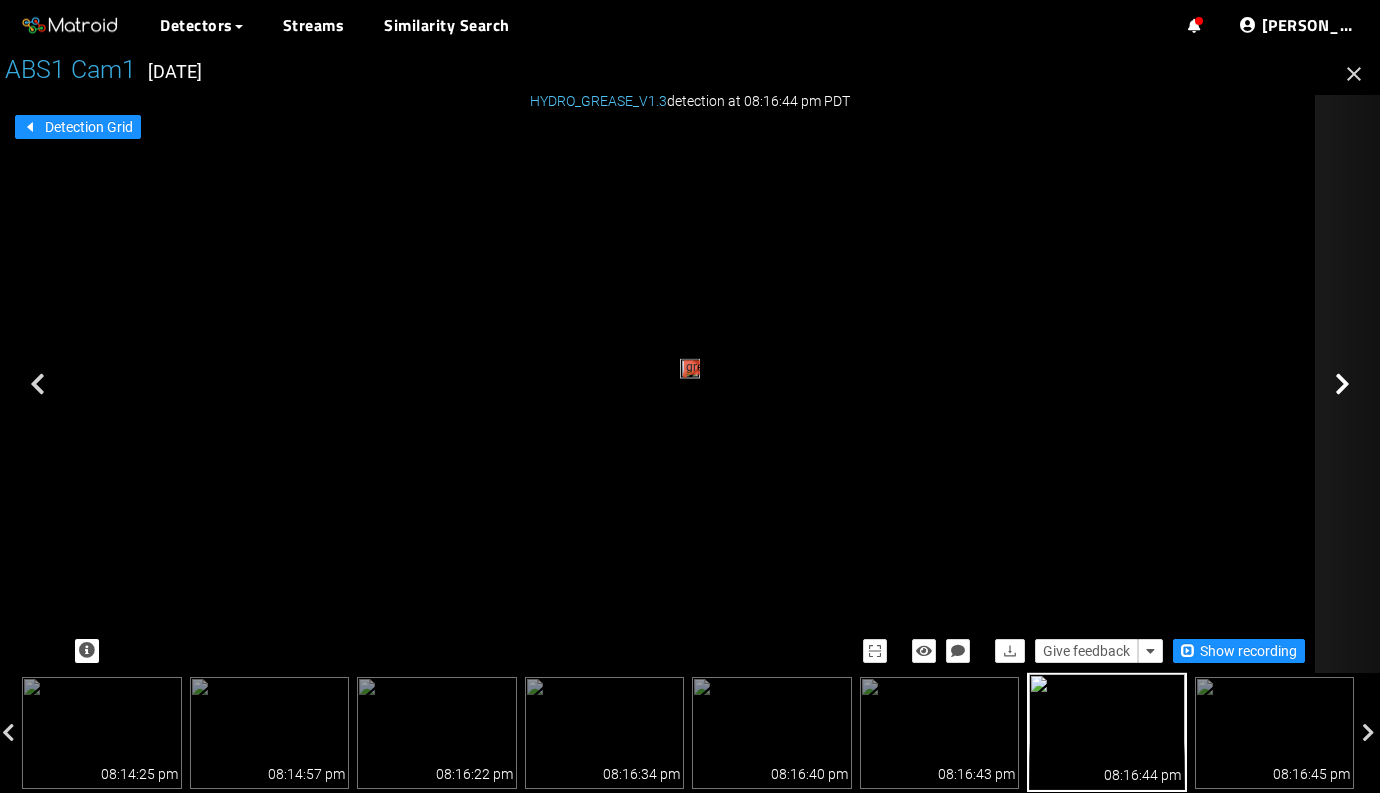 click at bounding box center [1415, 384] 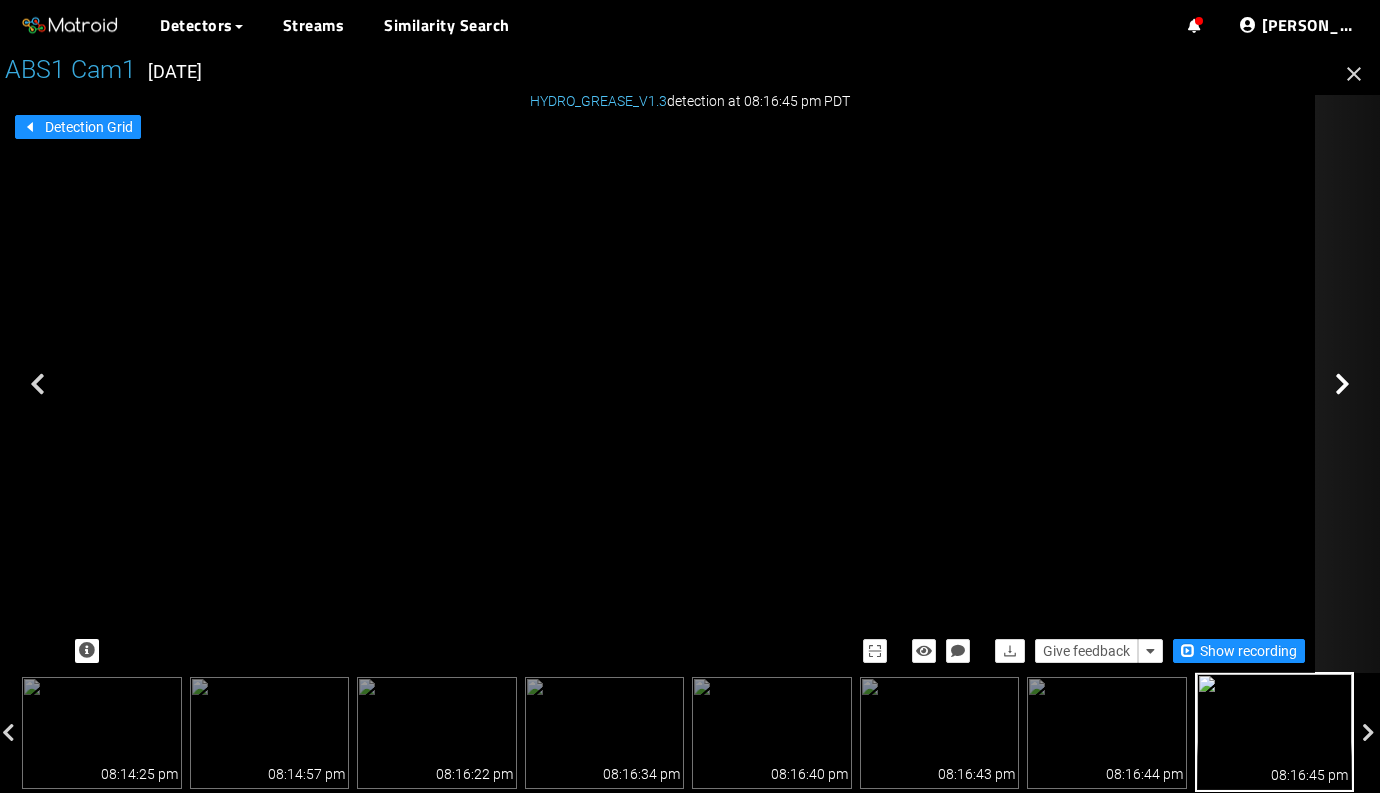 click at bounding box center [1342, 384] 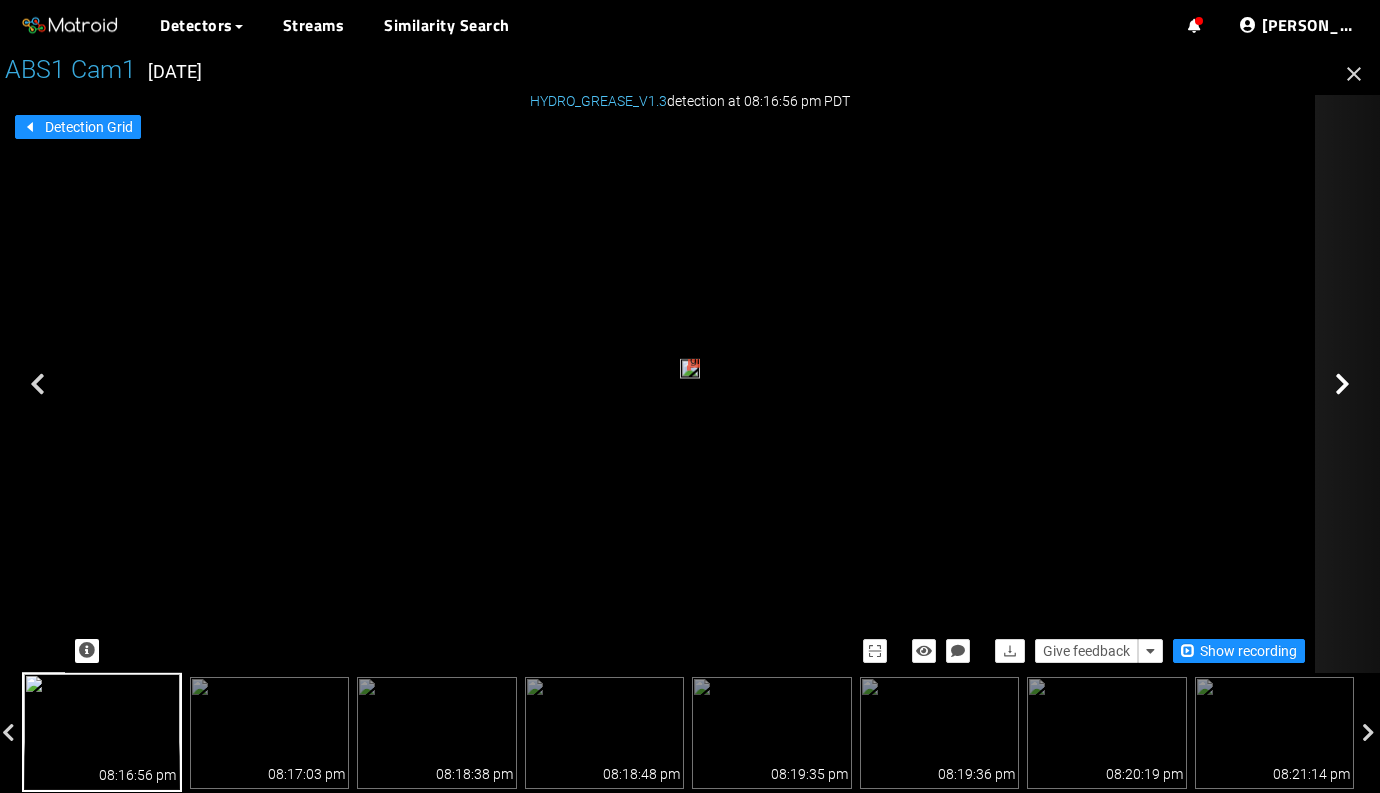 click at bounding box center [1342, 384] 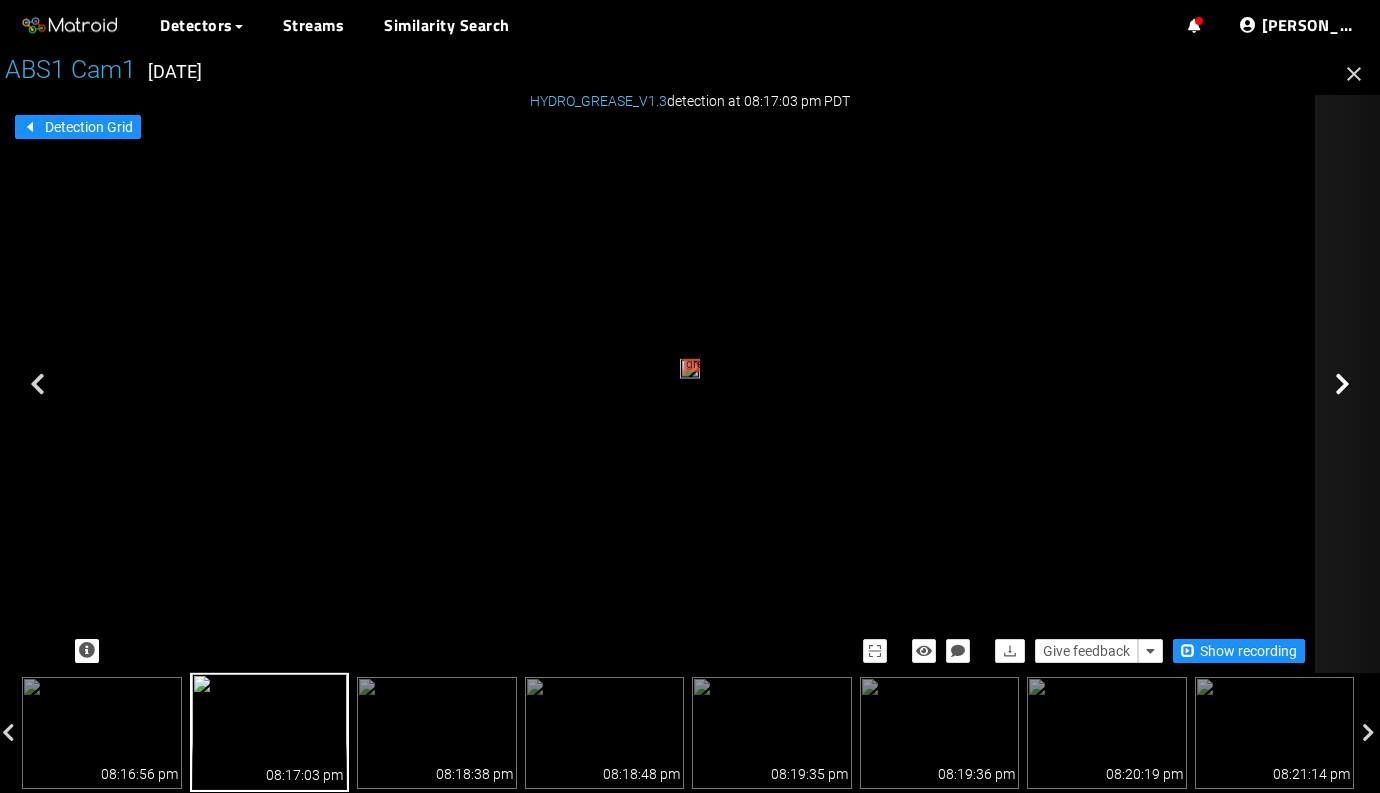click at bounding box center [1342, 384] 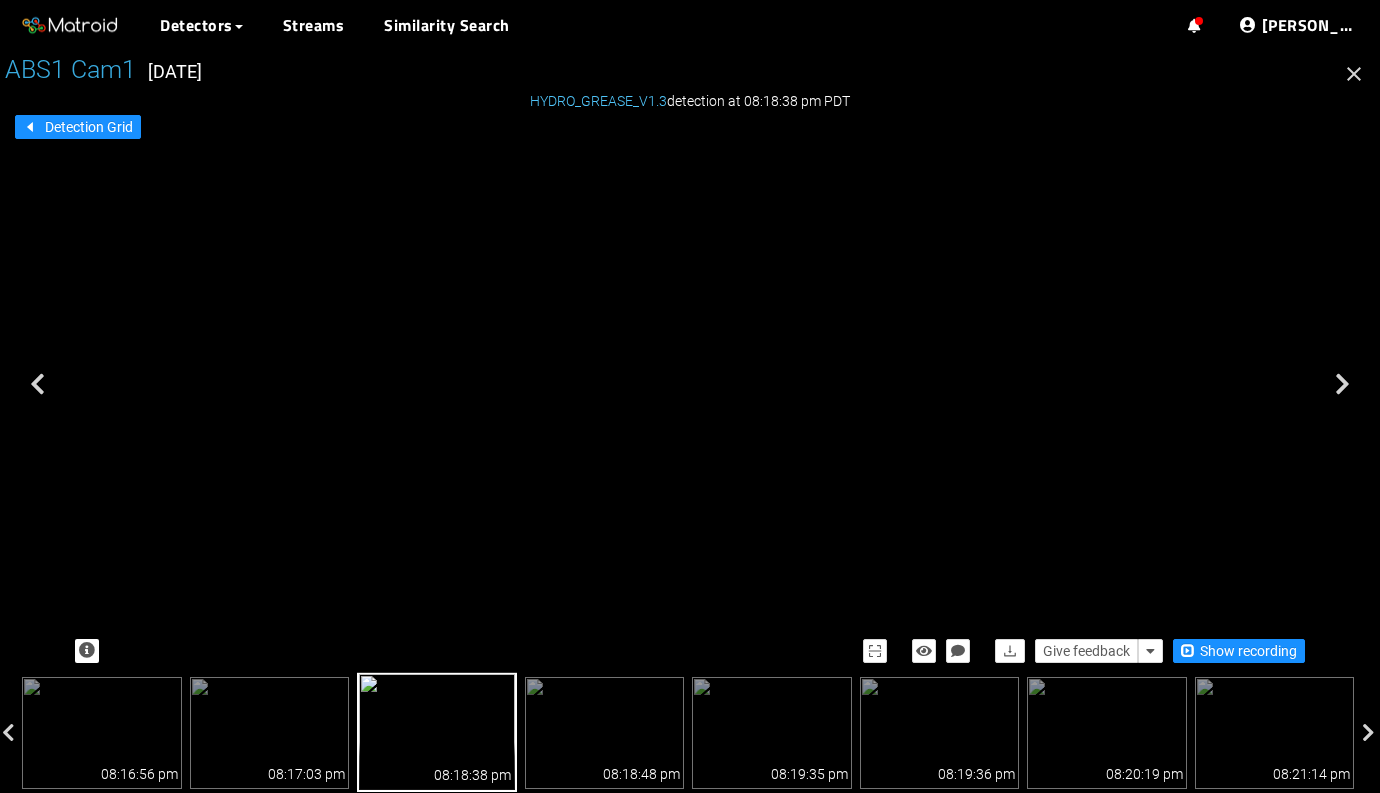 drag, startPoint x: 506, startPoint y: 293, endPoint x: 588, endPoint y: 336, distance: 92.5905 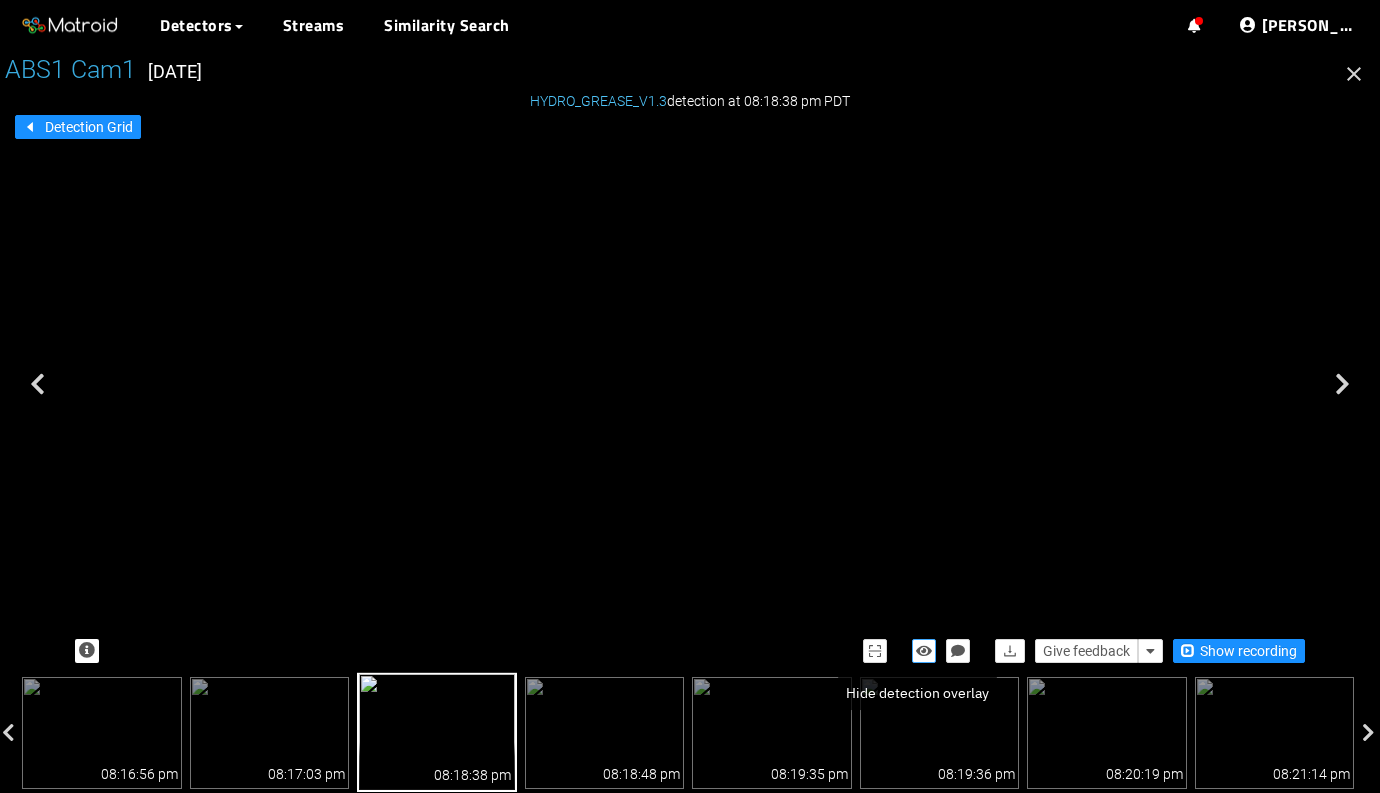 click at bounding box center (924, 651) 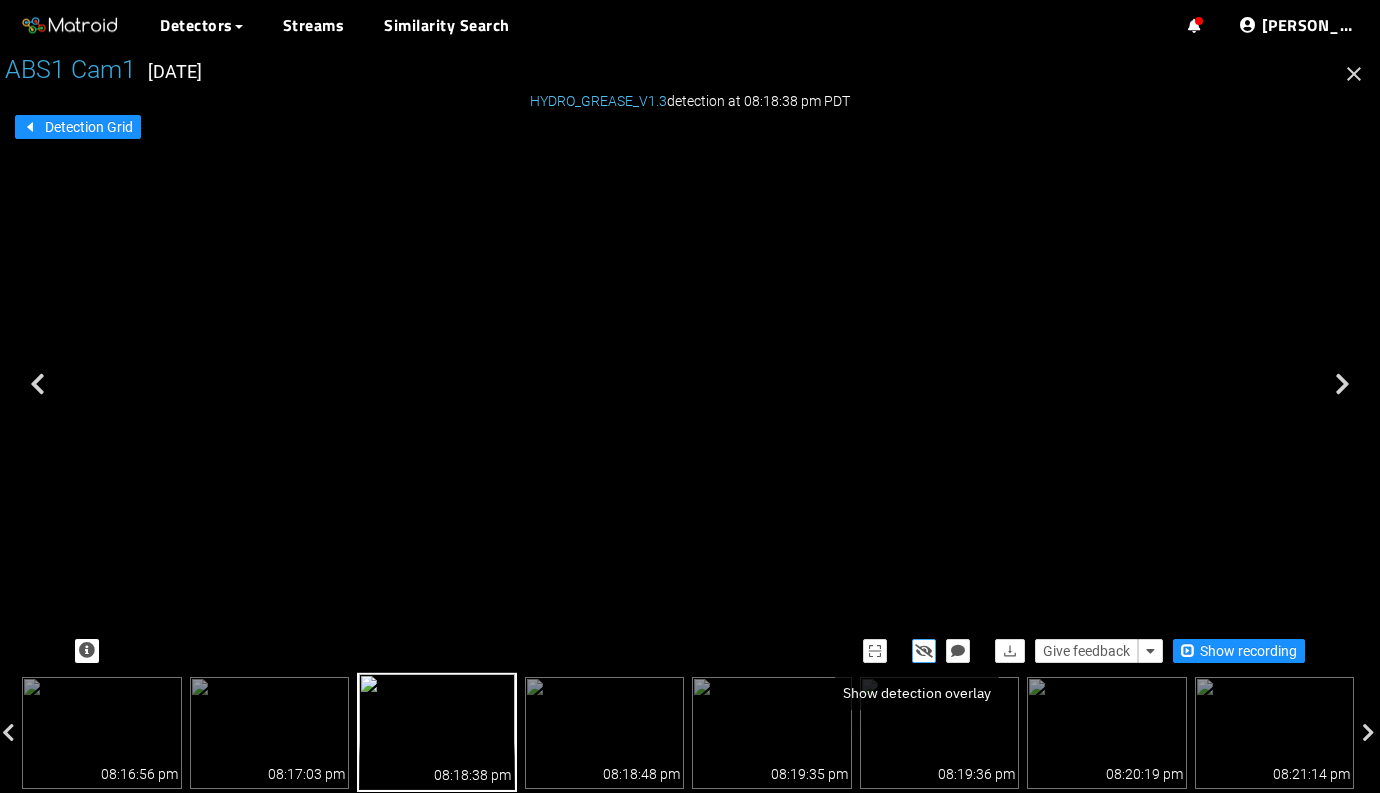 click at bounding box center [924, 651] 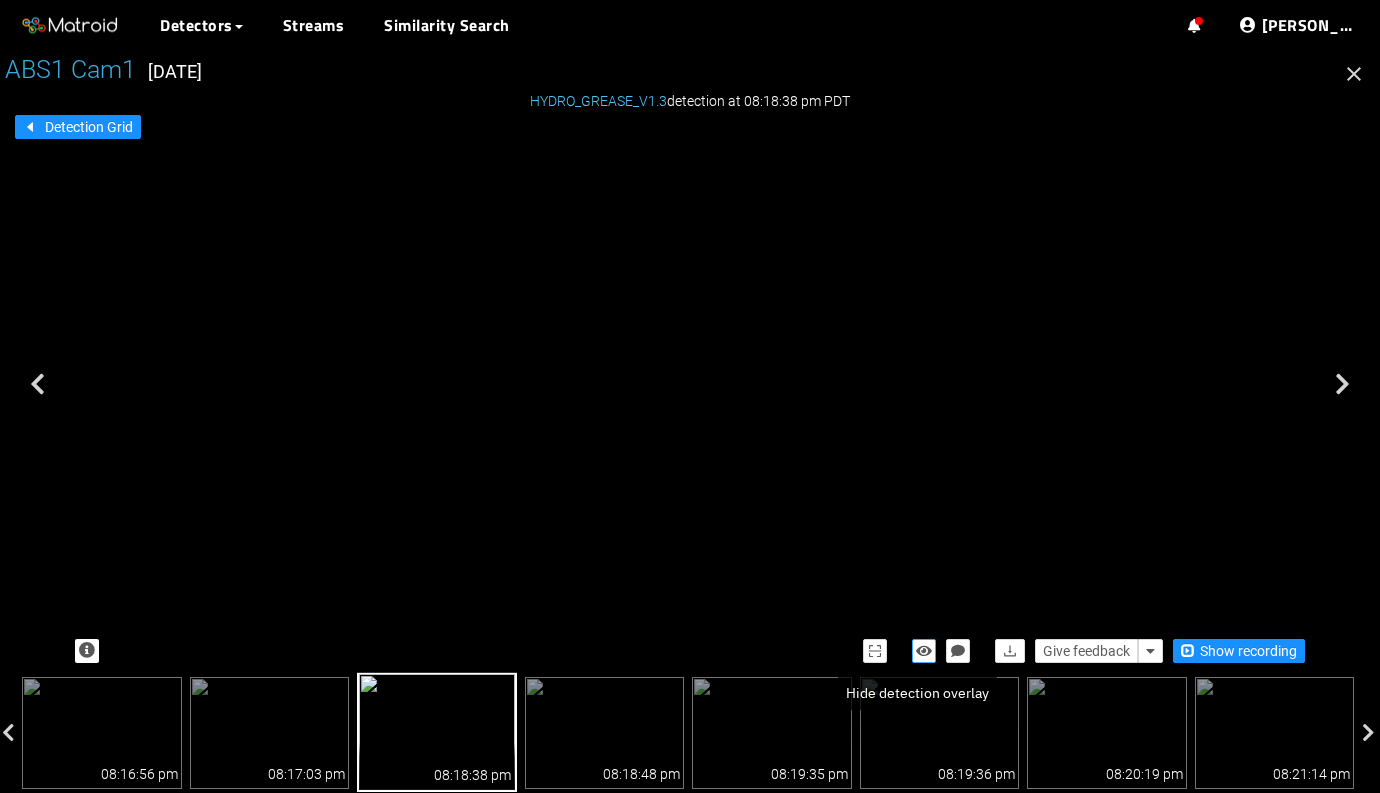click at bounding box center (924, 651) 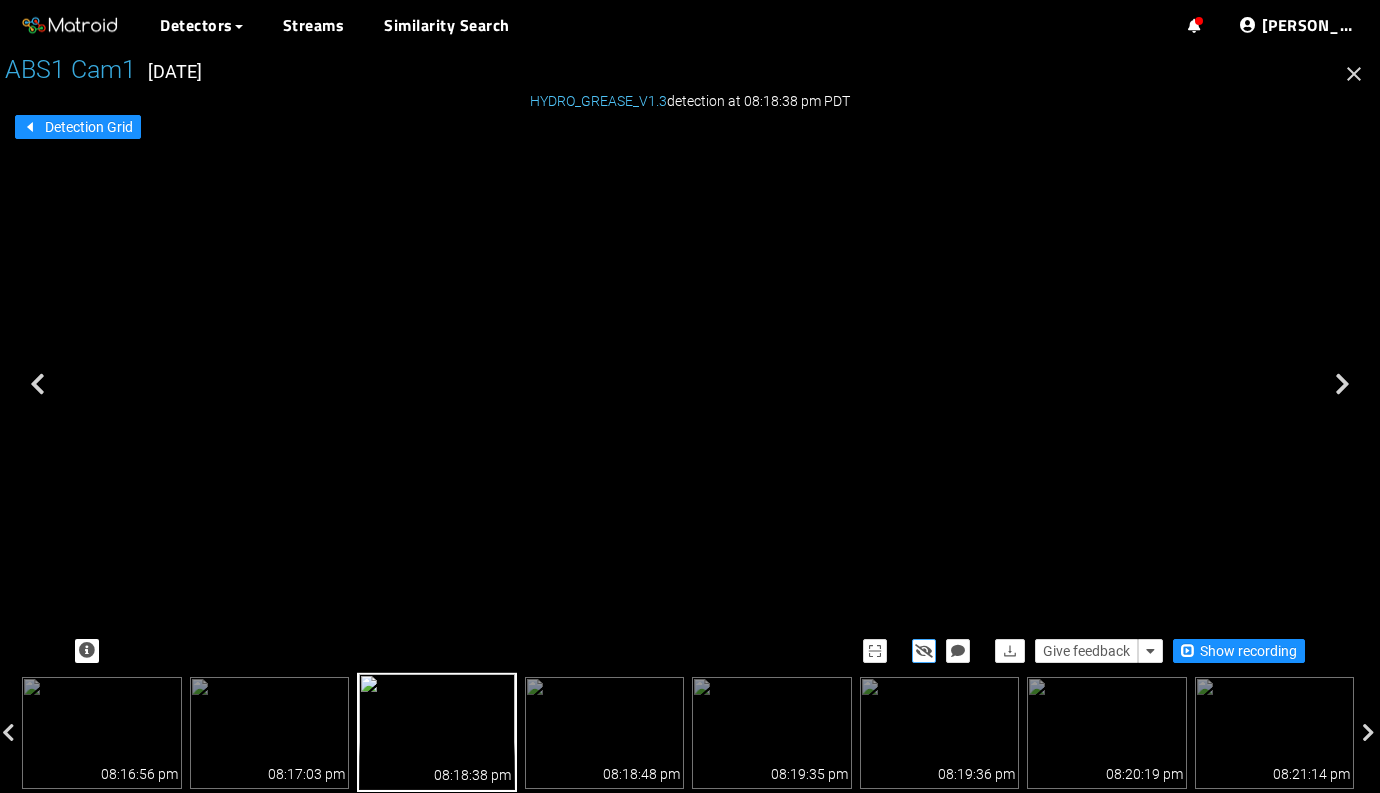 click at bounding box center (924, 651) 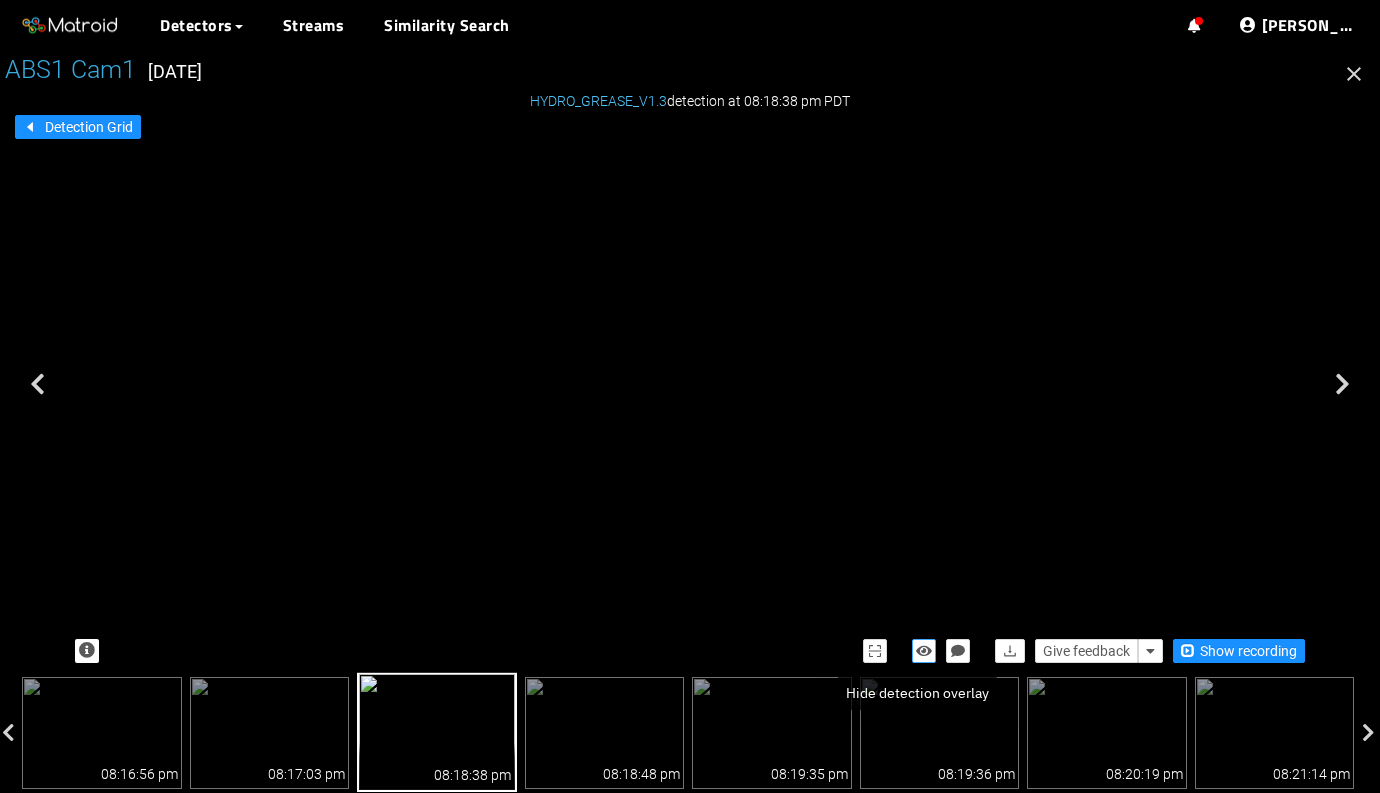 click at bounding box center [924, 651] 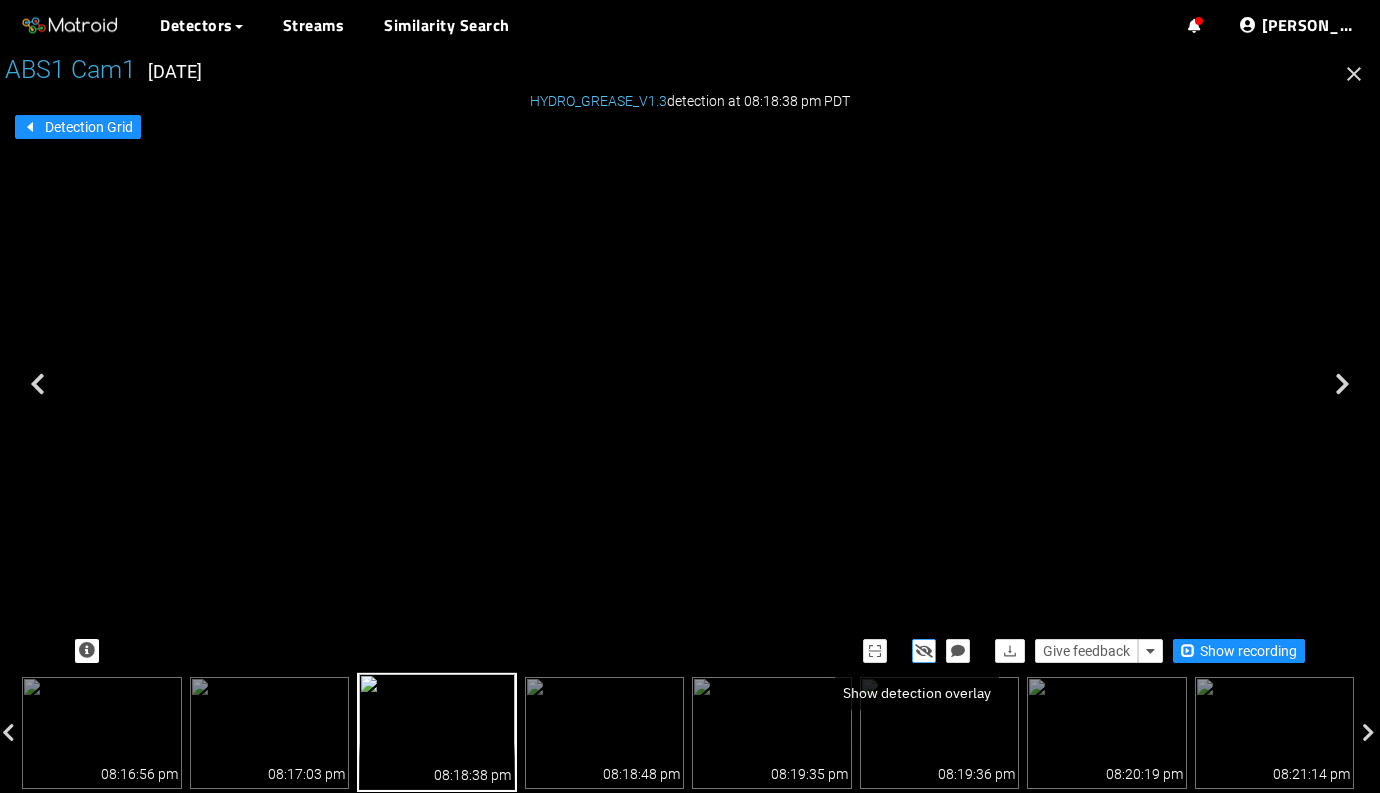 click at bounding box center (924, 651) 